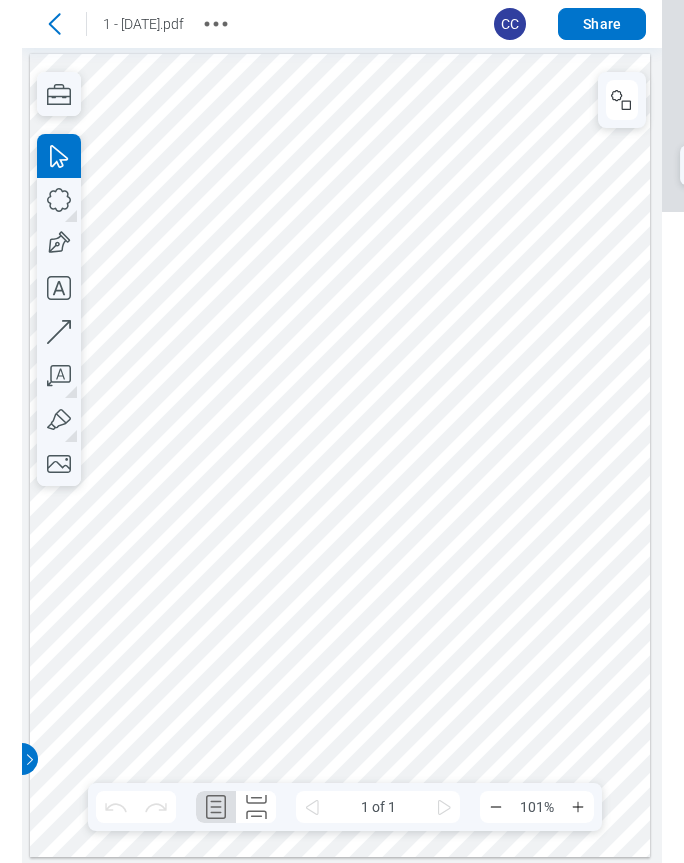 scroll, scrollTop: 0, scrollLeft: 0, axis: both 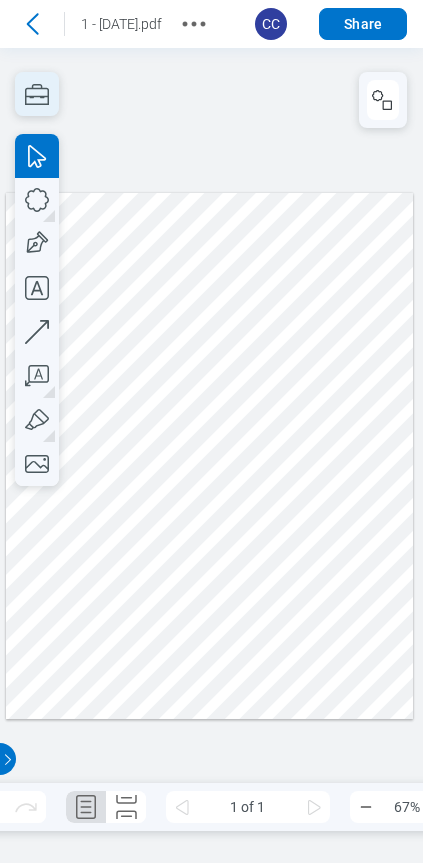click 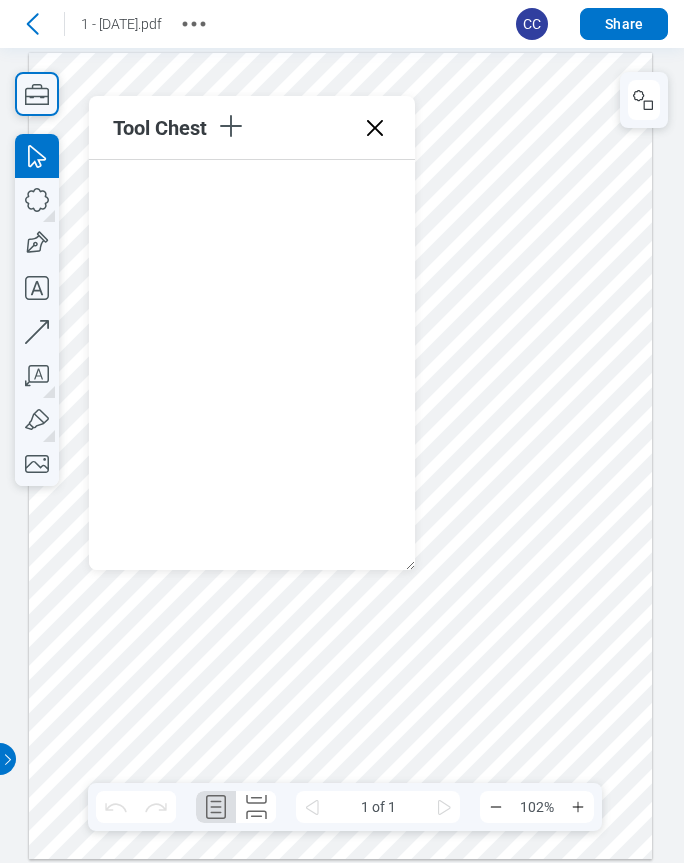 click 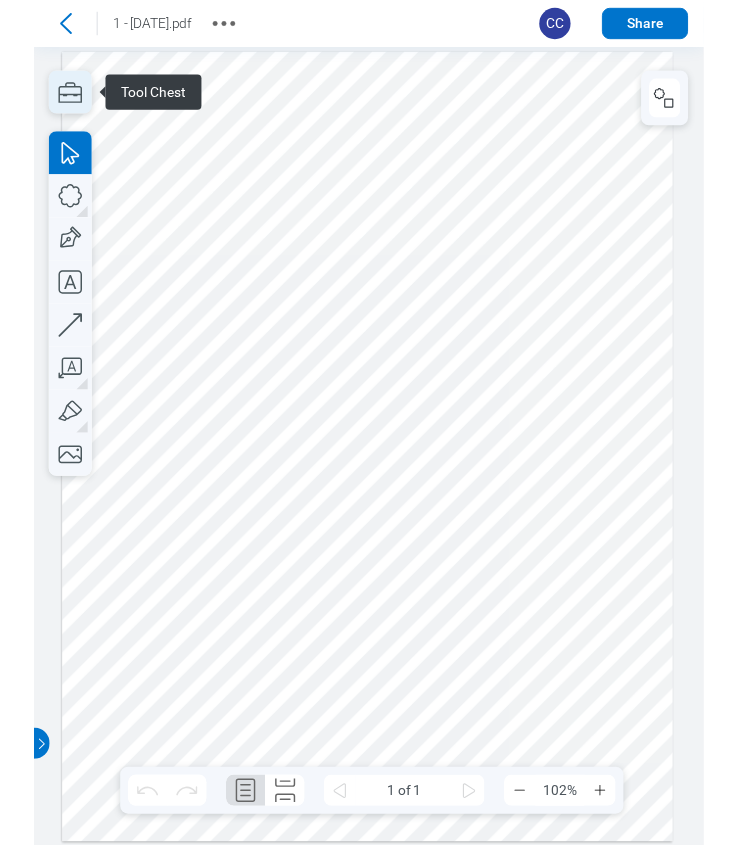 scroll, scrollTop: 0, scrollLeft: 0, axis: both 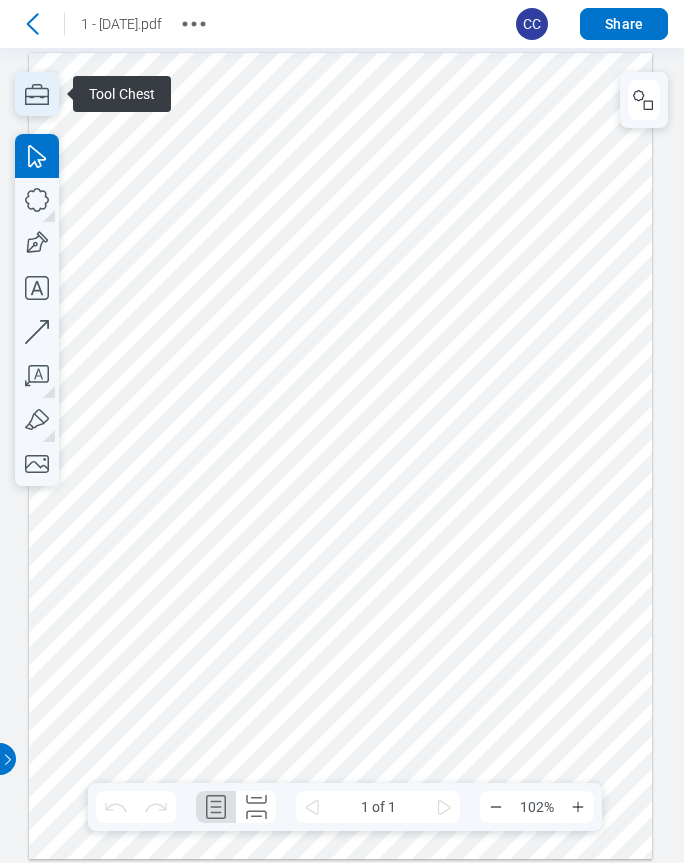 click 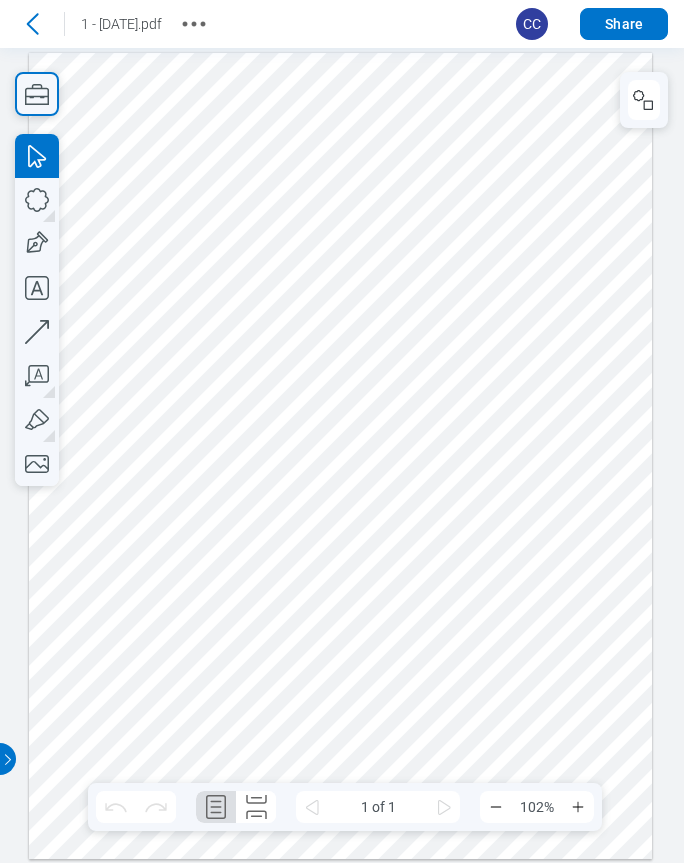 click at bounding box center (340, 456) 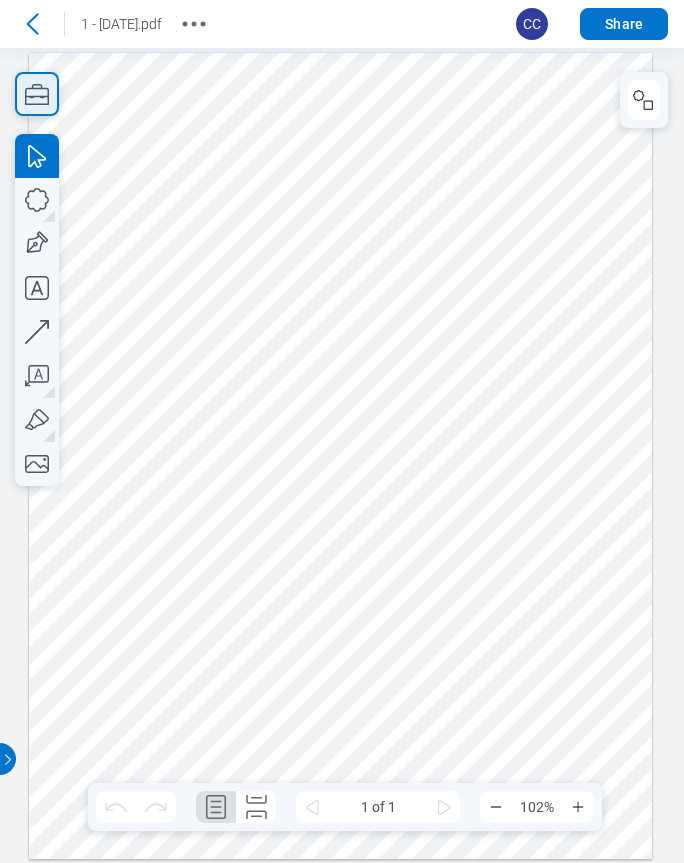 click 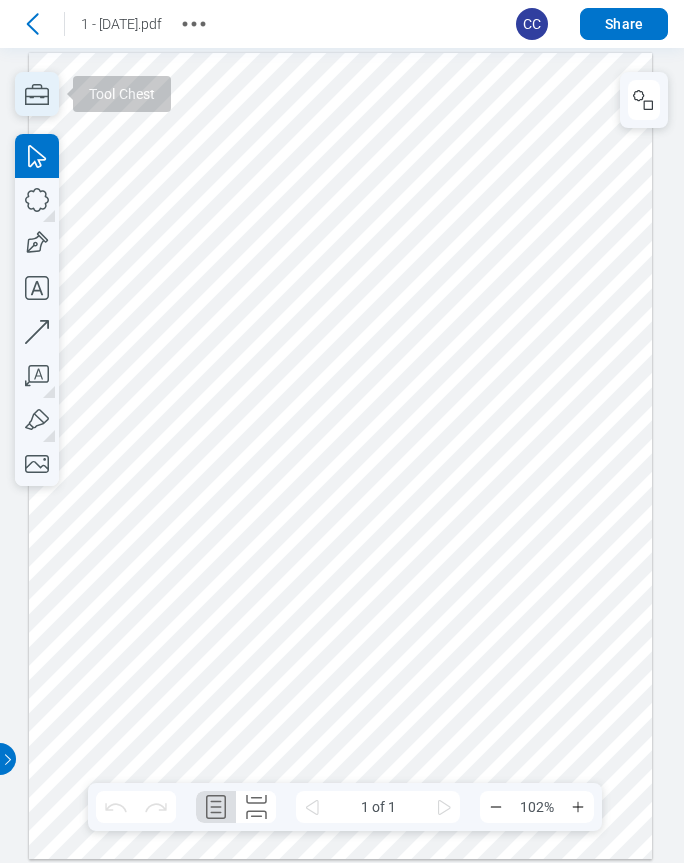 click 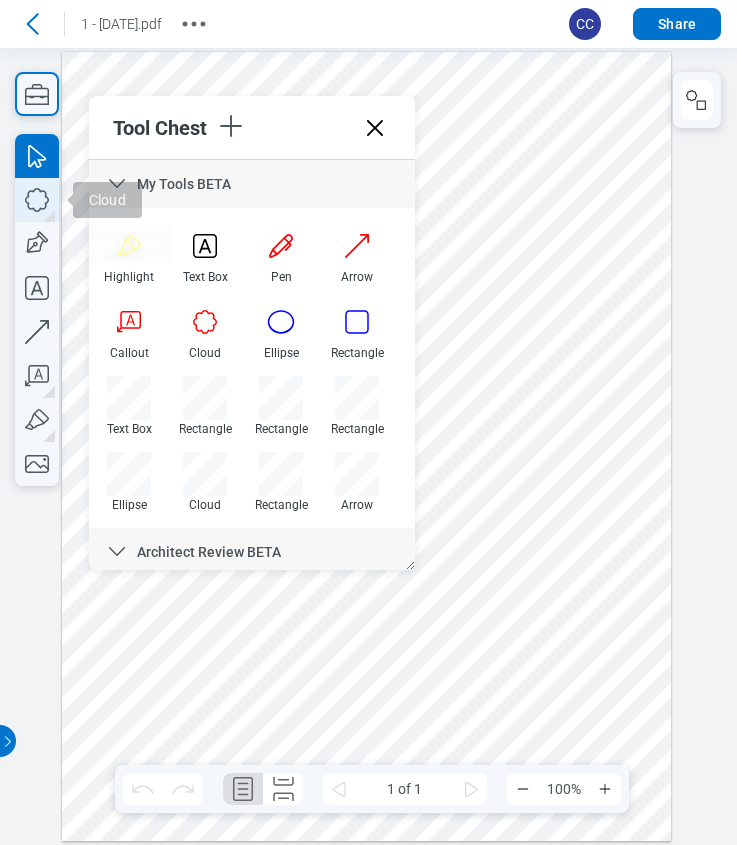 click 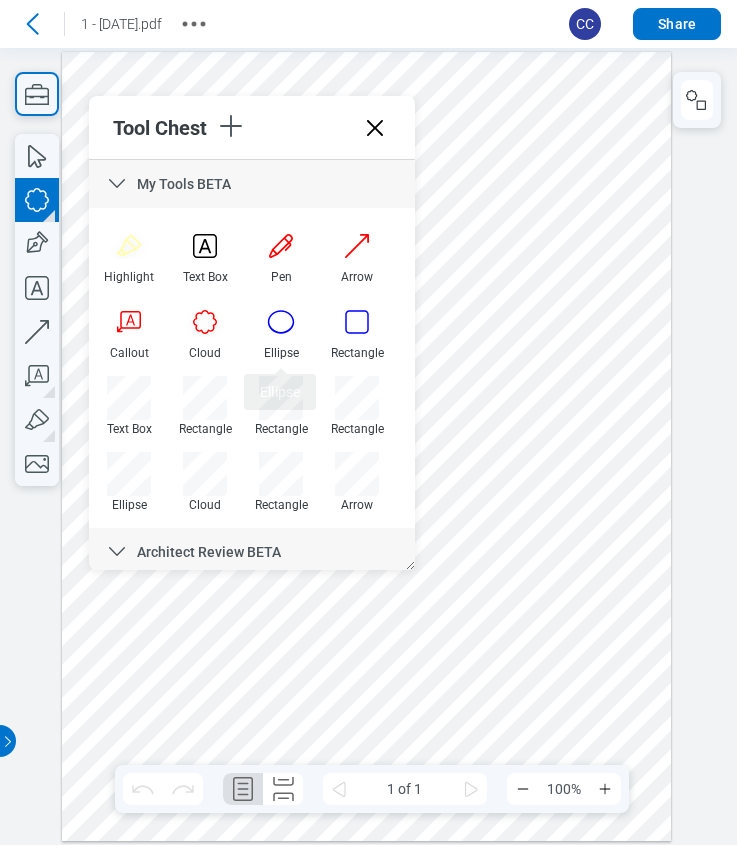 drag, startPoint x: 400, startPoint y: 620, endPoint x: 485, endPoint y: 710, distance: 123.79418 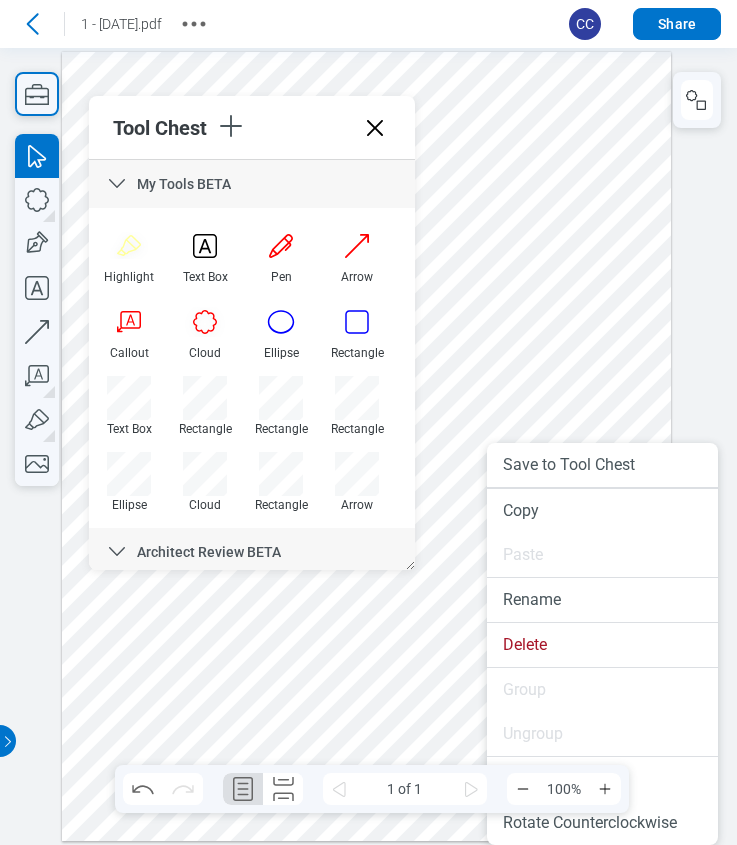 drag, startPoint x: 487, startPoint y: 708, endPoint x: 495, endPoint y: 737, distance: 30.083218 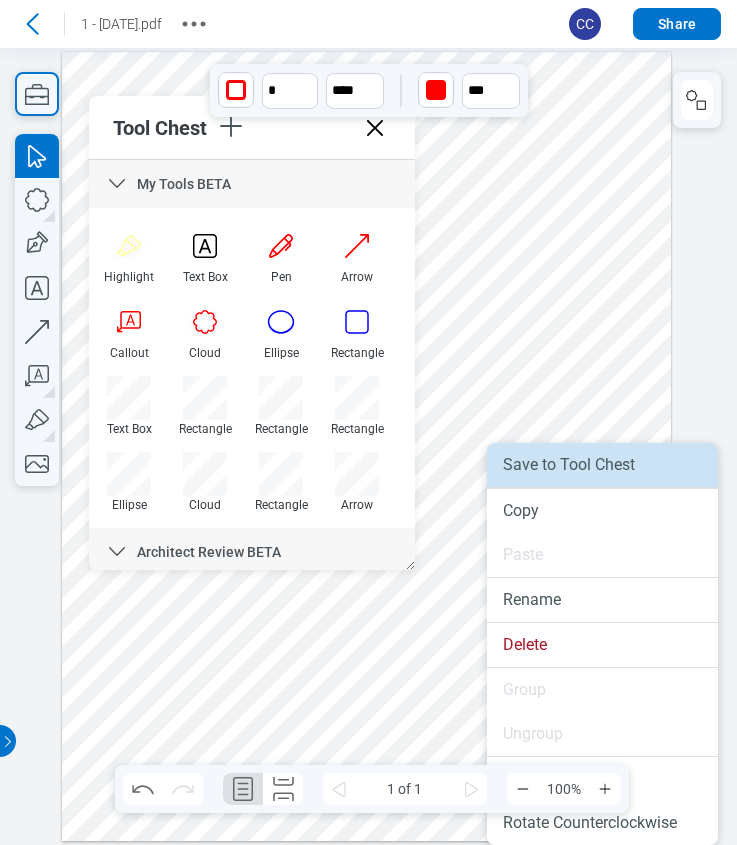 click on "Save to Tool Chest" at bounding box center (602, 465) 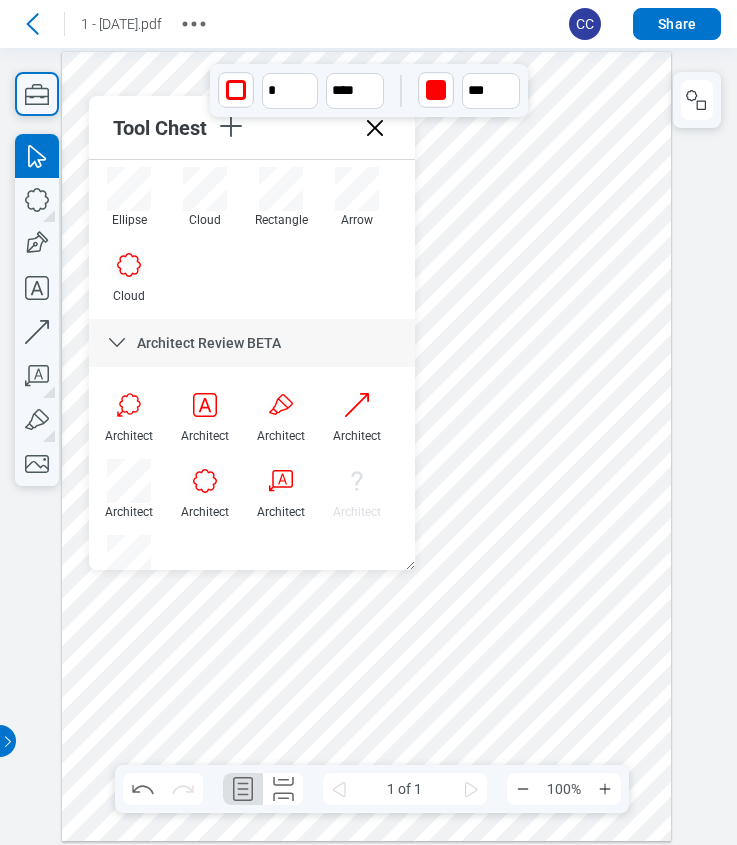 scroll, scrollTop: 312, scrollLeft: 0, axis: vertical 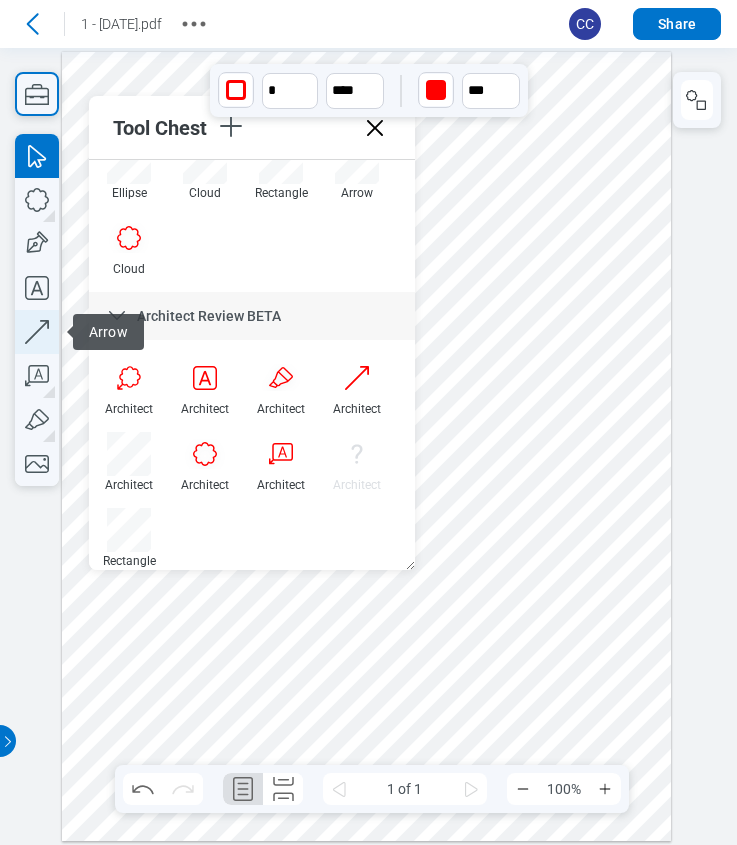 click 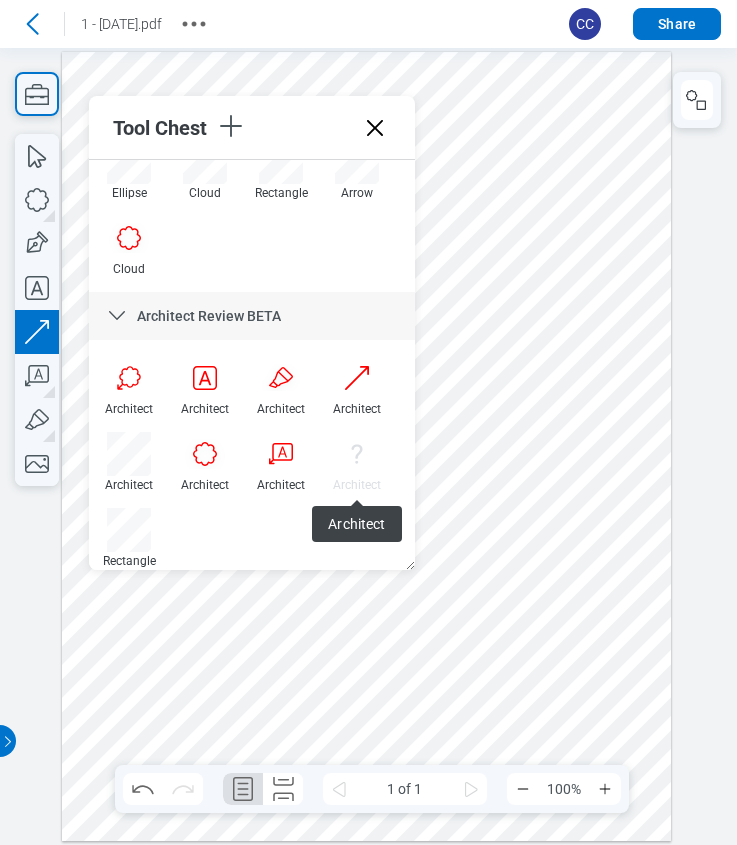drag, startPoint x: 458, startPoint y: 580, endPoint x: 553, endPoint y: 488, distance: 132.24599 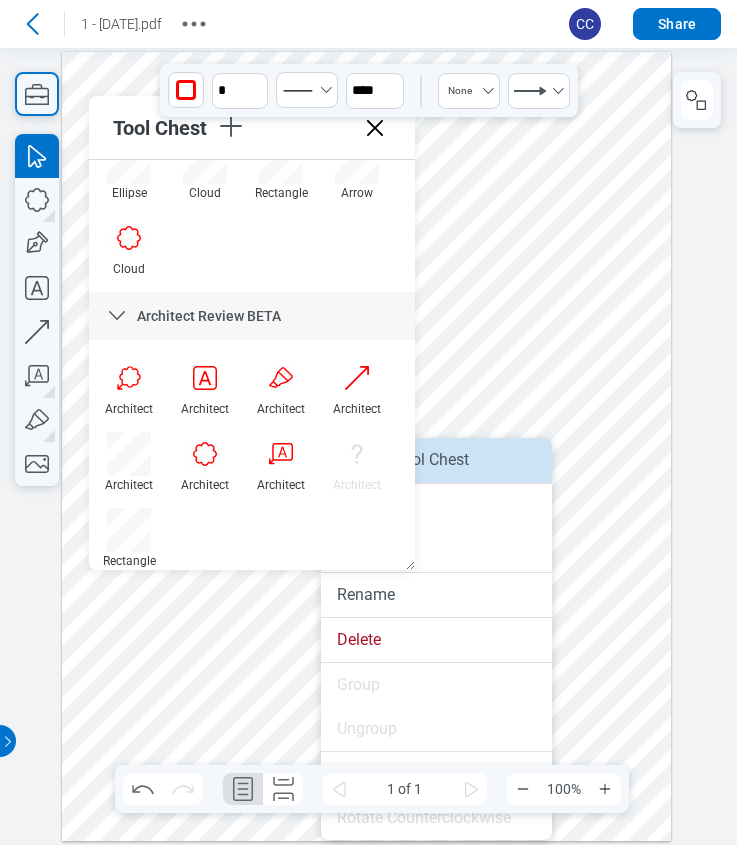 click on "Save to Tool Chest" at bounding box center (436, 460) 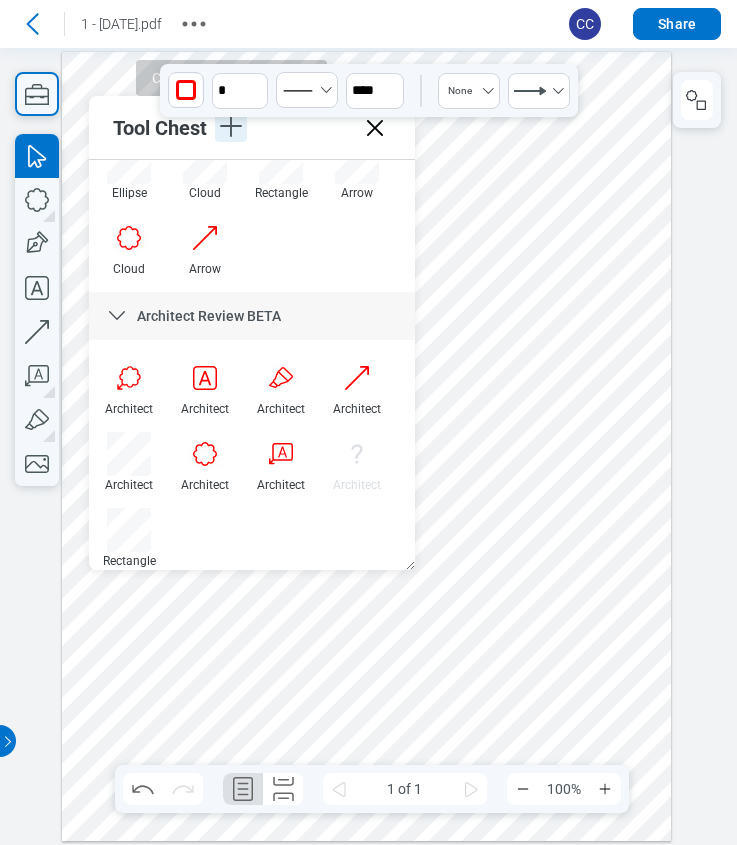 click 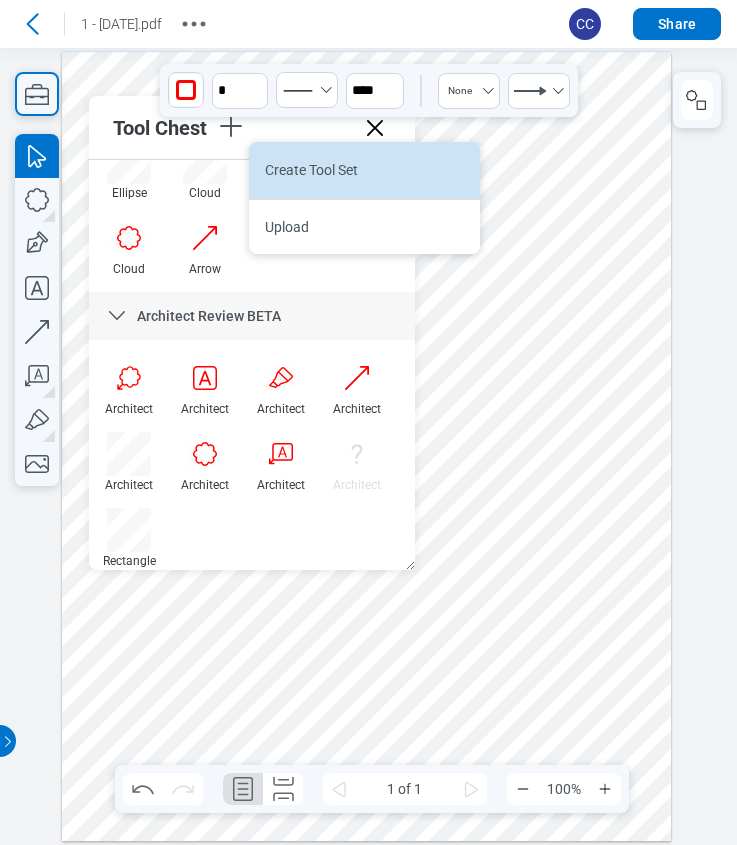 click on "Create Tool Set" at bounding box center [364, 170] 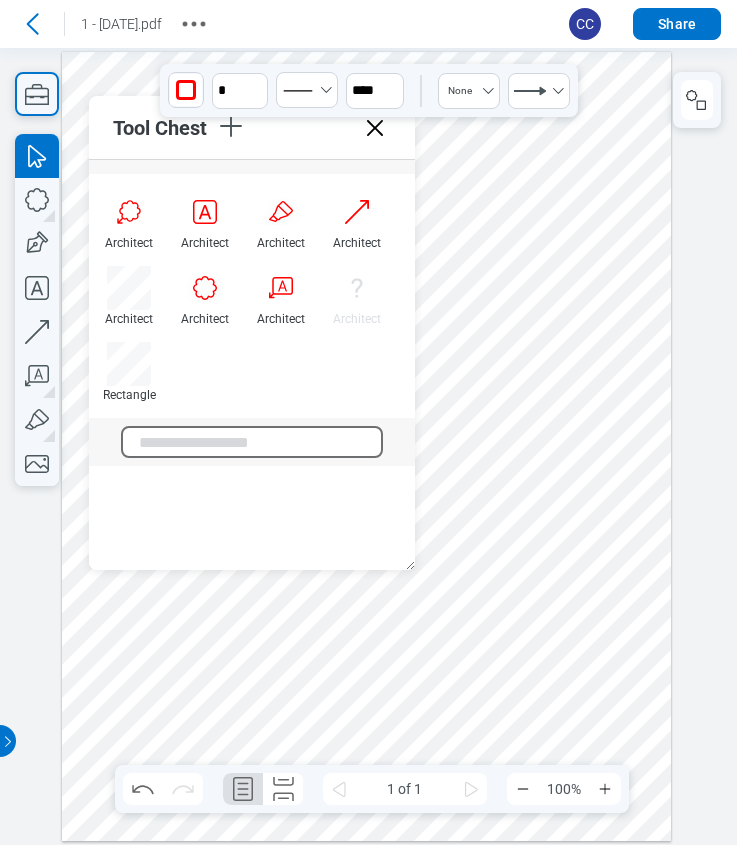 scroll, scrollTop: 736, scrollLeft: 0, axis: vertical 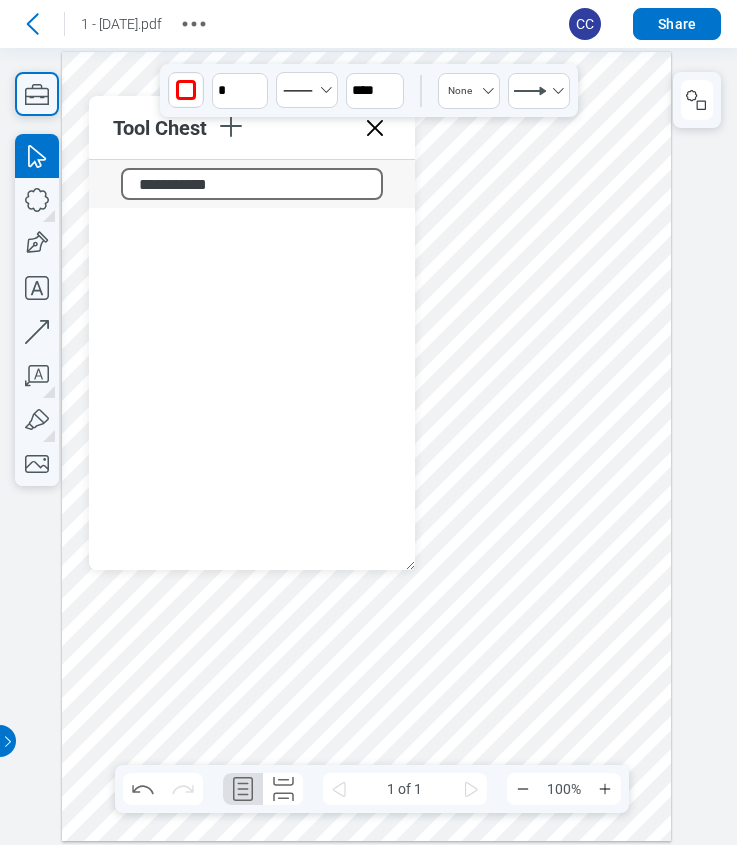 type on "**********" 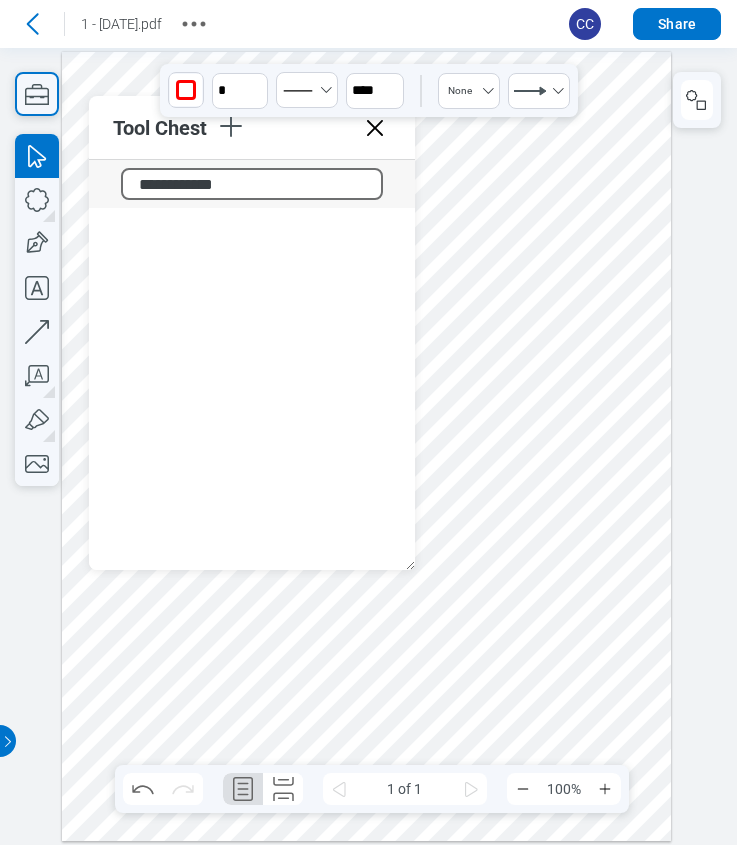 scroll, scrollTop: 466, scrollLeft: 0, axis: vertical 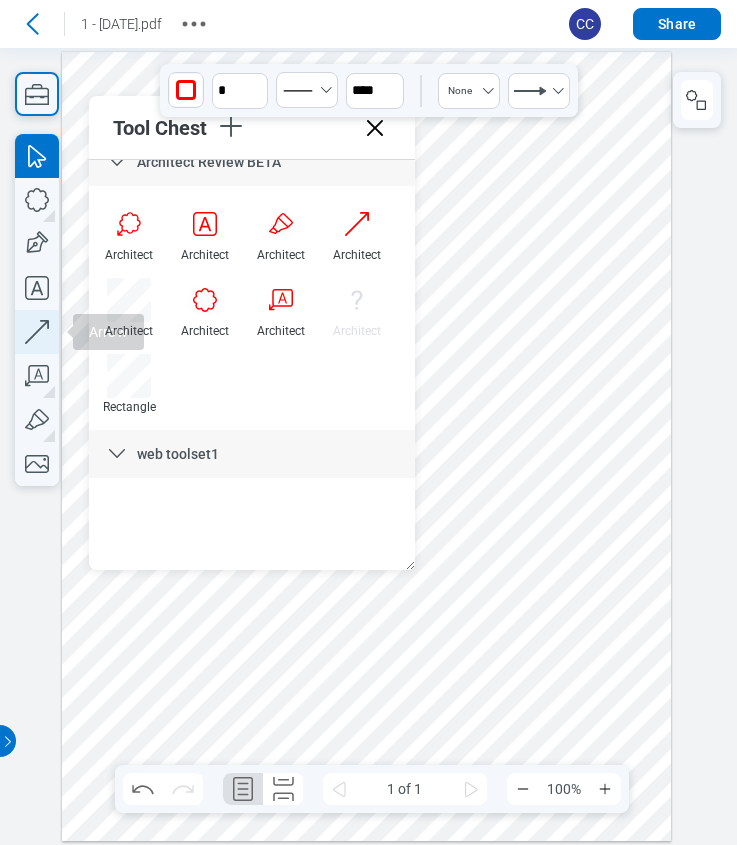 click 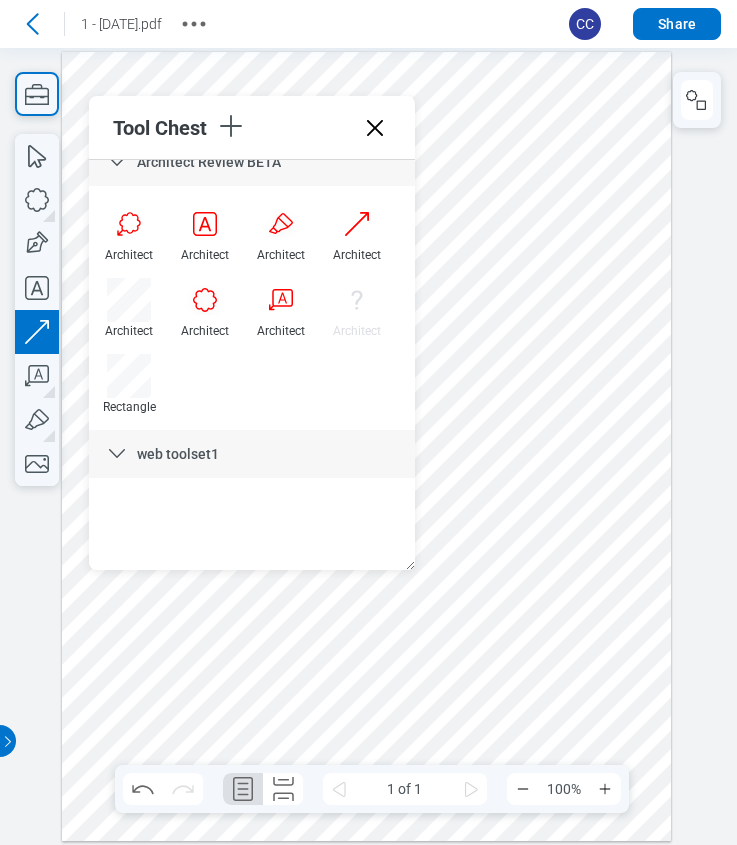 drag, startPoint x: 517, startPoint y: 379, endPoint x: 572, endPoint y: 340, distance: 67.424034 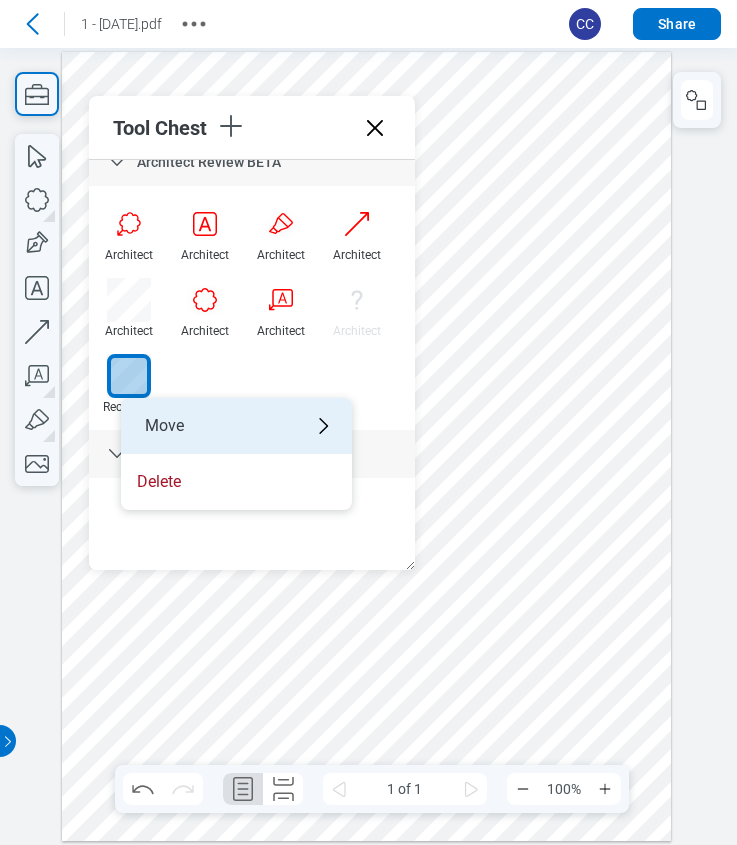 click on "Move" at bounding box center (236, 426) 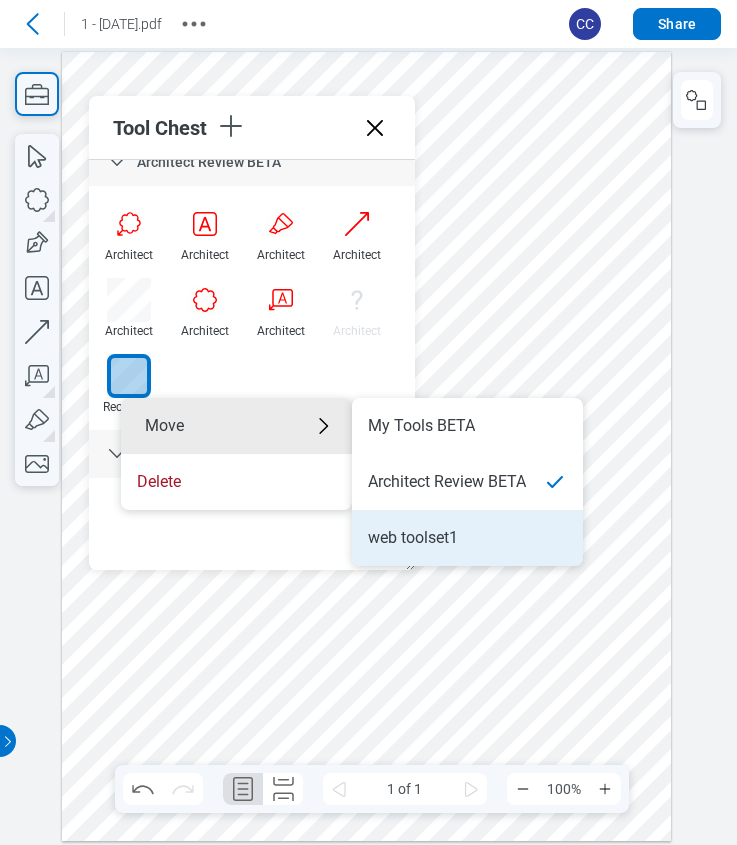 click on "web toolset1" at bounding box center (413, 538) 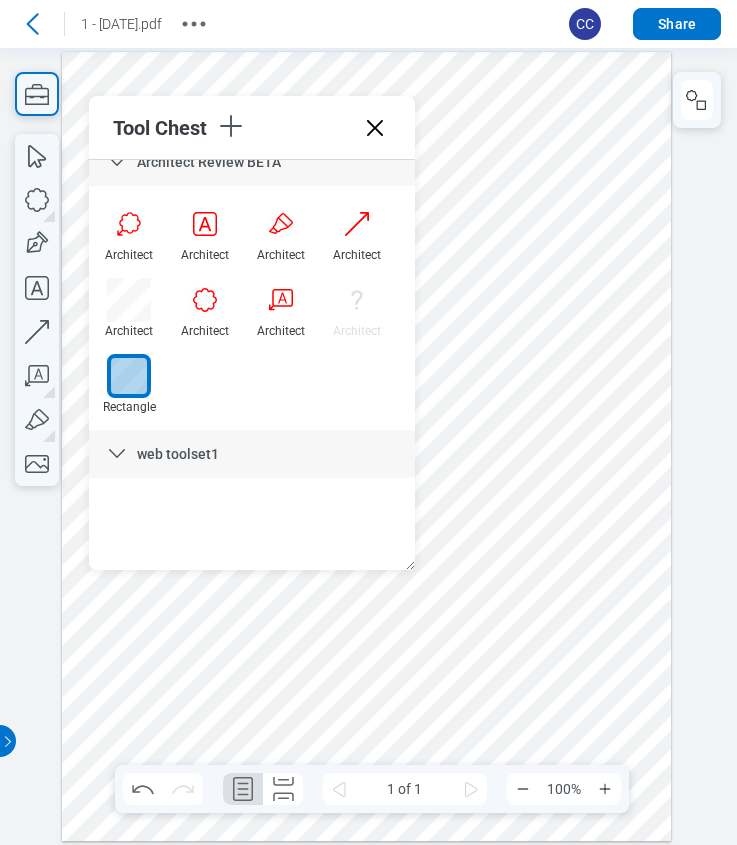 scroll, scrollTop: 390, scrollLeft: 0, axis: vertical 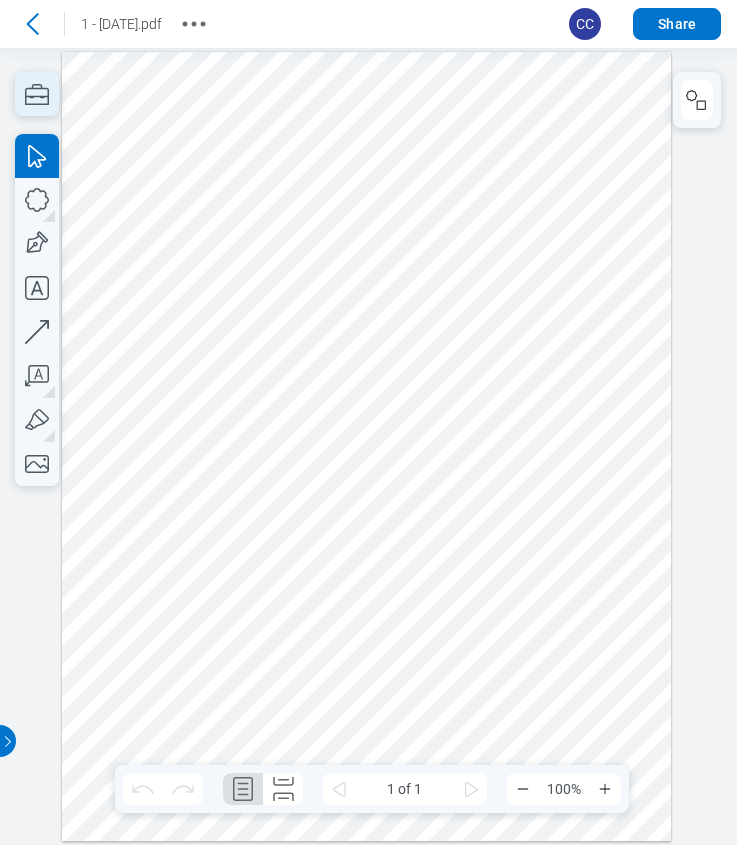 click 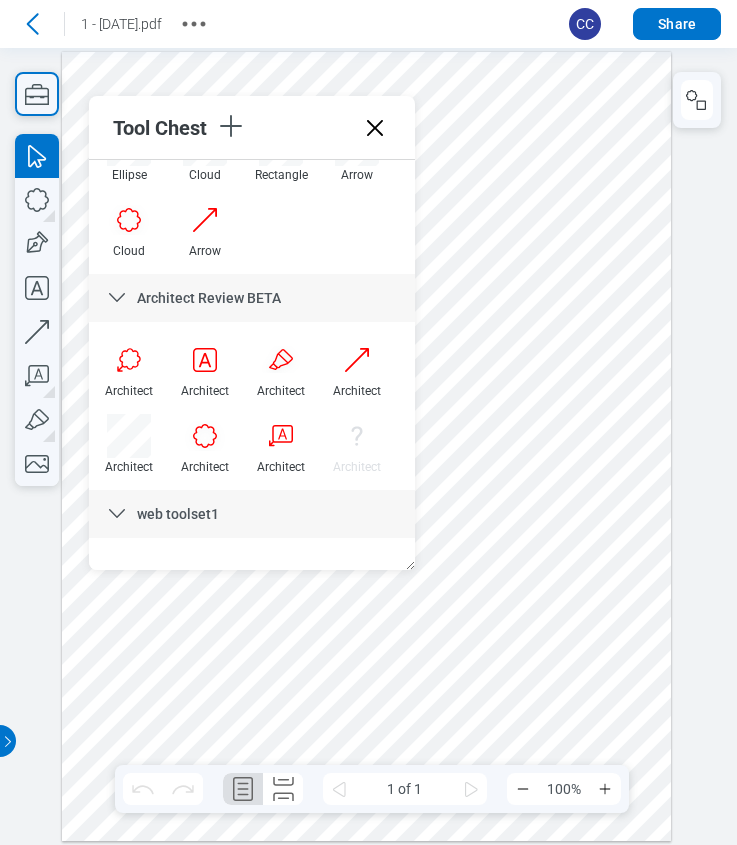 scroll, scrollTop: 390, scrollLeft: 0, axis: vertical 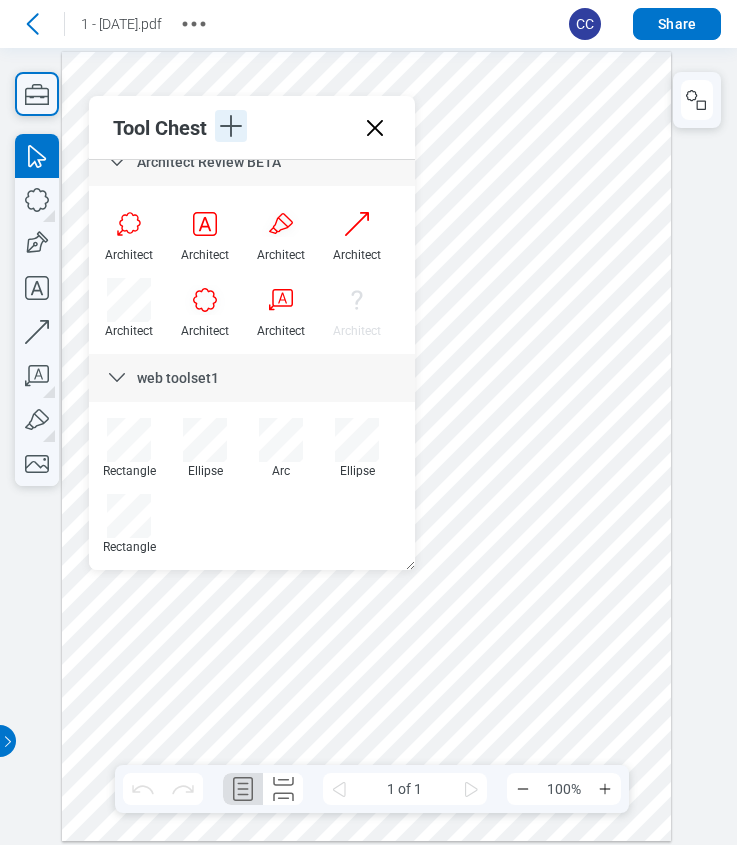 click 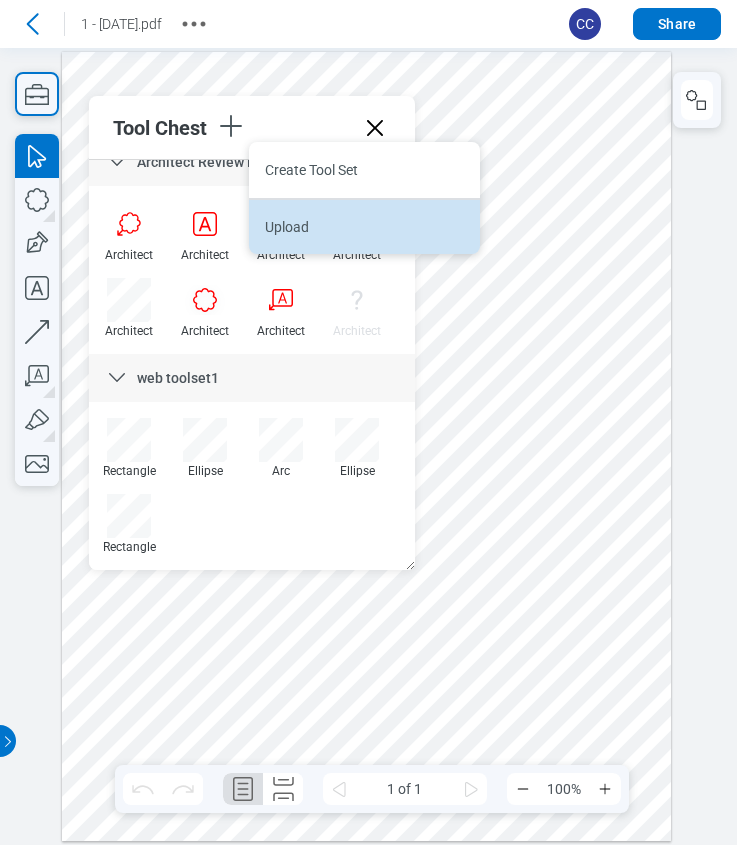 drag, startPoint x: 294, startPoint y: 176, endPoint x: 422, endPoint y: 233, distance: 140.11781 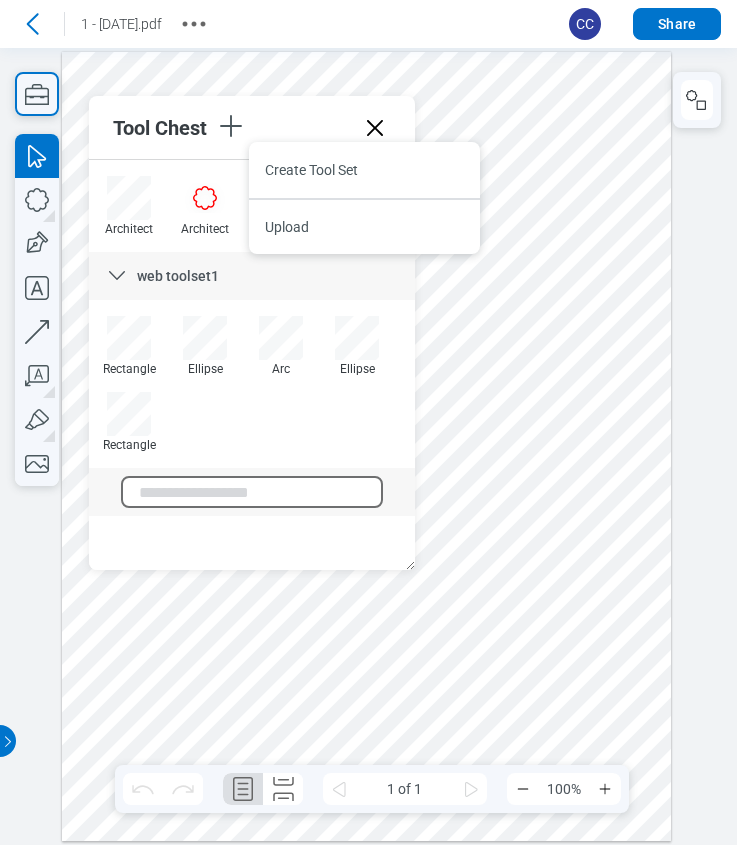 scroll, scrollTop: 876, scrollLeft: 0, axis: vertical 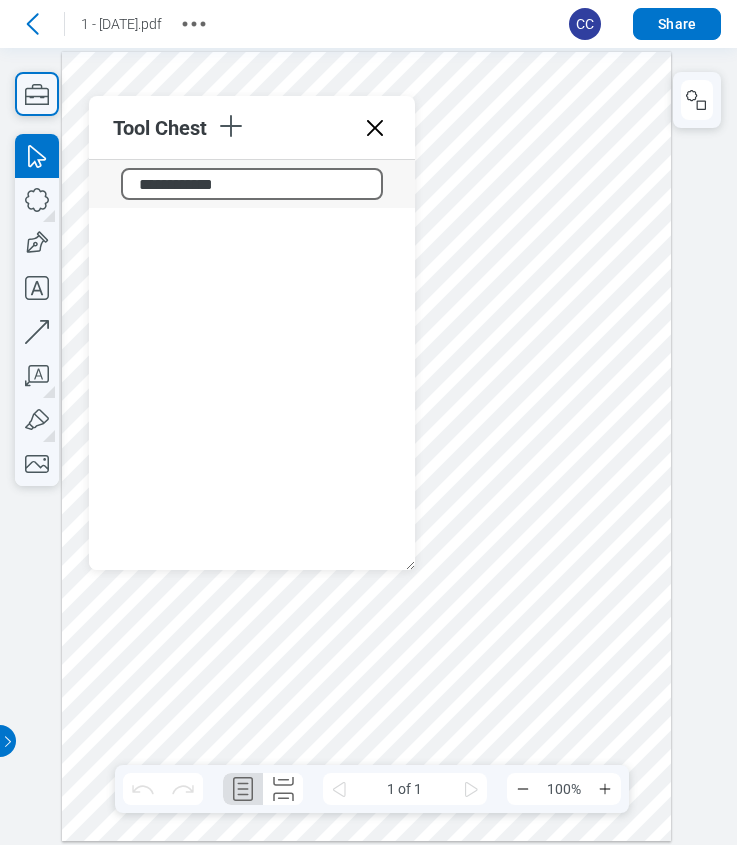 type on "**********" 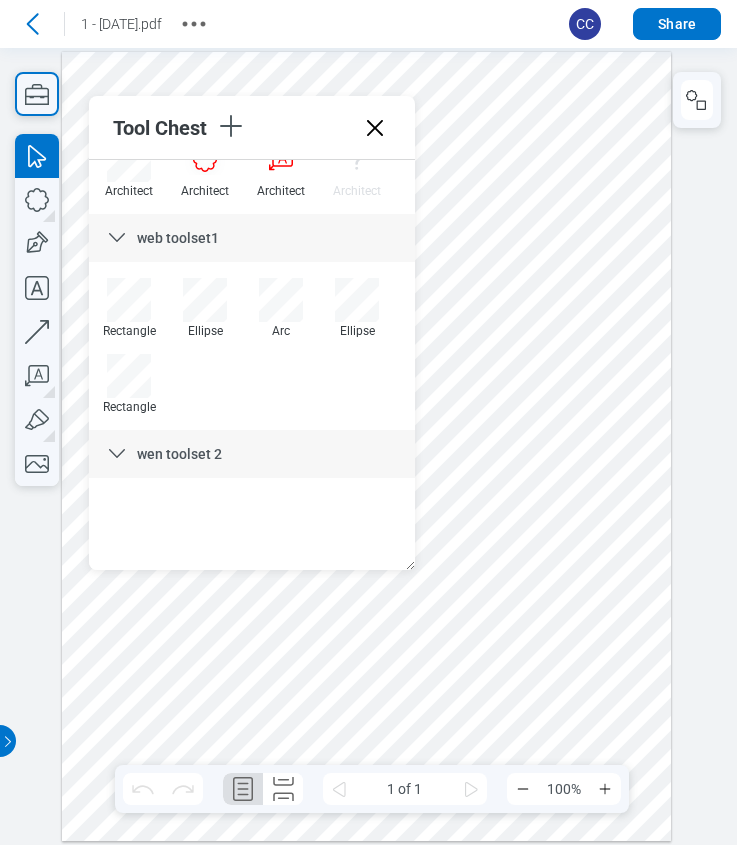 scroll, scrollTop: 0, scrollLeft: 0, axis: both 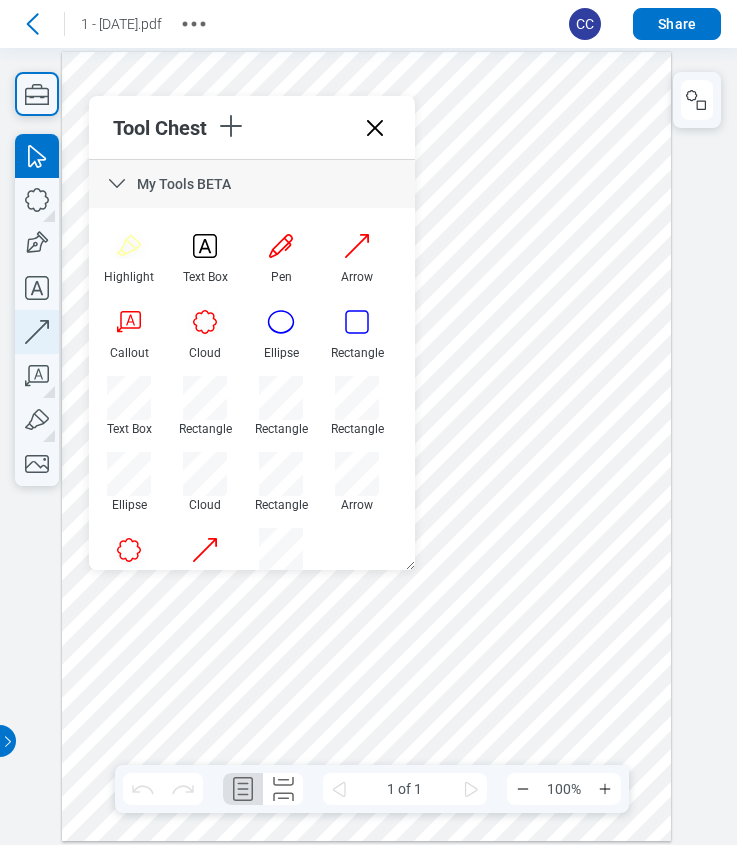 click 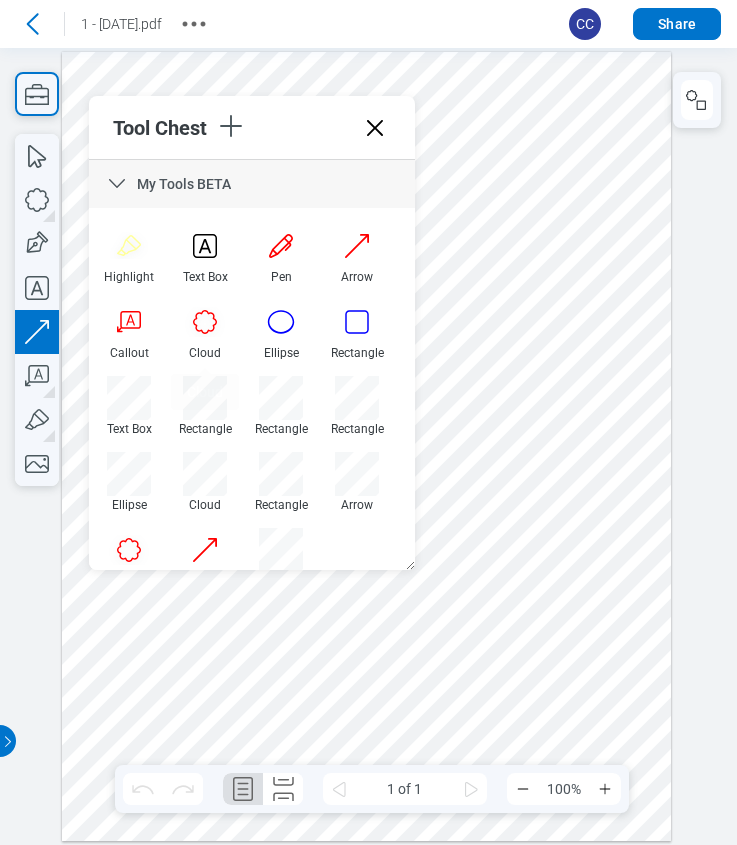 drag, startPoint x: 567, startPoint y: 276, endPoint x: 557, endPoint y: 291, distance: 18.027756 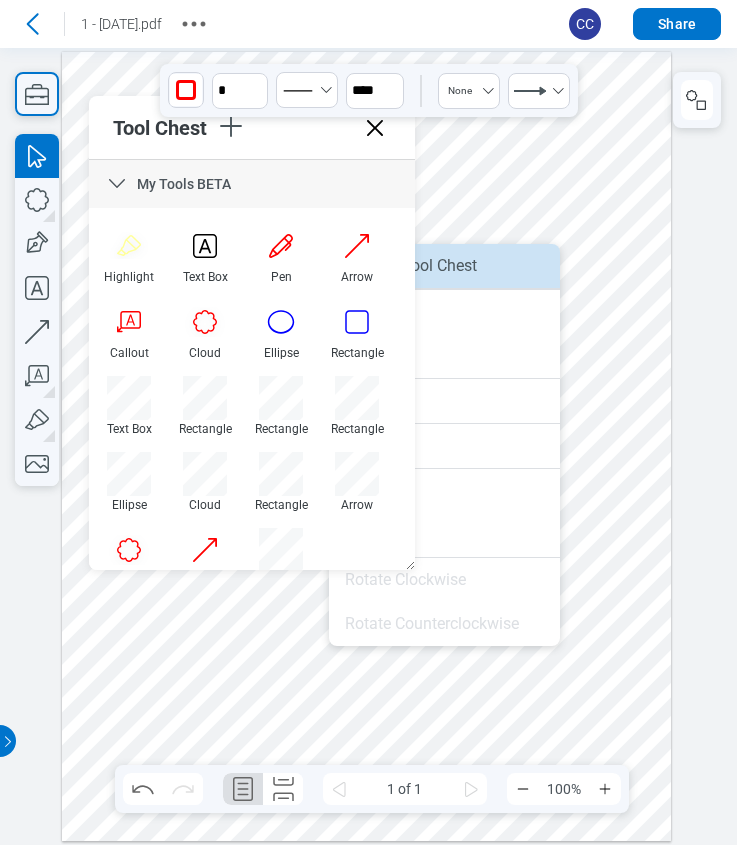 click on "Save to Tool Chest" at bounding box center (444, 266) 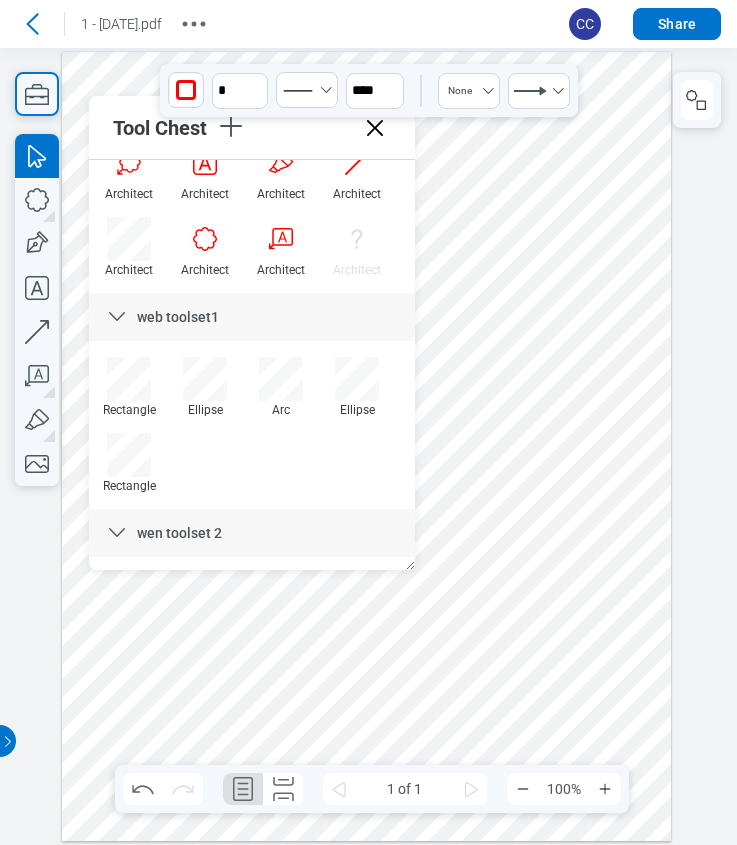 scroll, scrollTop: 606, scrollLeft: 0, axis: vertical 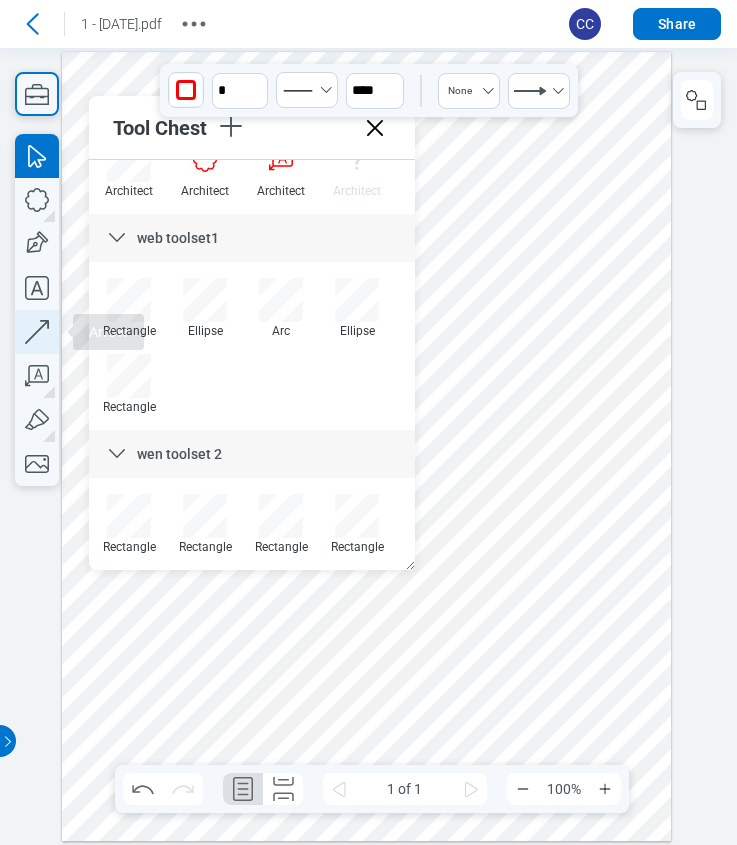 click 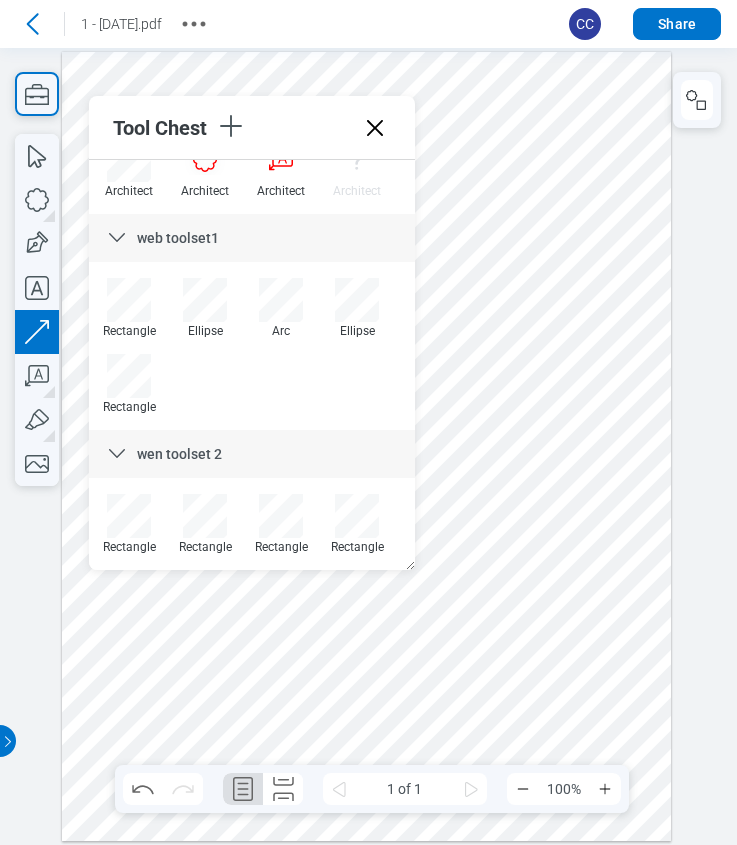 type 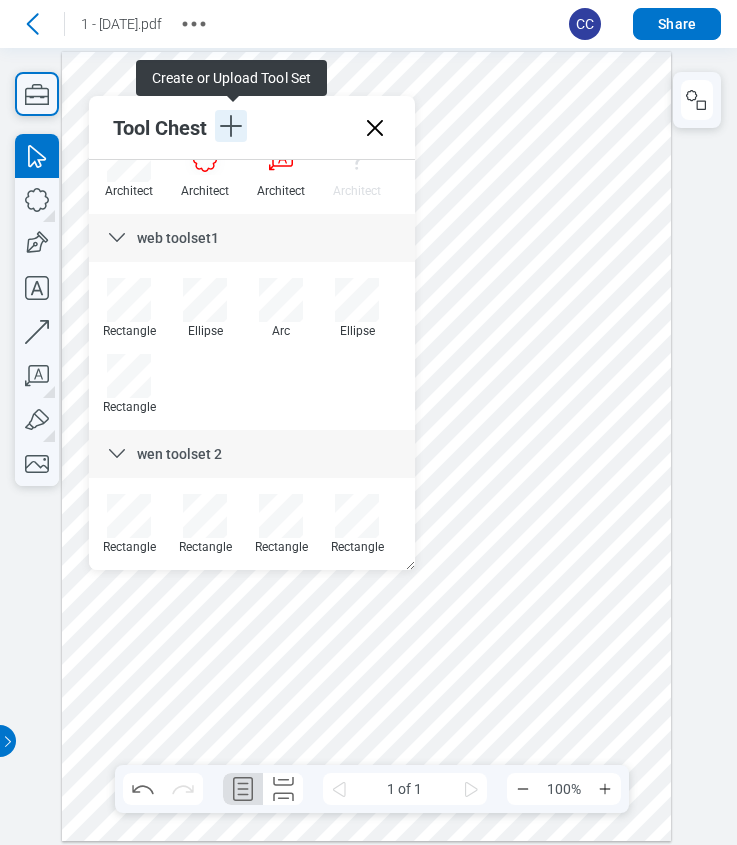 click 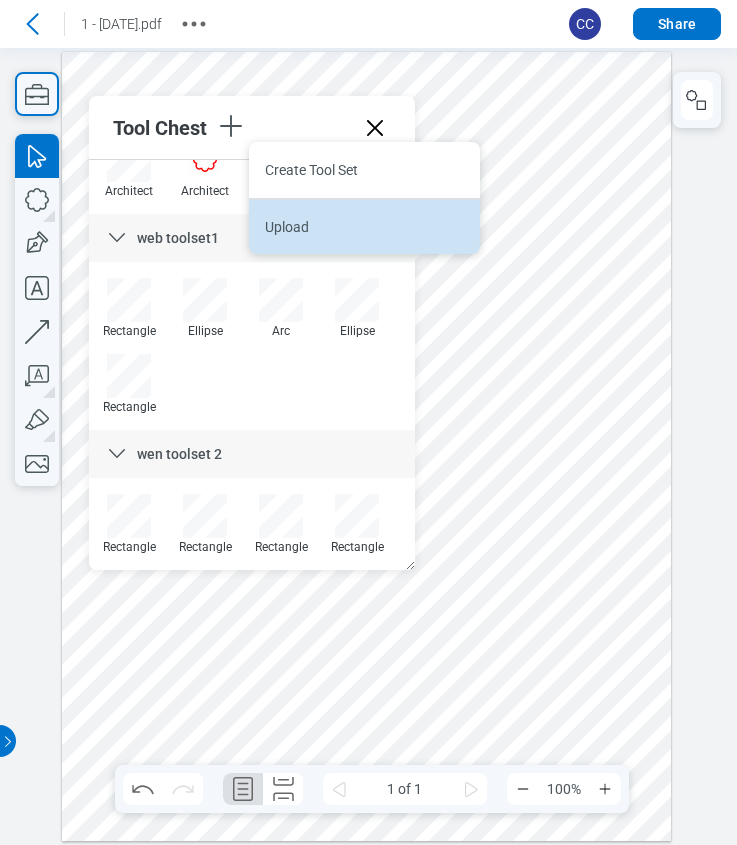 drag, startPoint x: 296, startPoint y: 178, endPoint x: 450, endPoint y: 210, distance: 157.28954 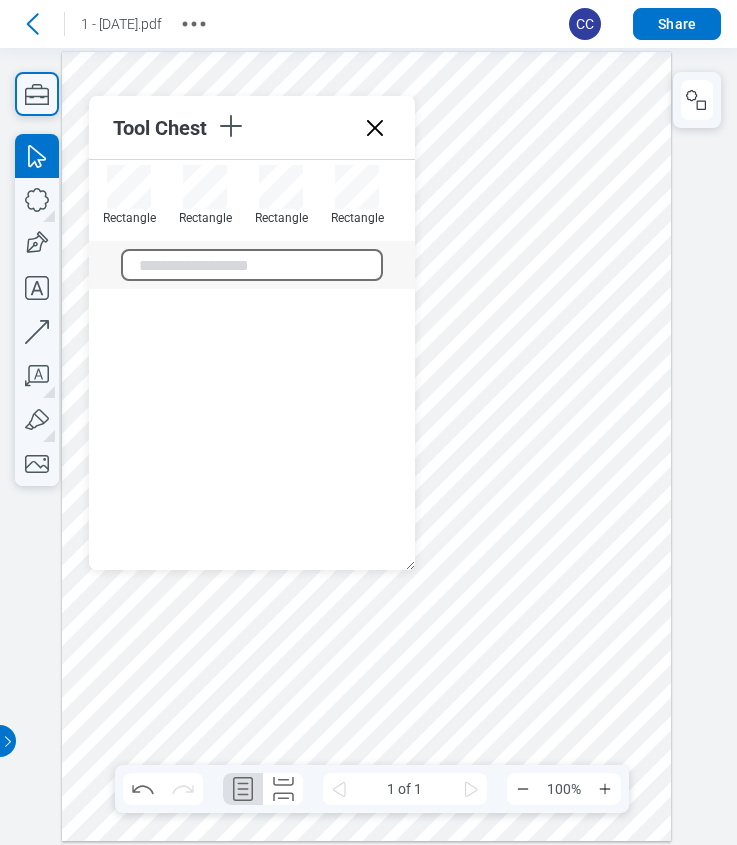 scroll, scrollTop: 1016, scrollLeft: 0, axis: vertical 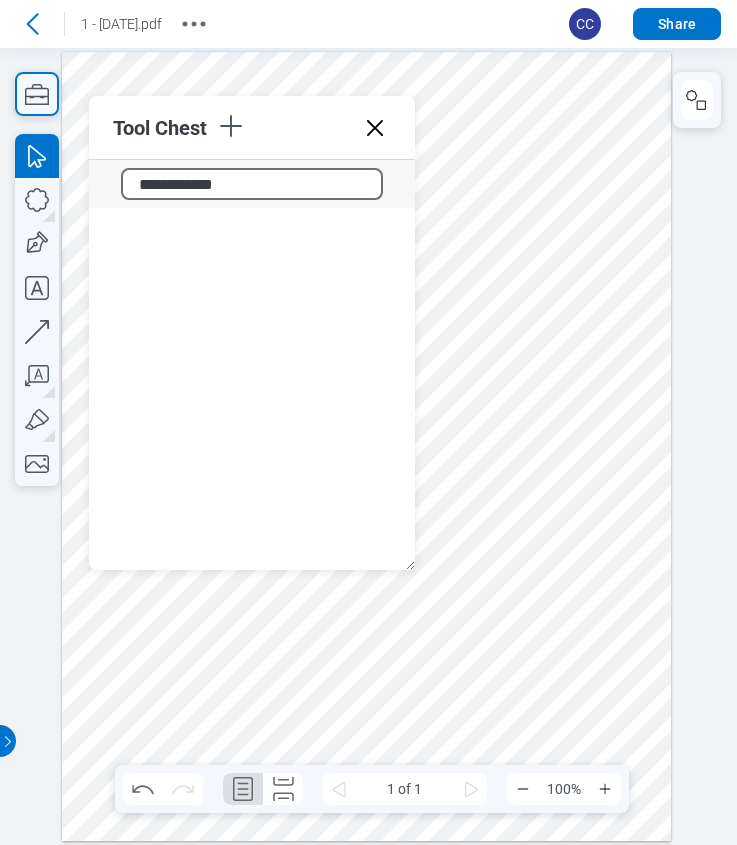 type on "**********" 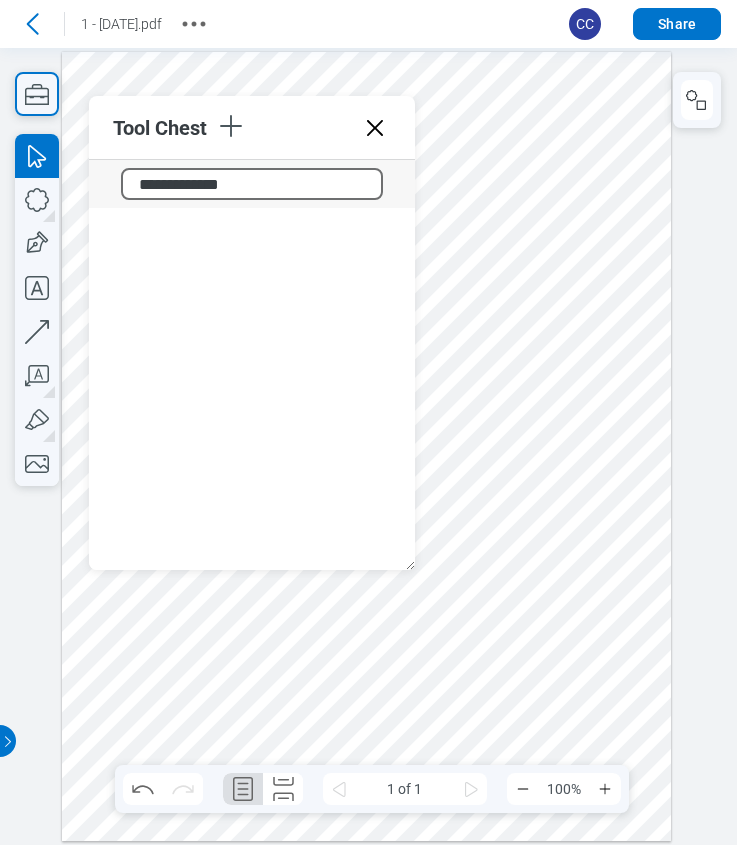 scroll, scrollTop: 746, scrollLeft: 0, axis: vertical 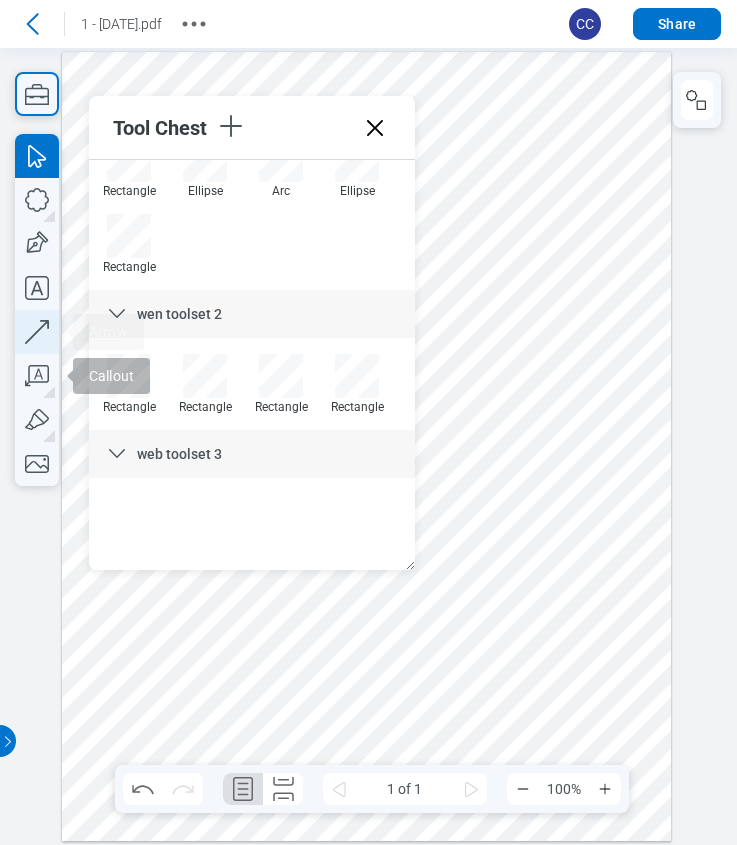 click 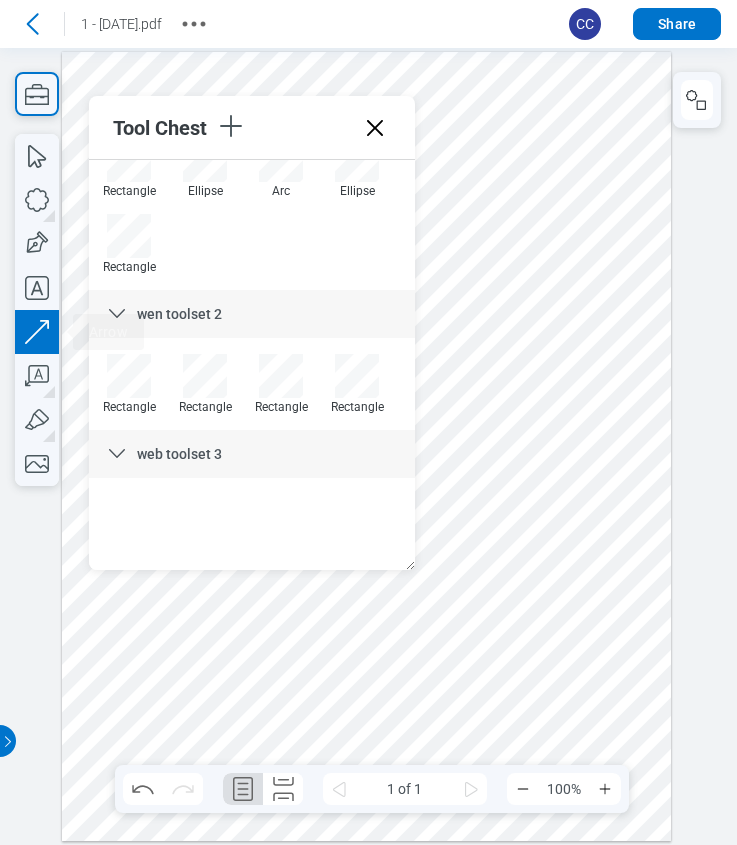 drag, startPoint x: 587, startPoint y: 356, endPoint x: 568, endPoint y: 419, distance: 65.802734 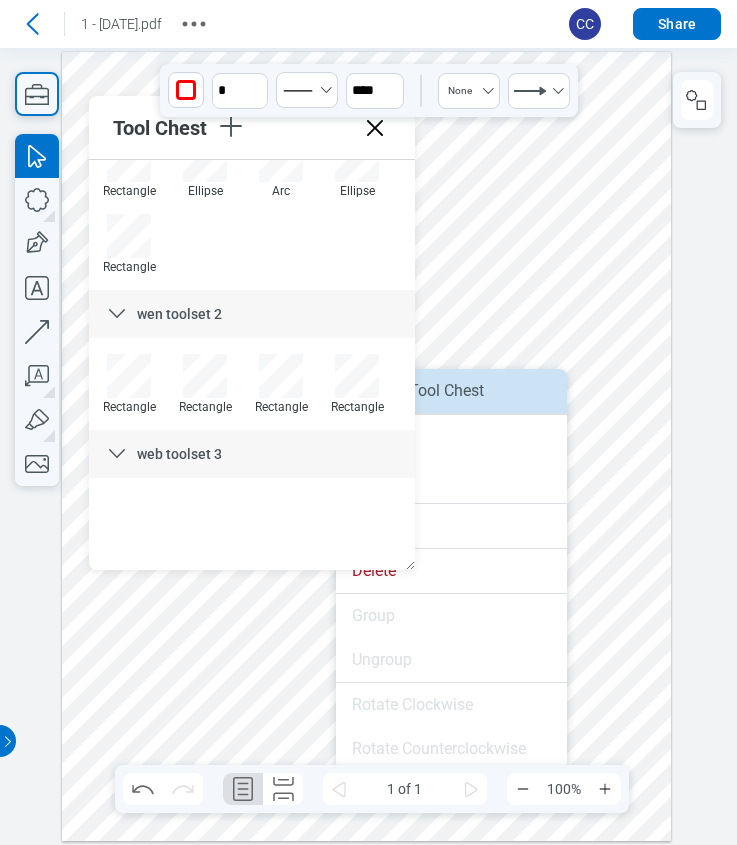 click on "Save to Tool Chest" at bounding box center (451, 391) 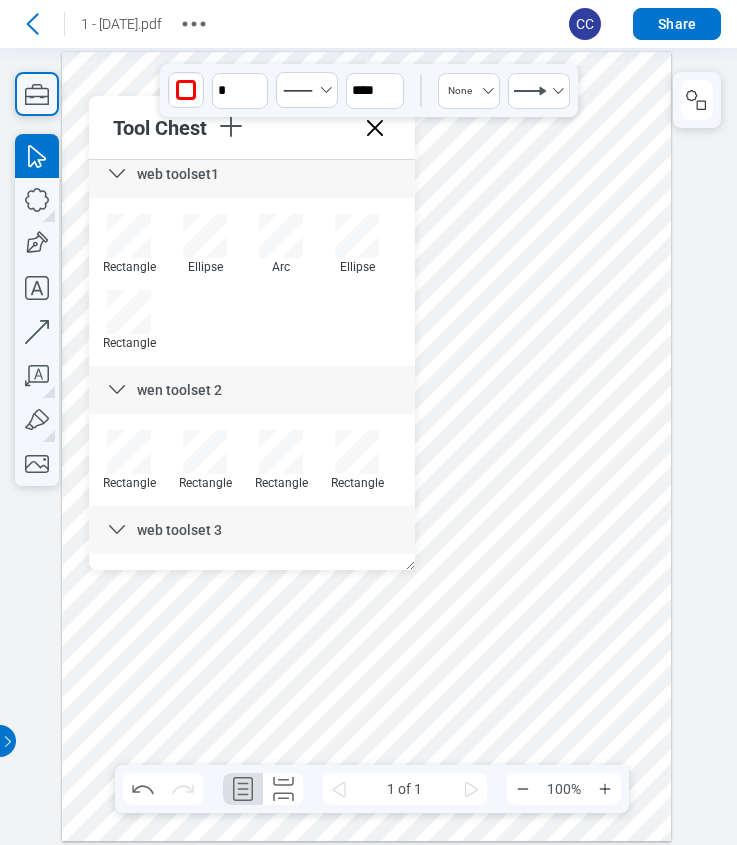 scroll, scrollTop: 822, scrollLeft: 0, axis: vertical 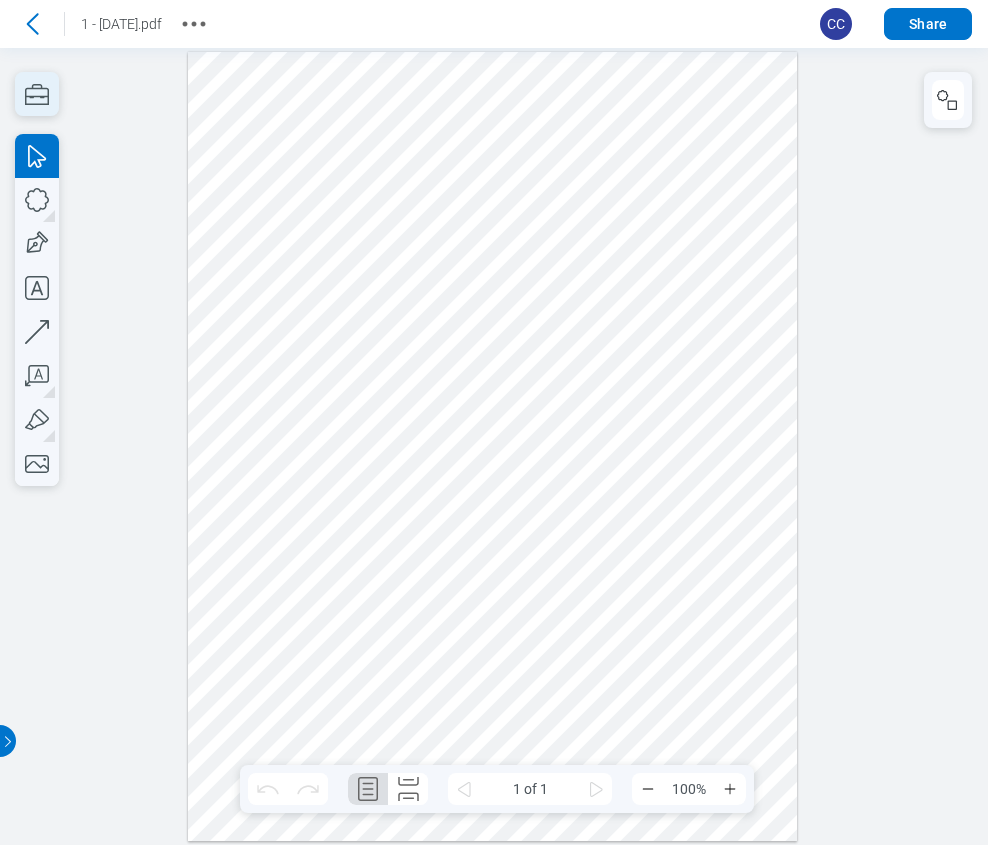 click 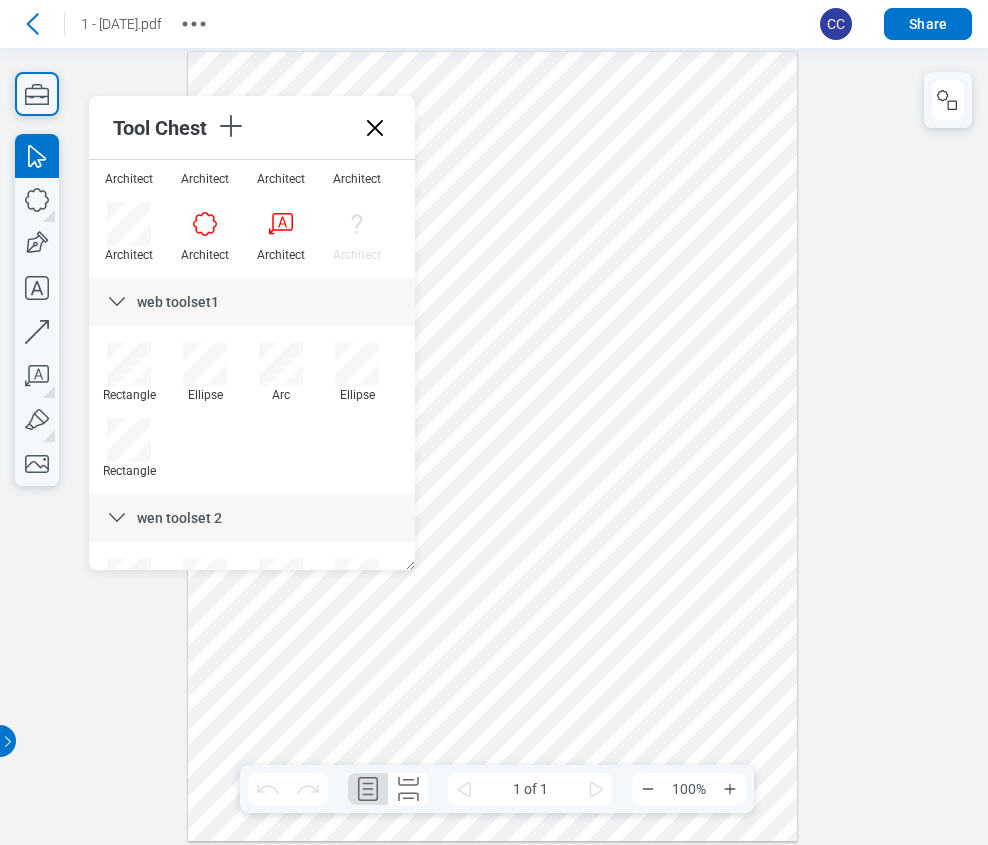 scroll, scrollTop: 644, scrollLeft: 0, axis: vertical 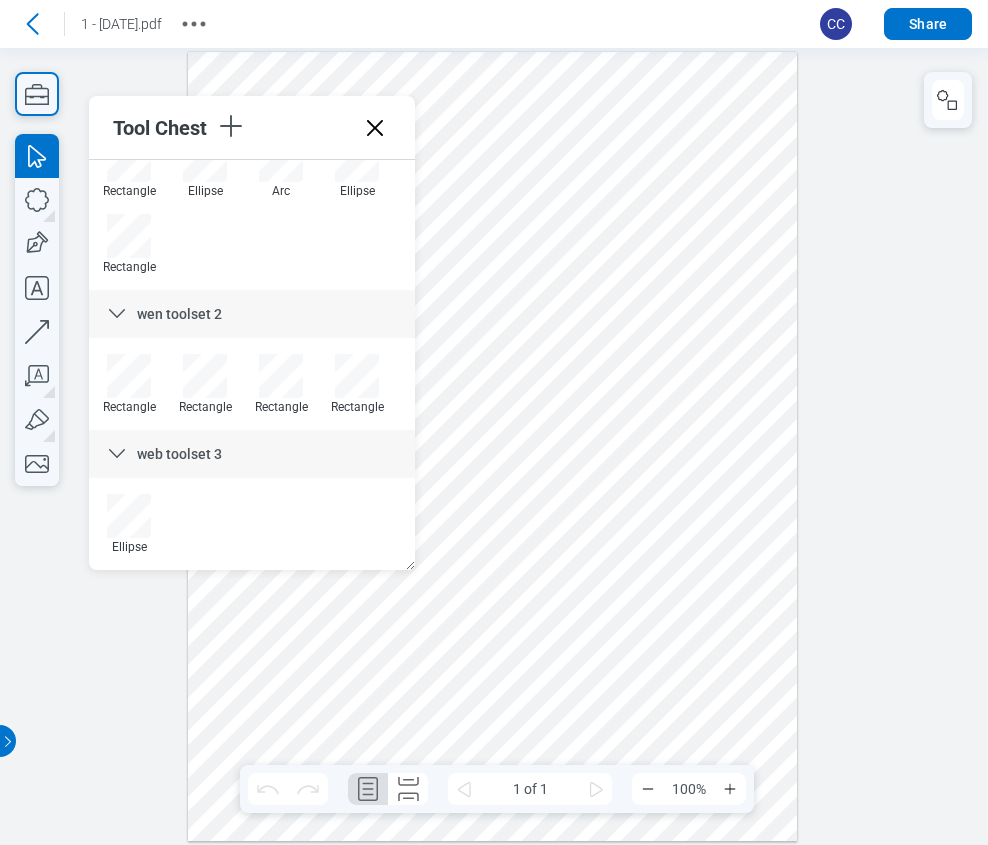 drag, startPoint x: 406, startPoint y: 476, endPoint x: 329, endPoint y: 534, distance: 96.40021 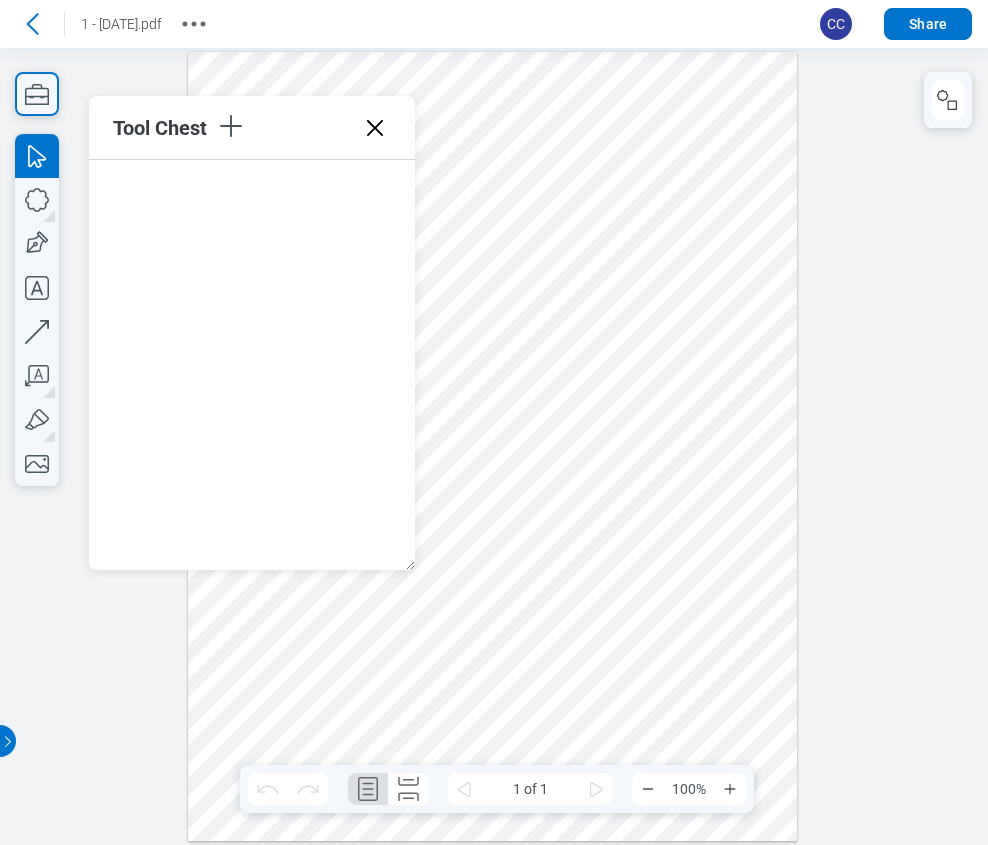 scroll, scrollTop: 0, scrollLeft: 0, axis: both 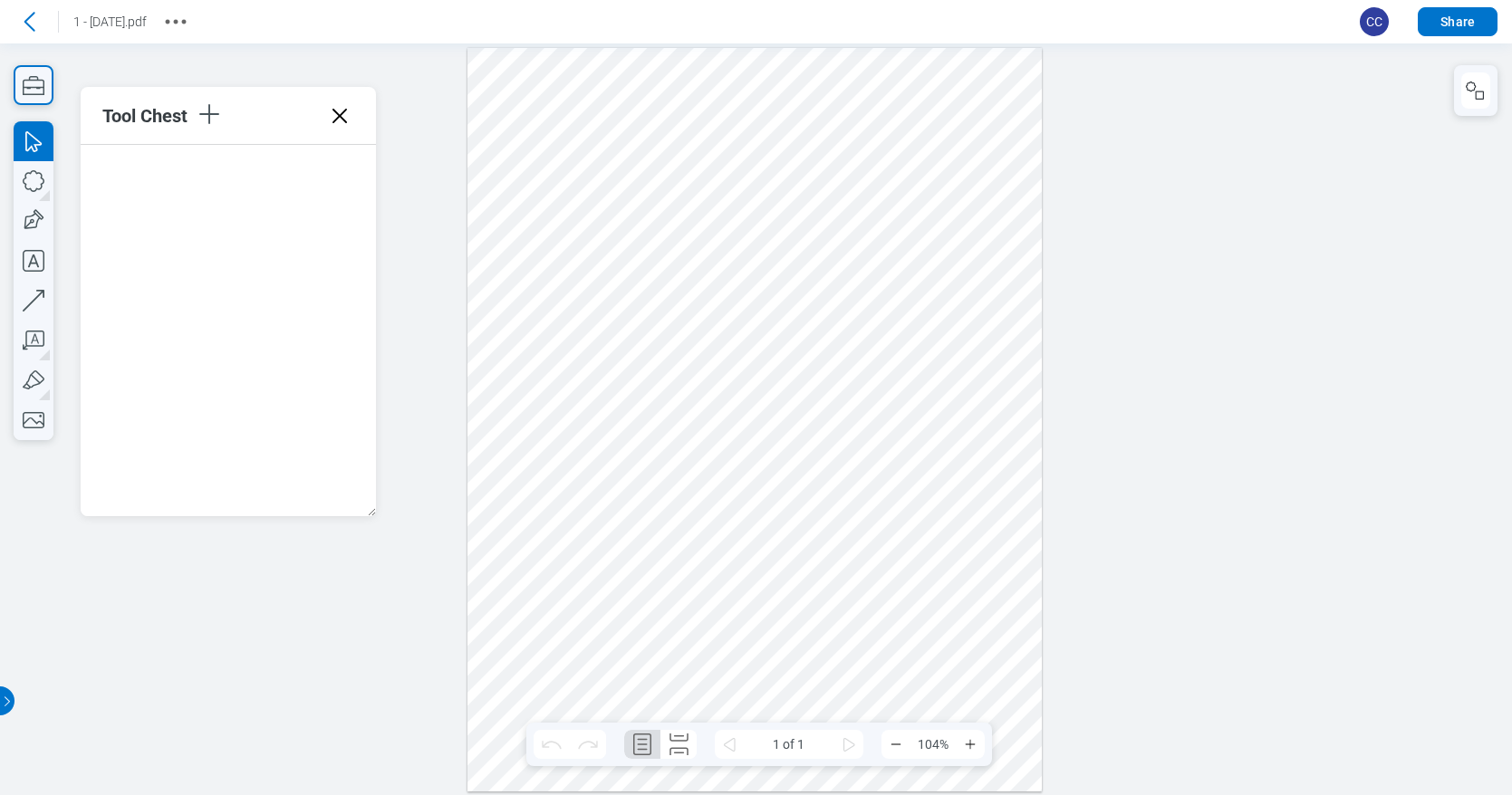 click 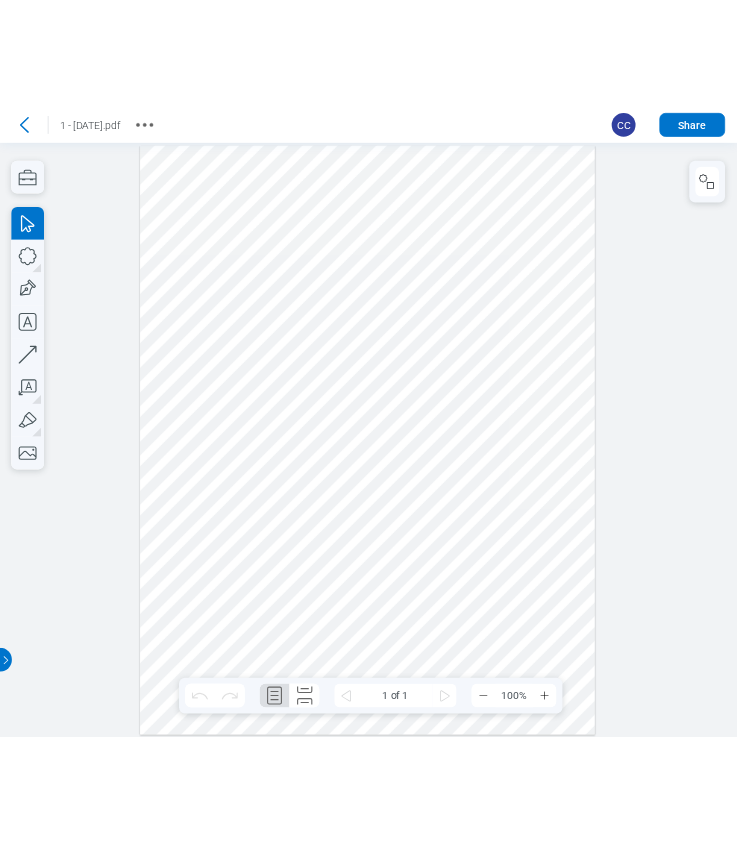 scroll, scrollTop: 0, scrollLeft: 0, axis: both 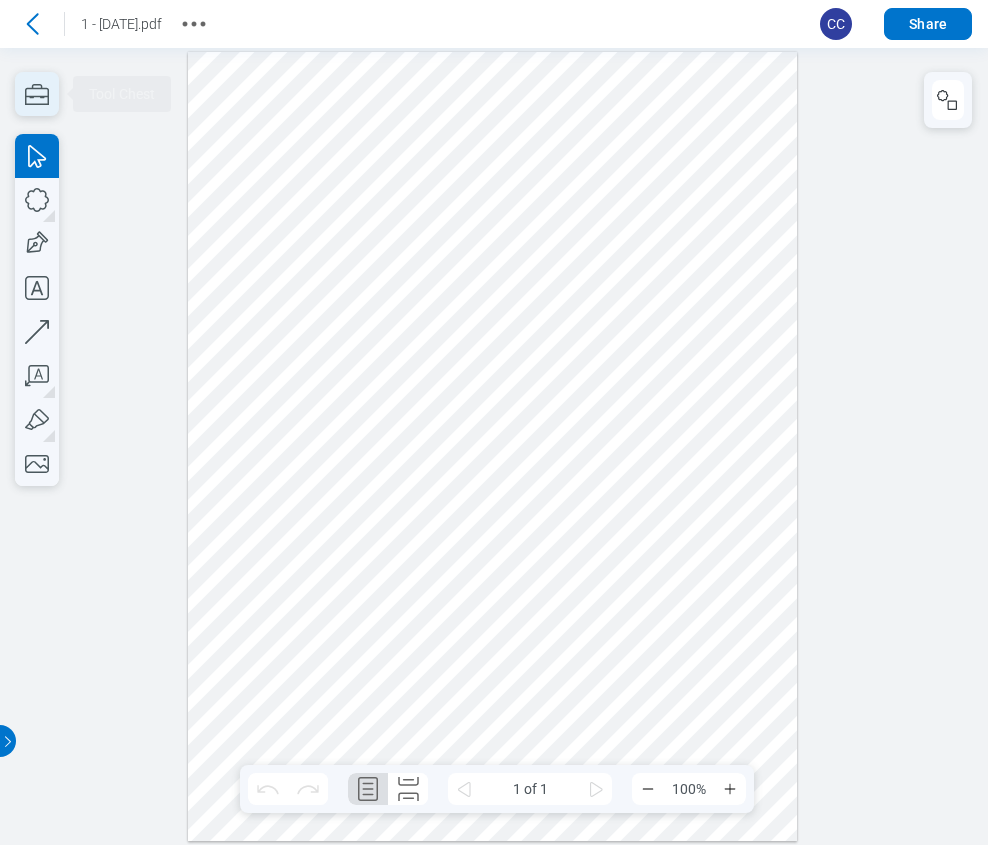 click 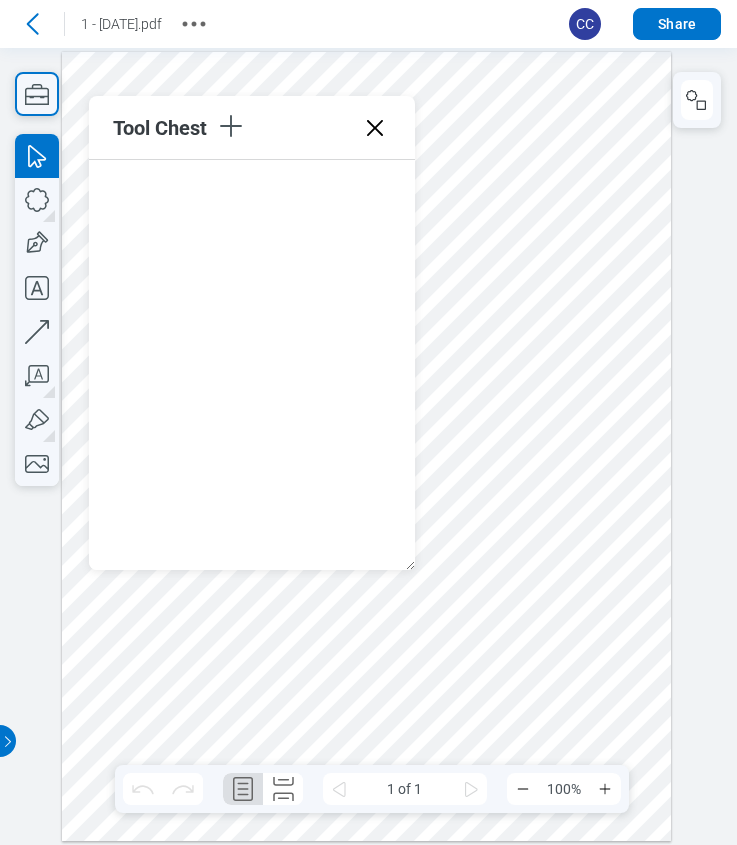 click 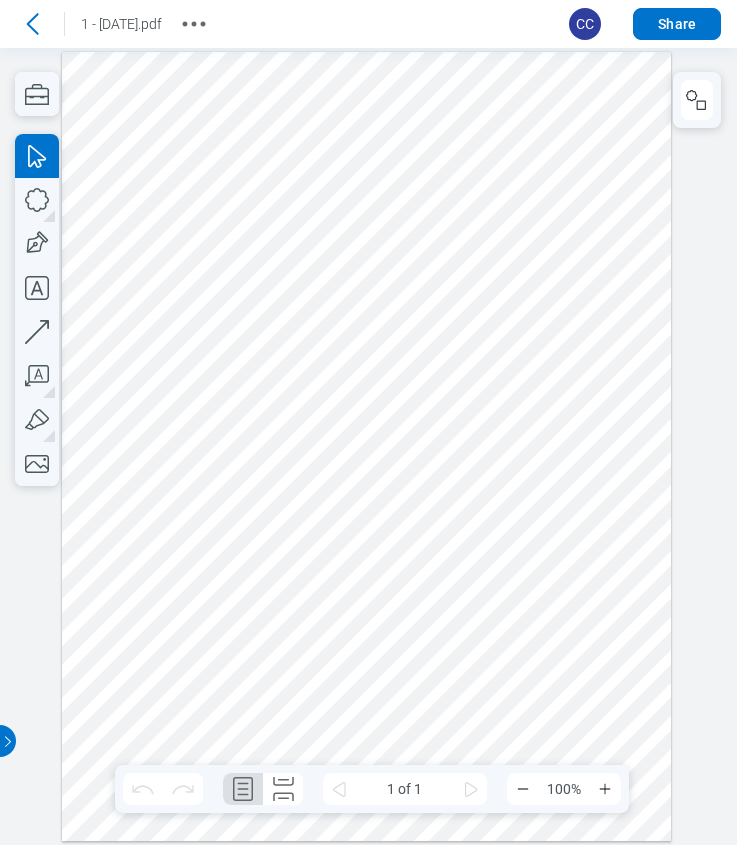 scroll, scrollTop: 0, scrollLeft: 0, axis: both 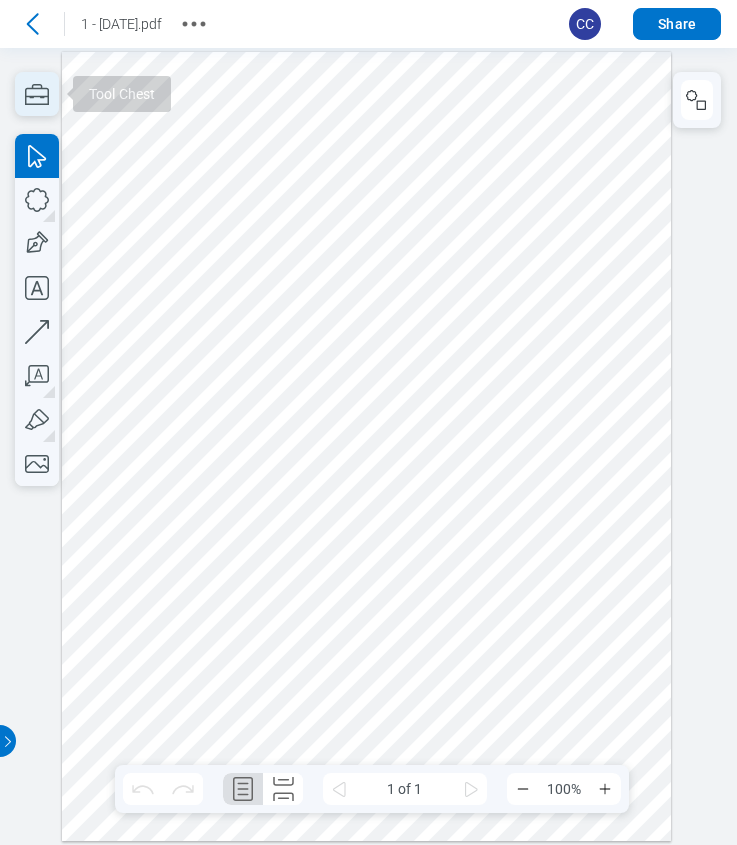 click 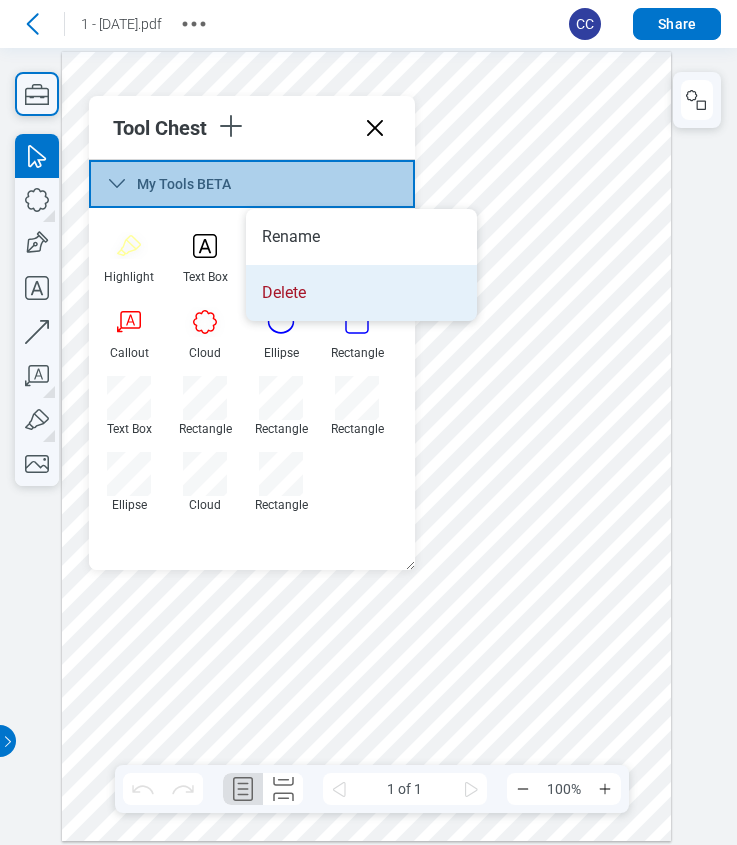 click on "Delete" at bounding box center [361, 293] 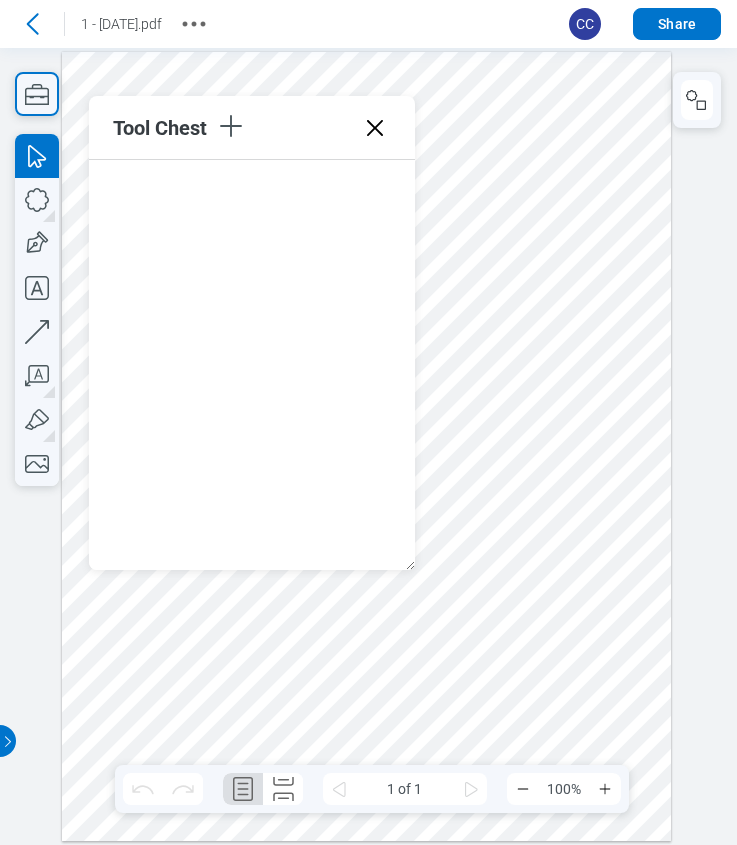 click 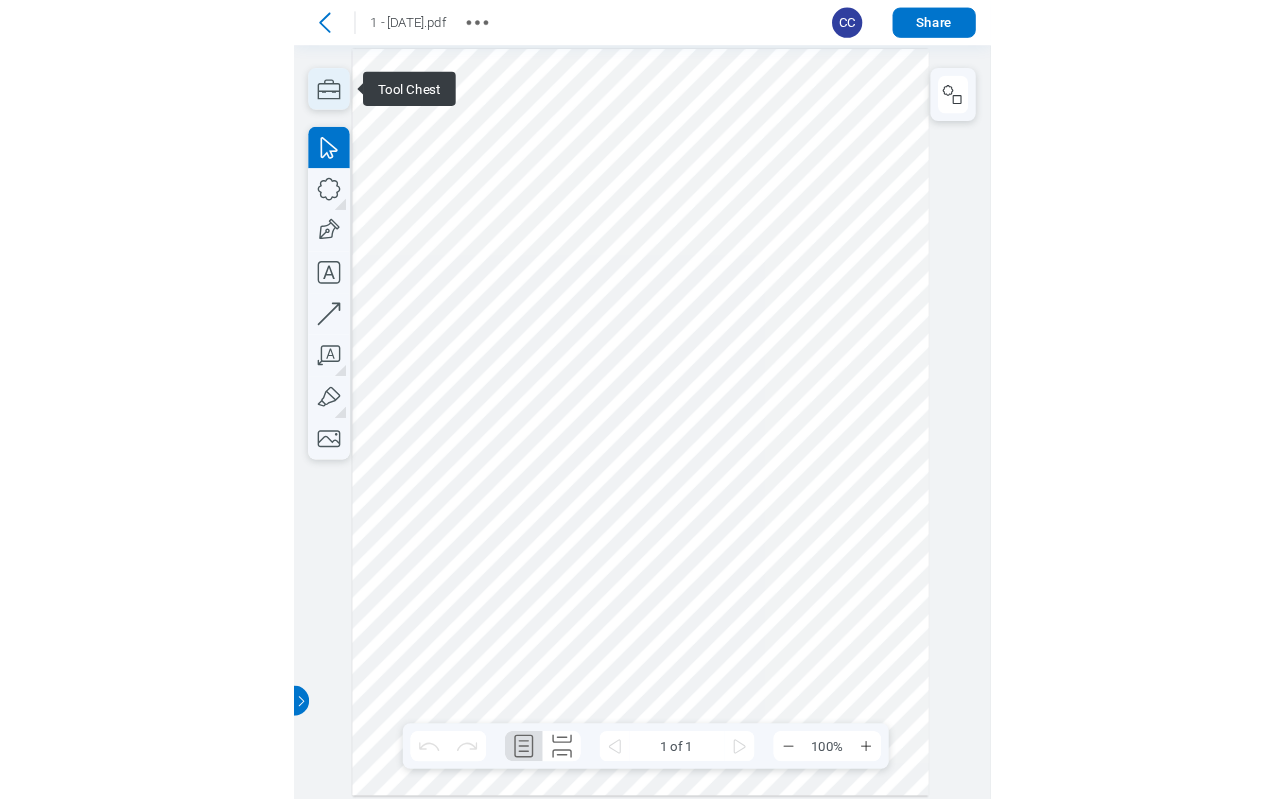 scroll, scrollTop: 0, scrollLeft: 0, axis: both 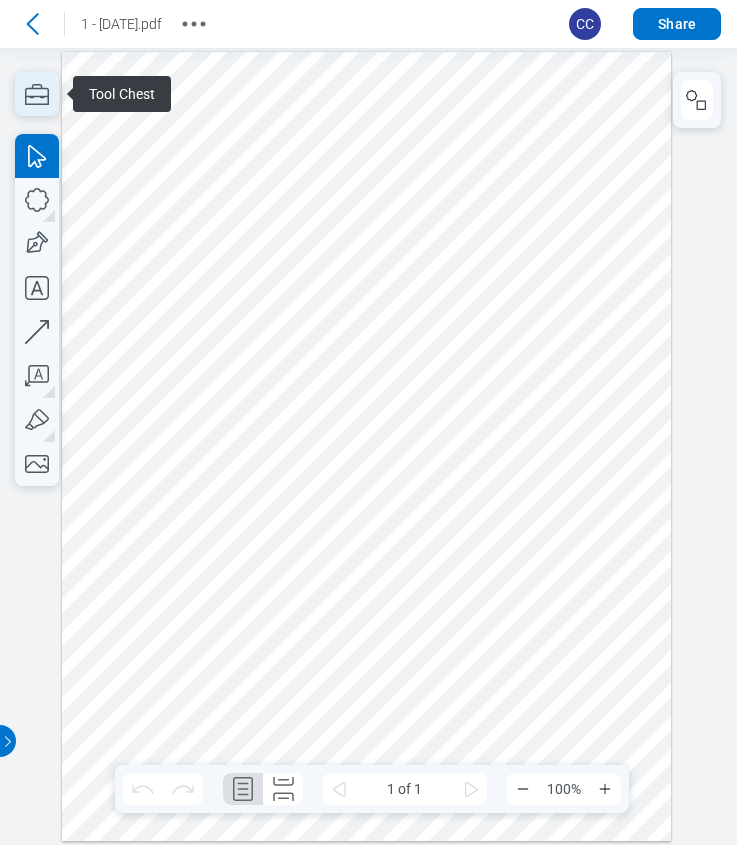 click 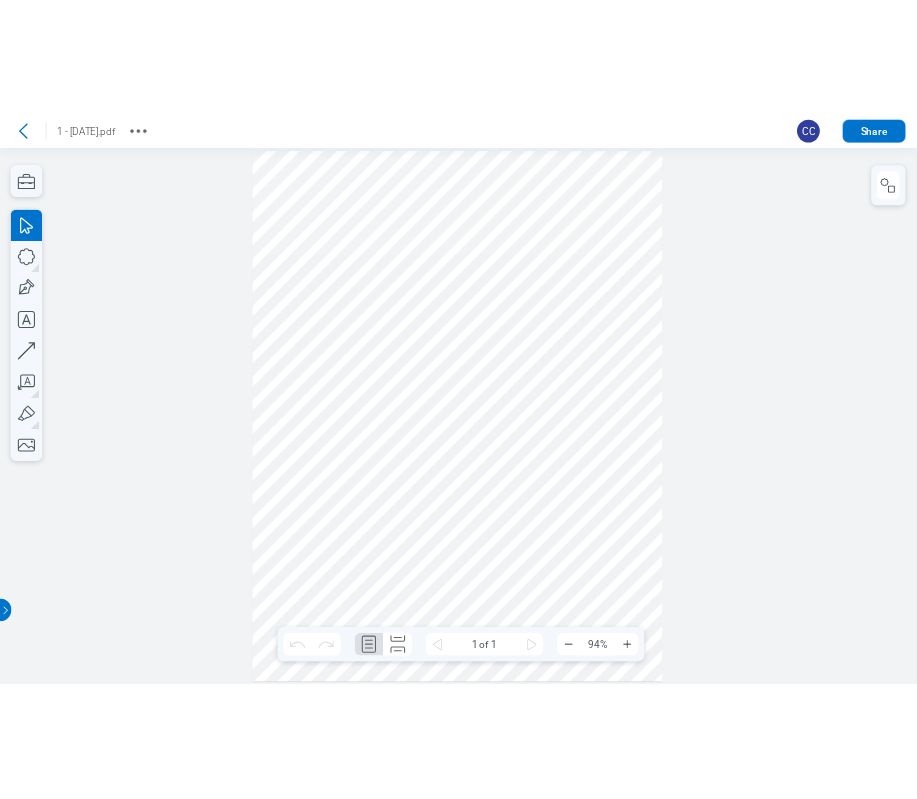 scroll, scrollTop: 0, scrollLeft: 0, axis: both 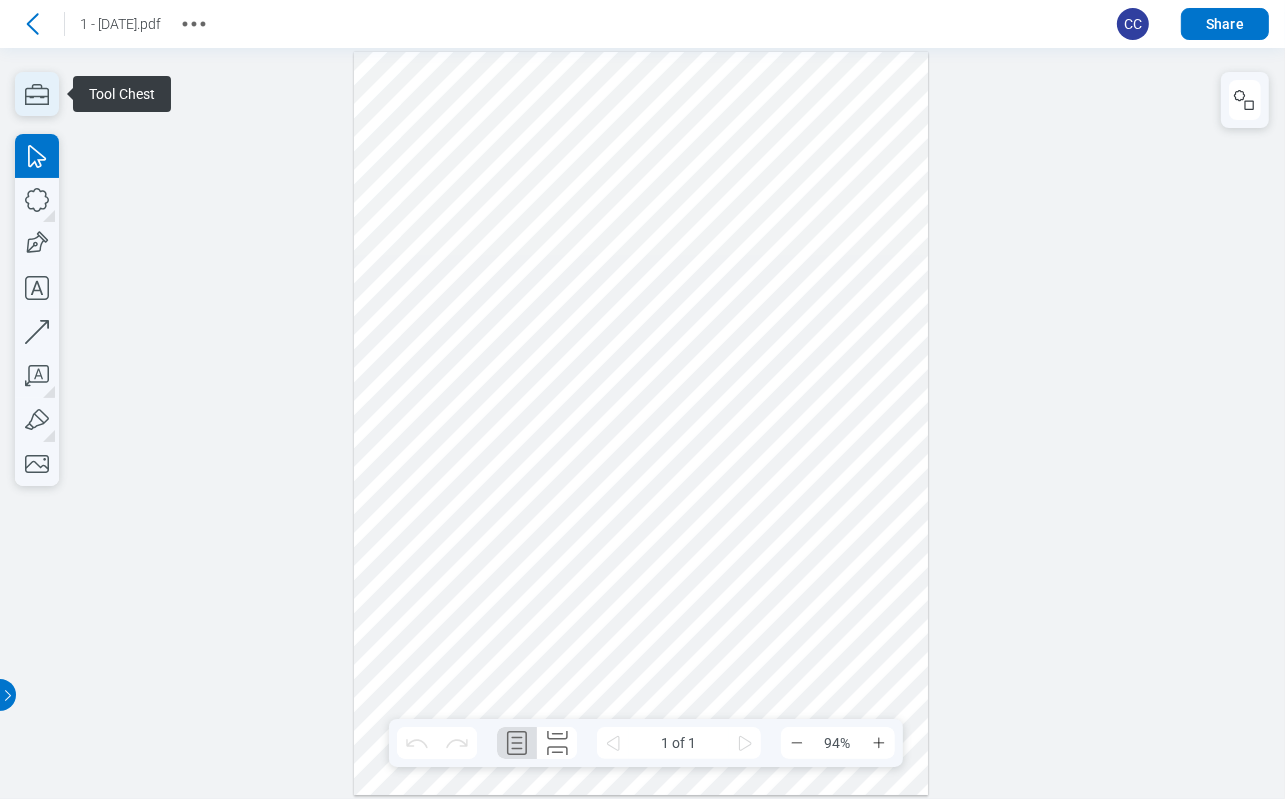 click 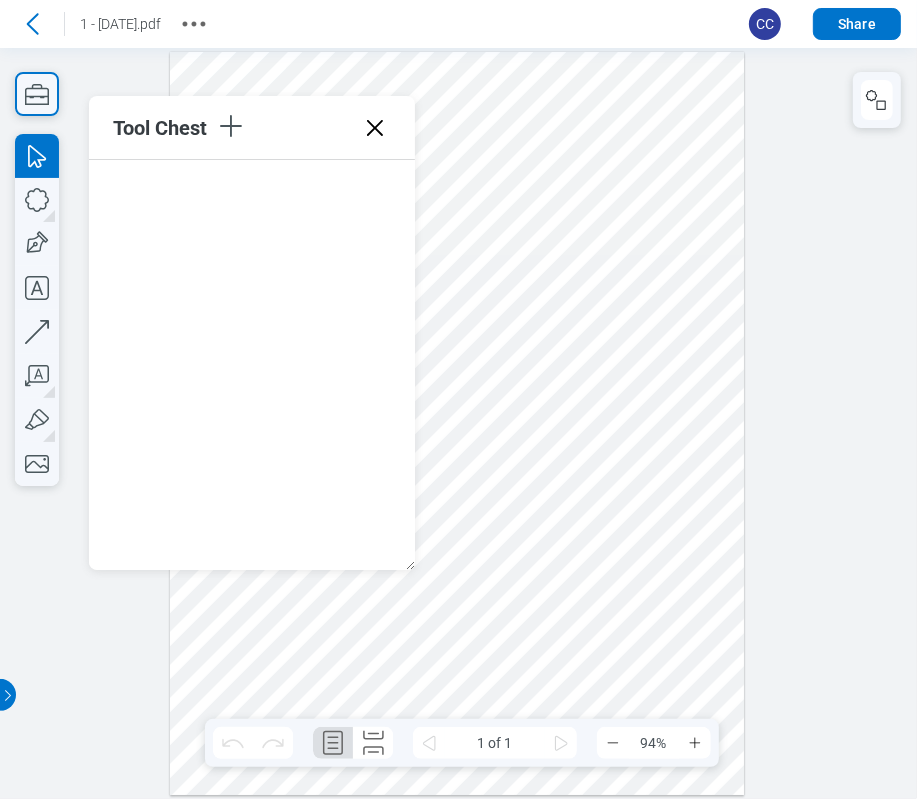 click 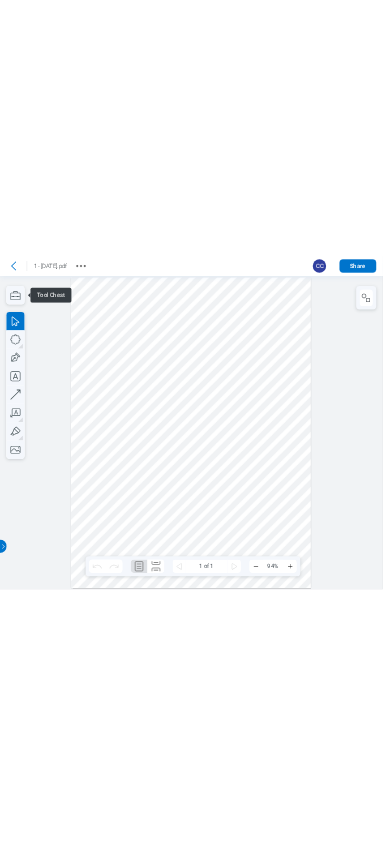 scroll, scrollTop: 0, scrollLeft: 0, axis: both 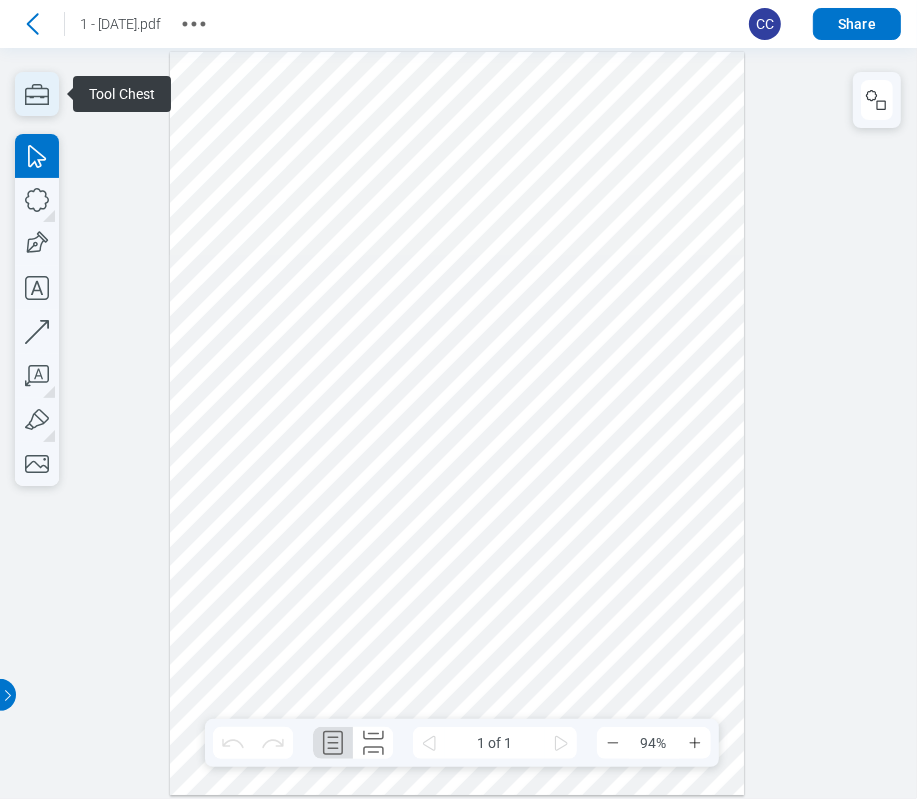 click 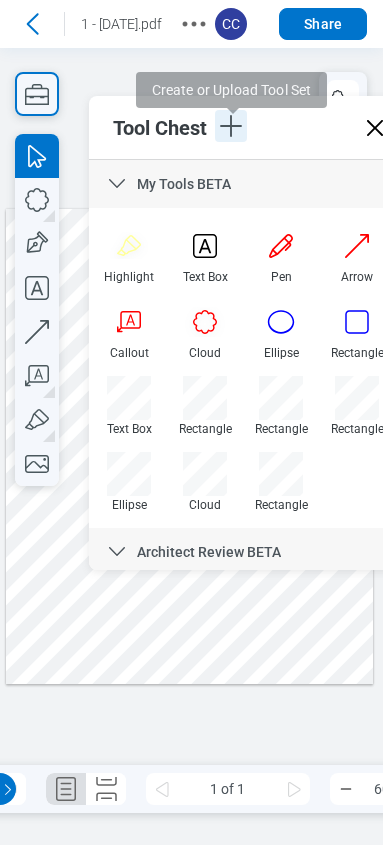 click 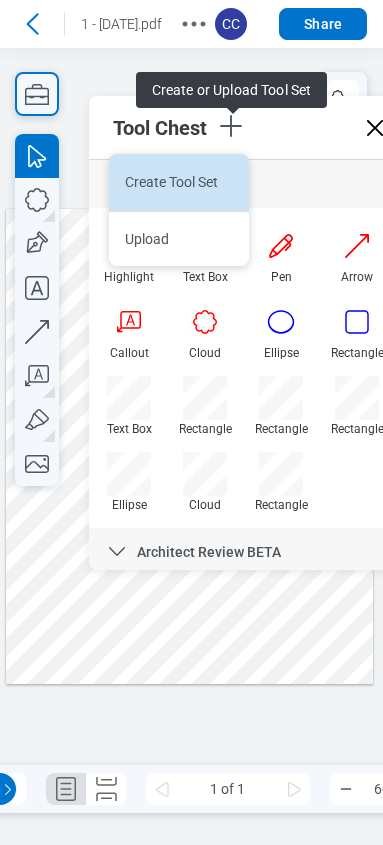 click on "Create Tool Set" at bounding box center [179, 182] 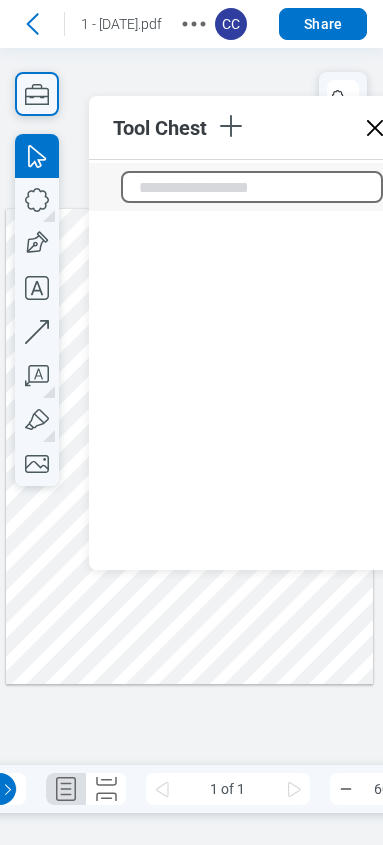 scroll, scrollTop: 584, scrollLeft: 0, axis: vertical 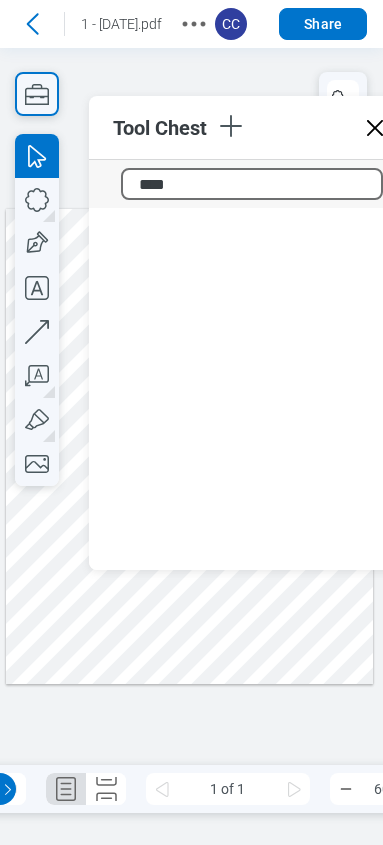 type on "*****" 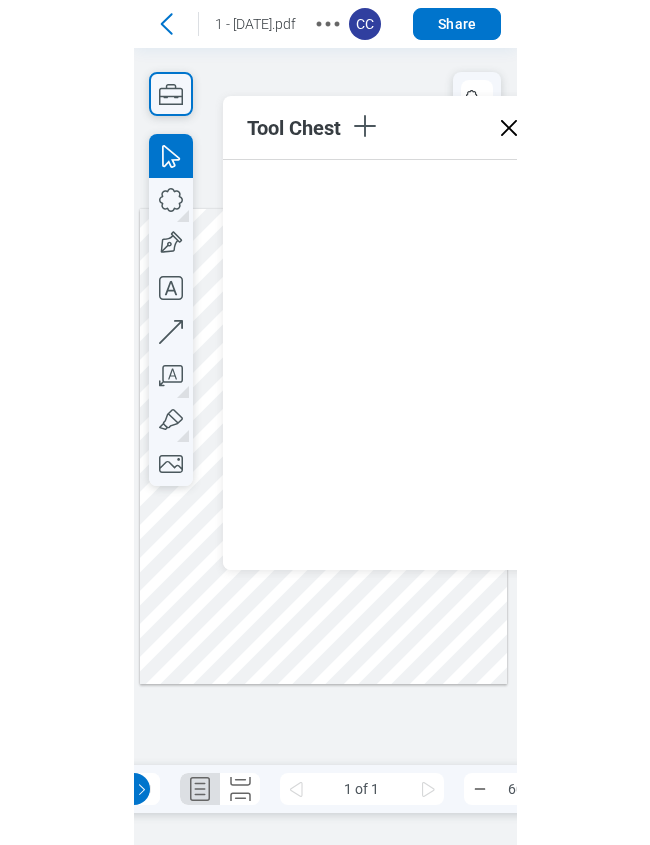 scroll, scrollTop: 0, scrollLeft: 0, axis: both 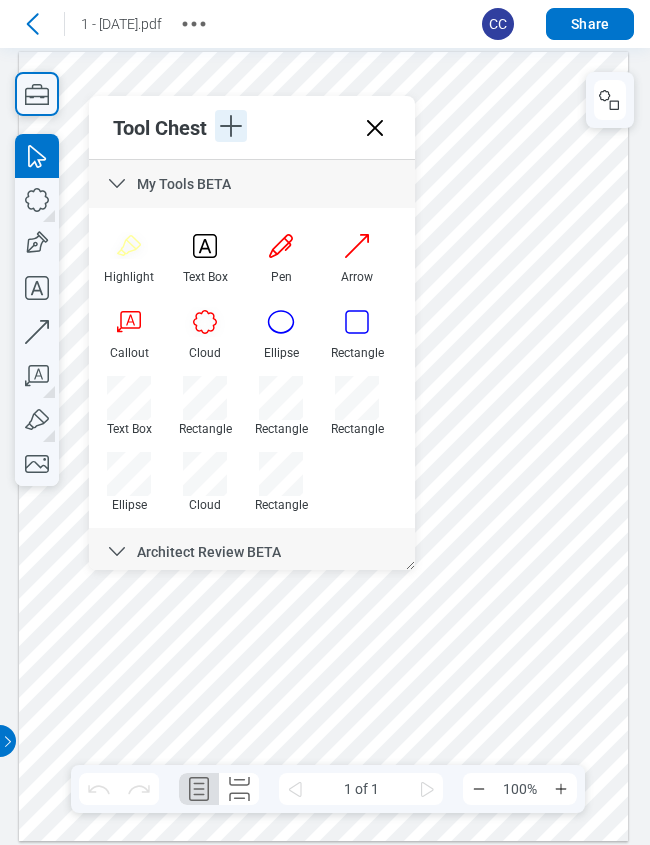 click 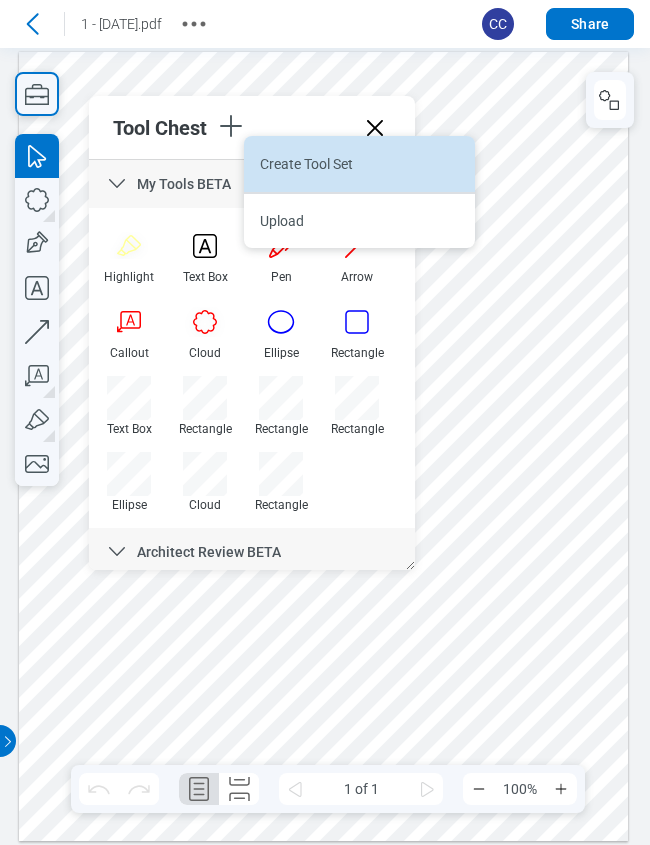 click on "Create Tool Set" at bounding box center [359, 164] 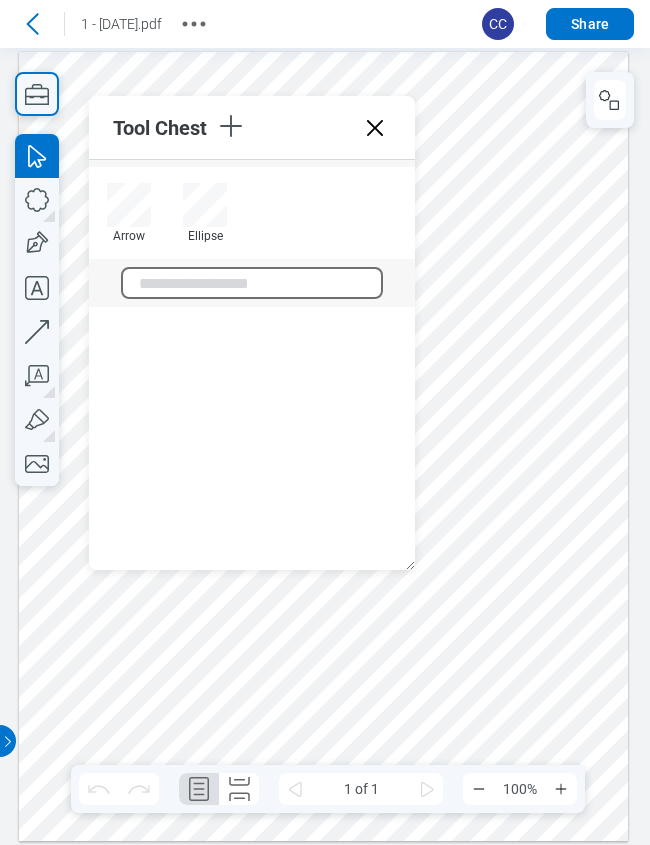 scroll, scrollTop: 724, scrollLeft: 0, axis: vertical 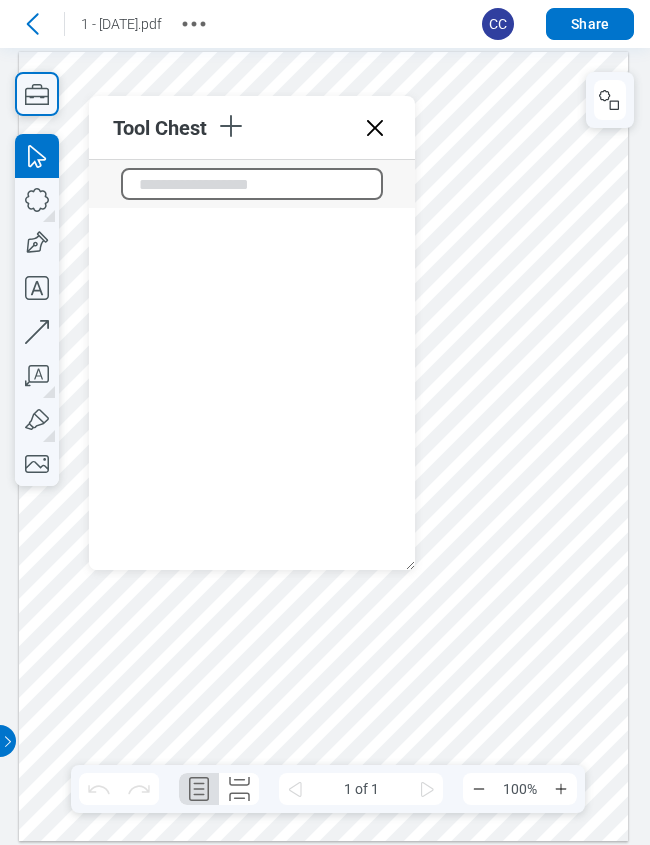 click at bounding box center (252, 184) 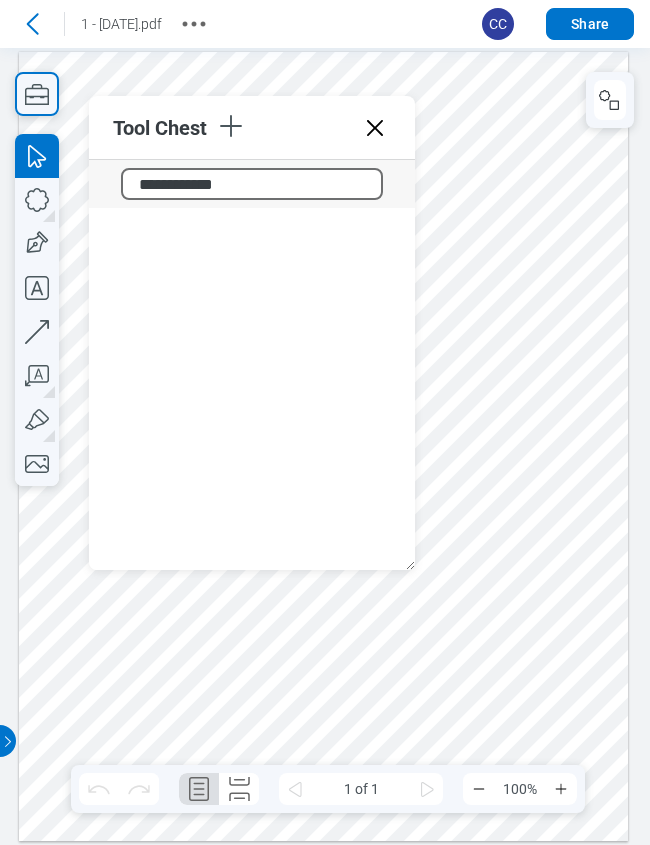 type on "**********" 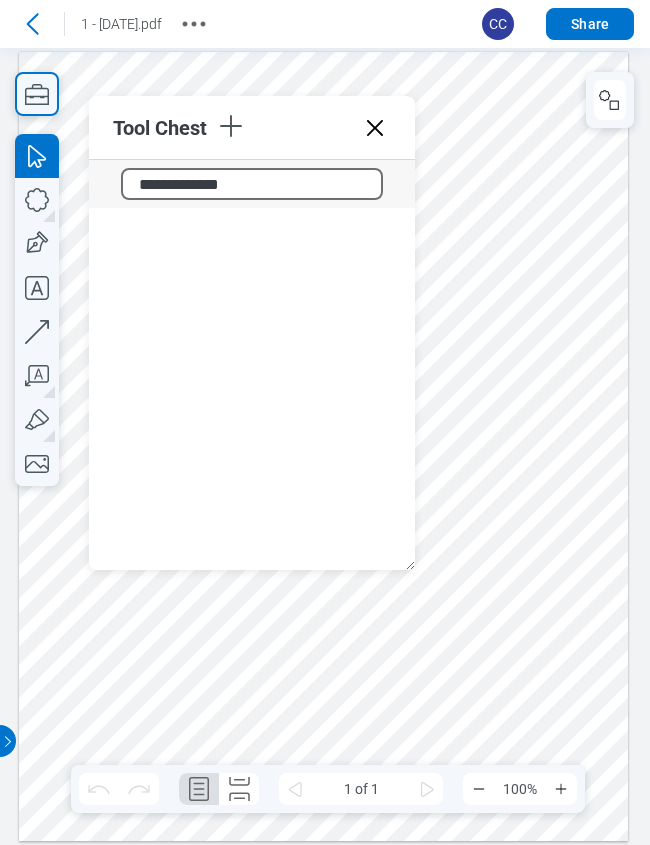 scroll, scrollTop: 454, scrollLeft: 0, axis: vertical 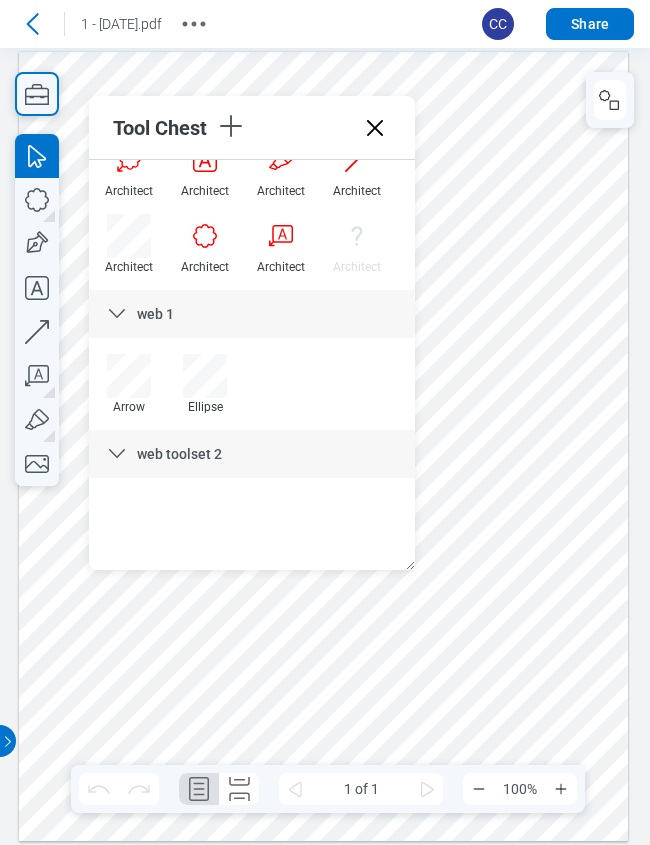 click at bounding box center (324, 446) 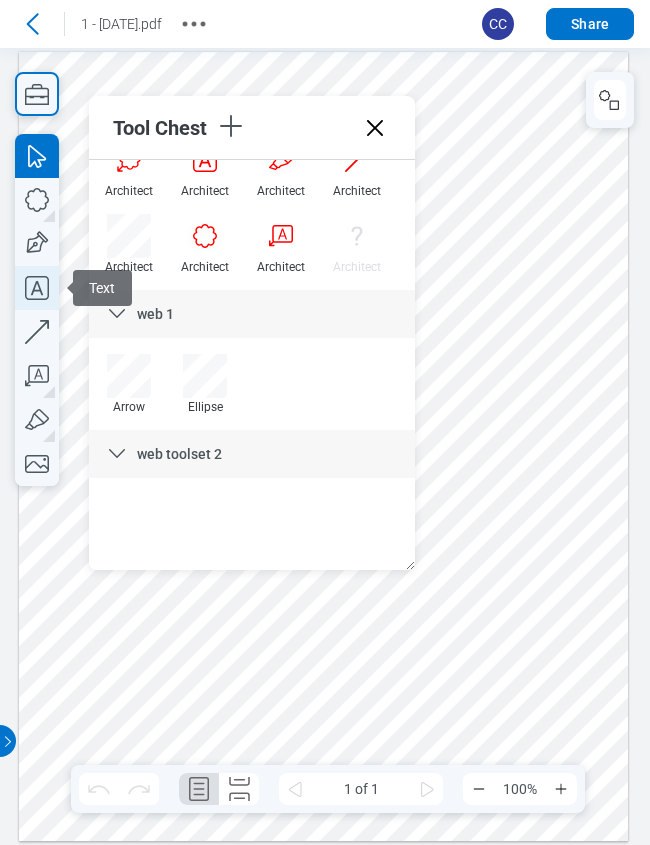 click 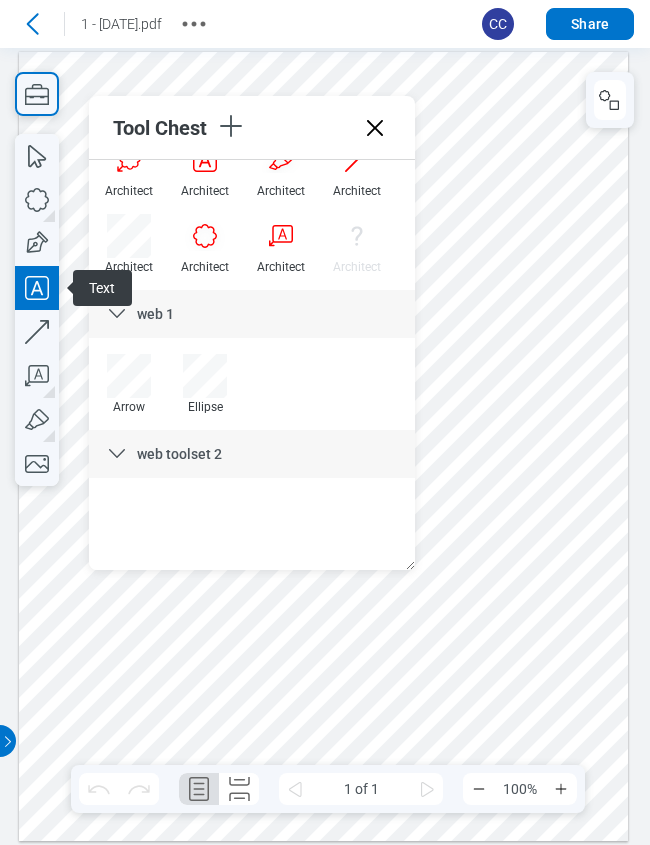 click at bounding box center [324, 446] 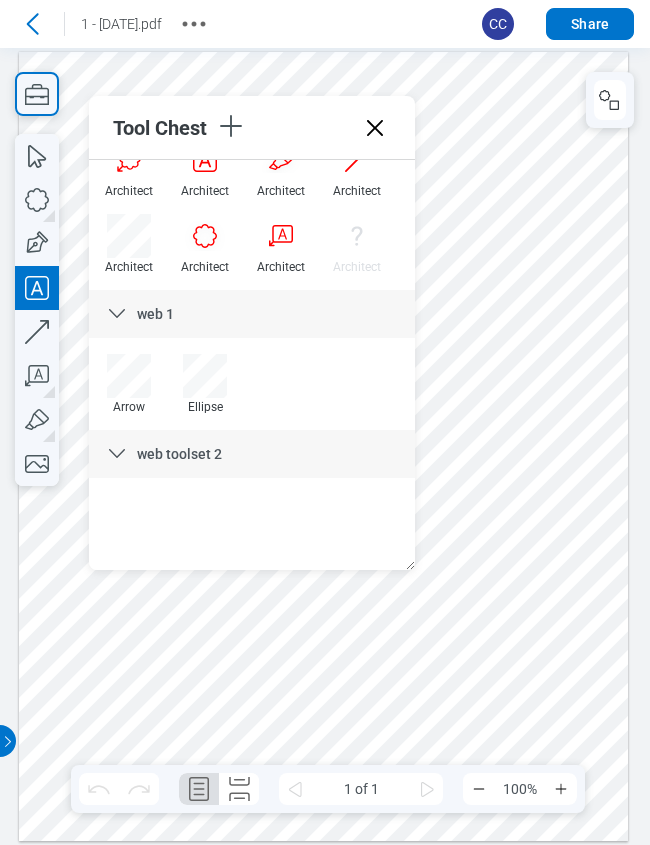 type 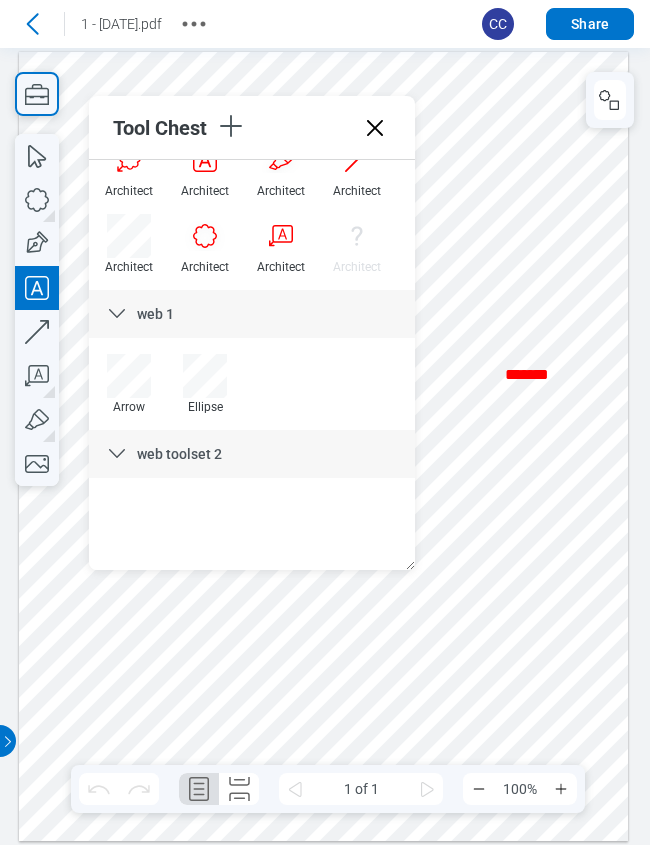click at bounding box center [324, 446] 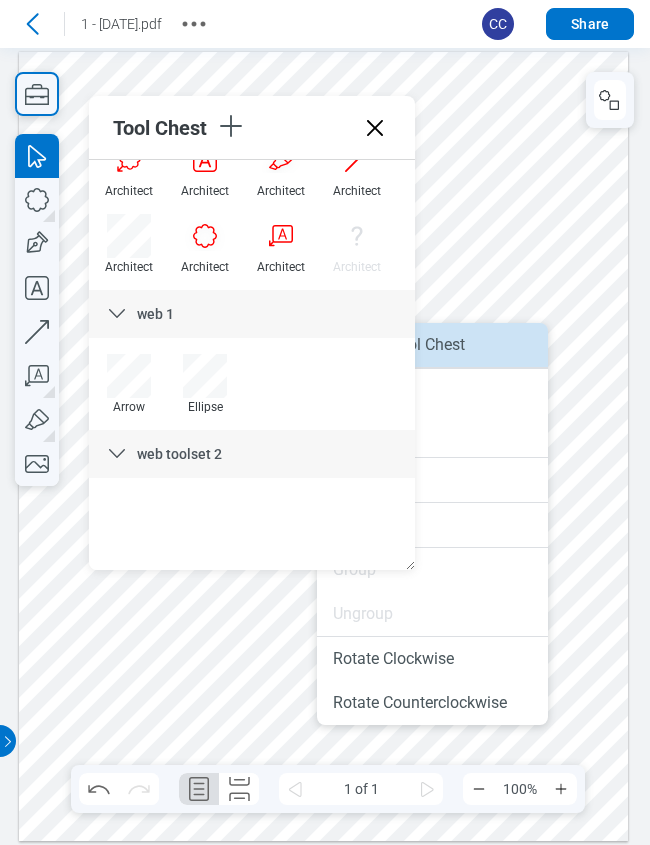 click on "Save to Tool Chest" at bounding box center (432, 345) 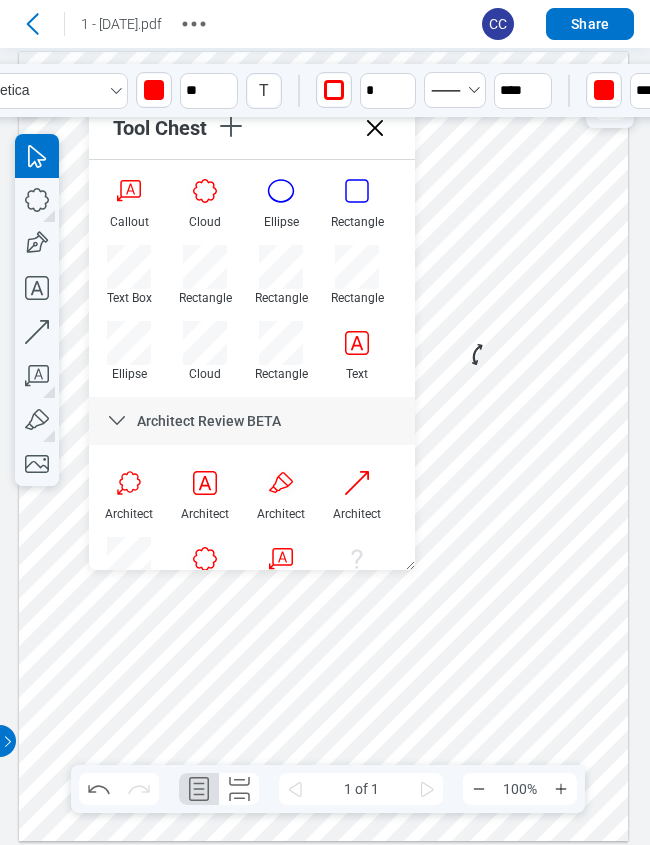 scroll, scrollTop: 104, scrollLeft: 0, axis: vertical 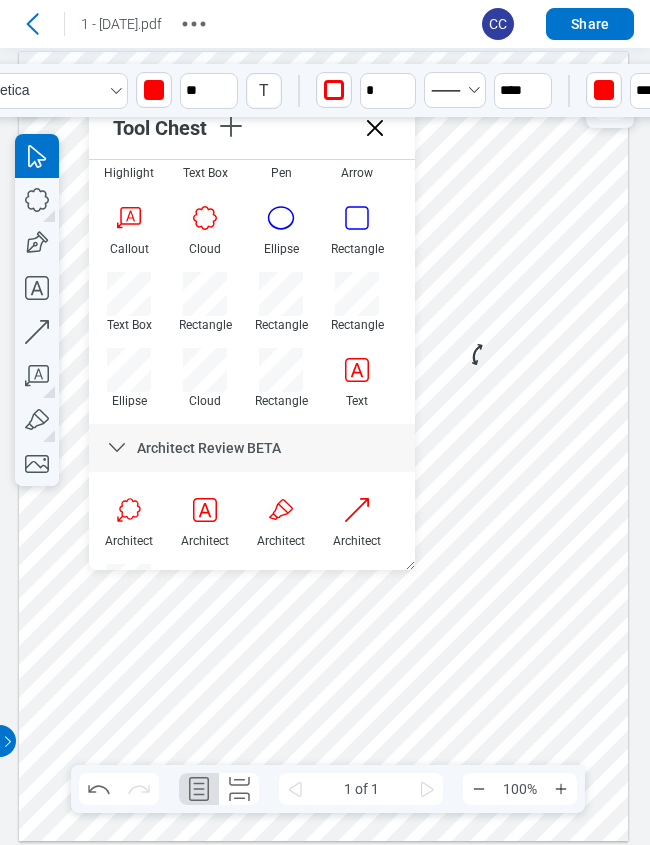 click at bounding box center [324, 446] 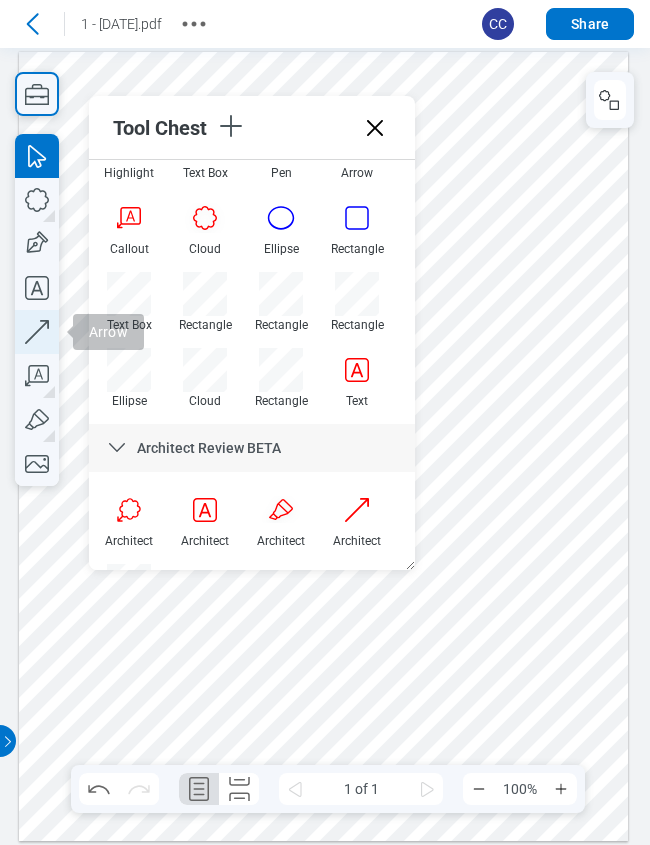 click 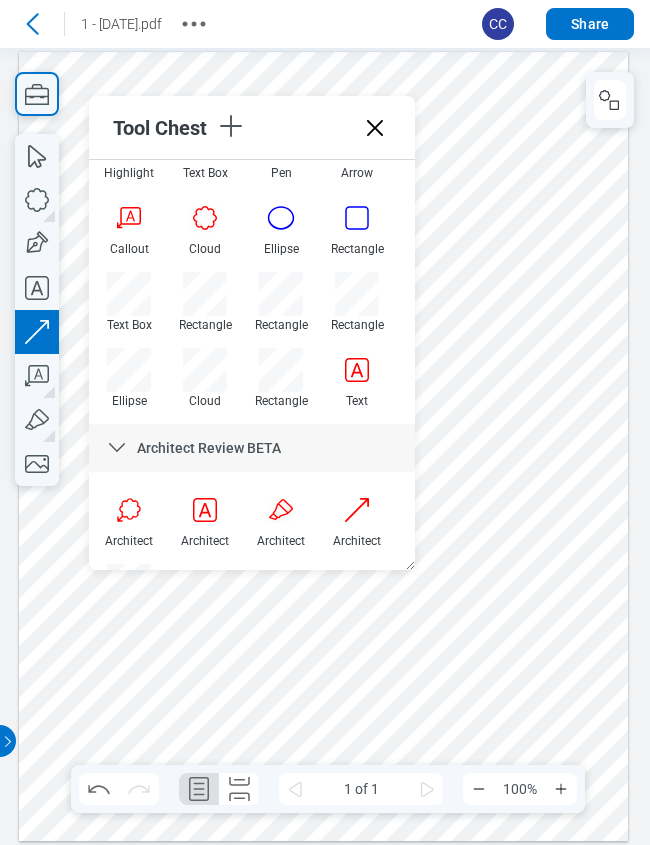 drag, startPoint x: 494, startPoint y: 692, endPoint x: 543, endPoint y: 643, distance: 69.29646 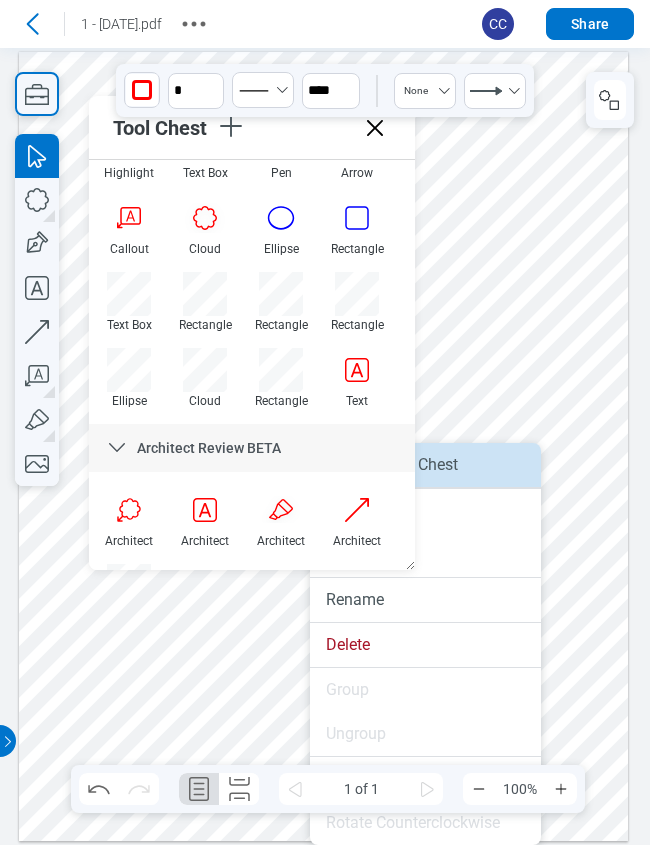 click on "Save to Tool Chest" at bounding box center [425, 465] 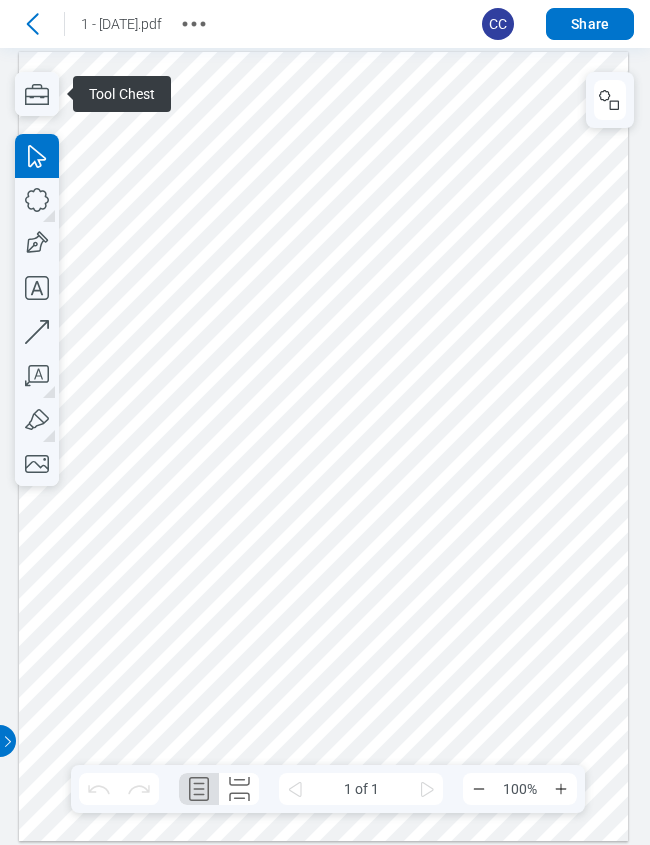 scroll, scrollTop: 0, scrollLeft: 0, axis: both 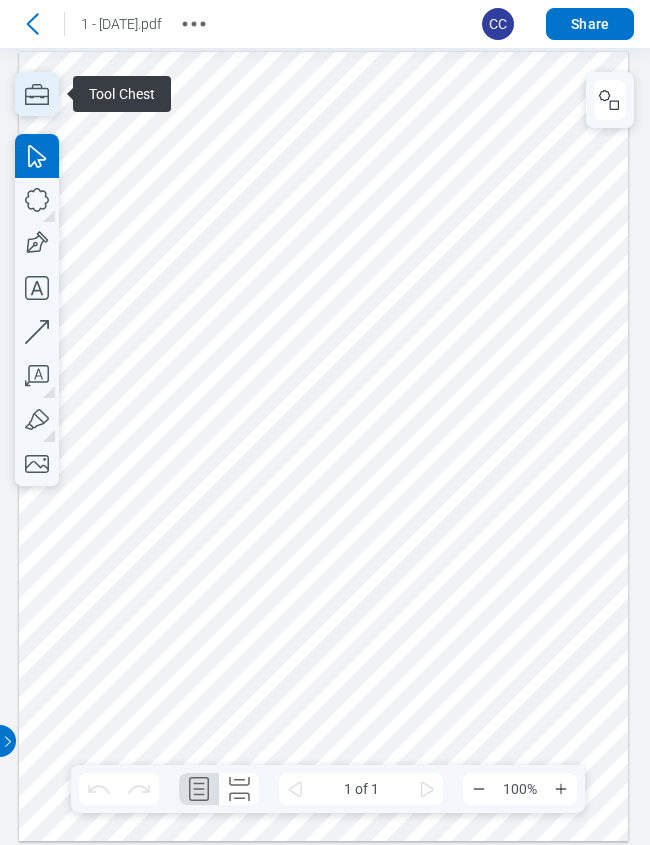 click 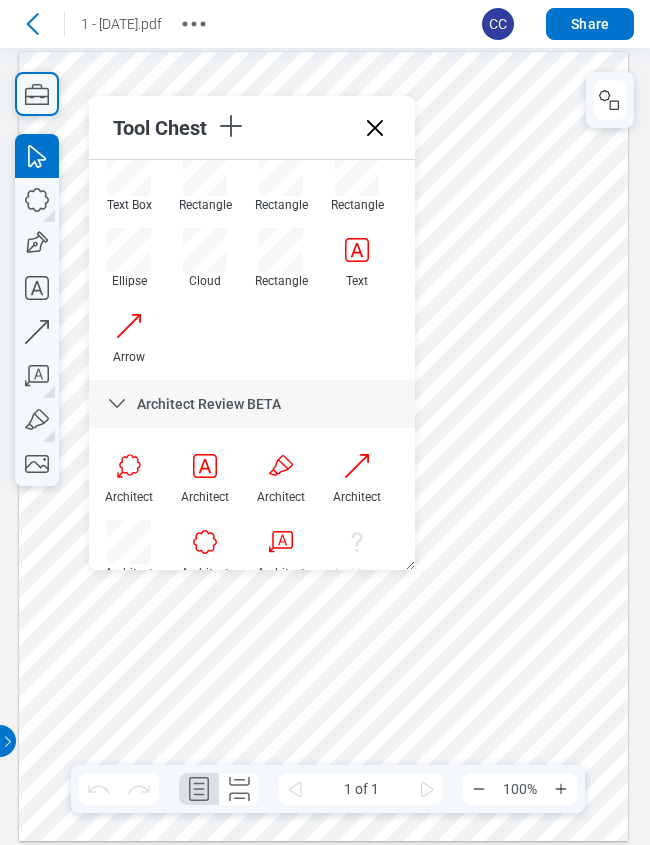 scroll, scrollTop: 244, scrollLeft: 0, axis: vertical 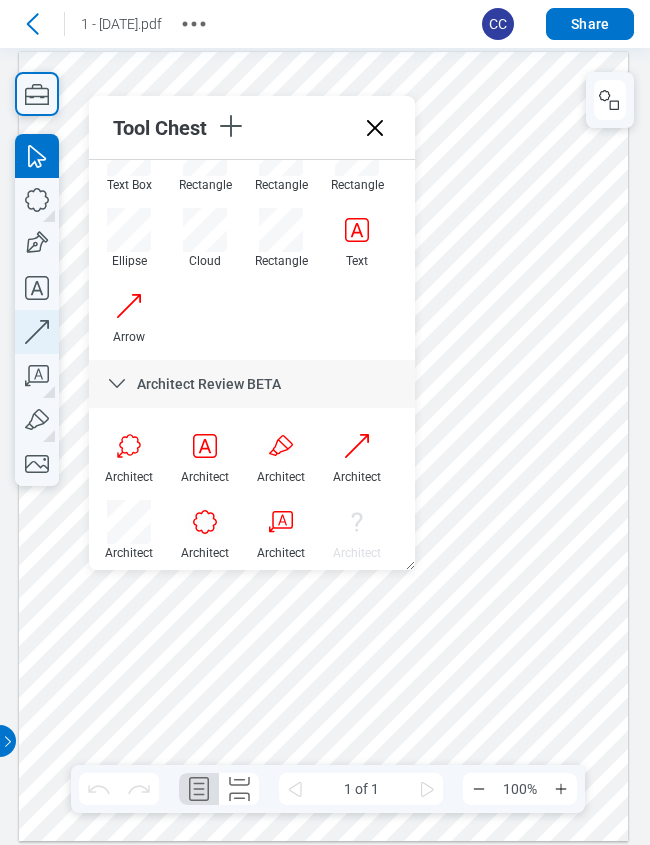 click 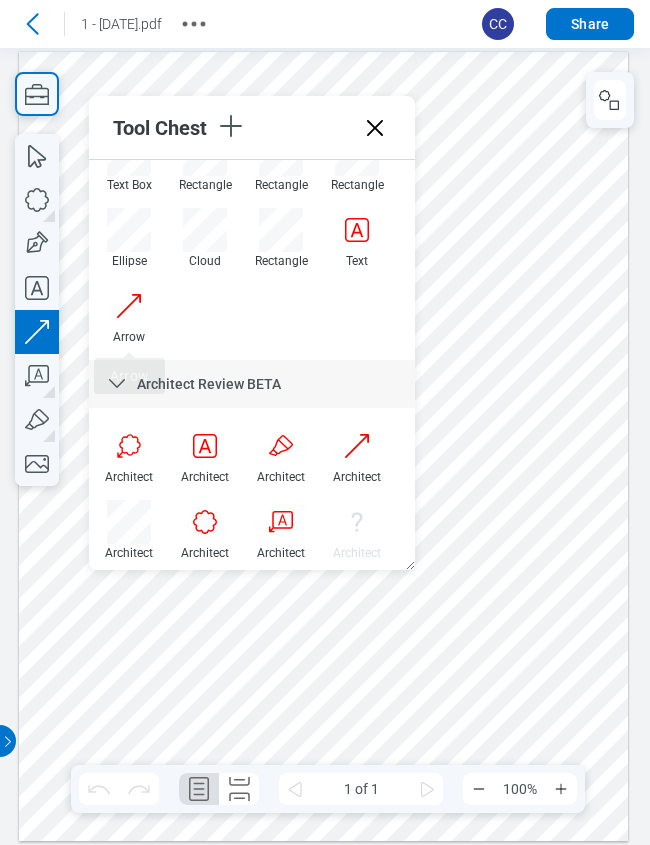 drag, startPoint x: 520, startPoint y: 456, endPoint x: 538, endPoint y: 428, distance: 33.286633 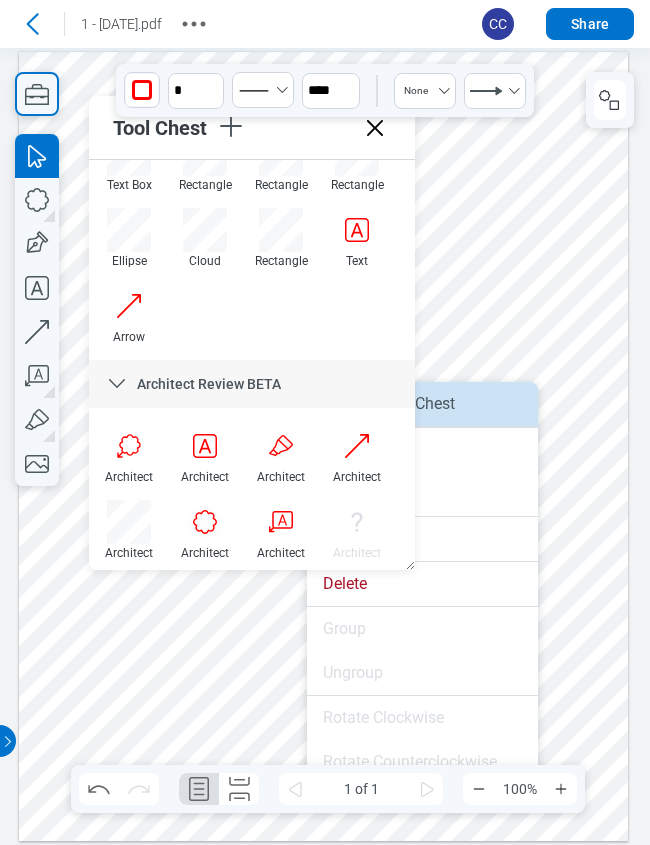 click on "Save to Tool Chest" at bounding box center [422, 404] 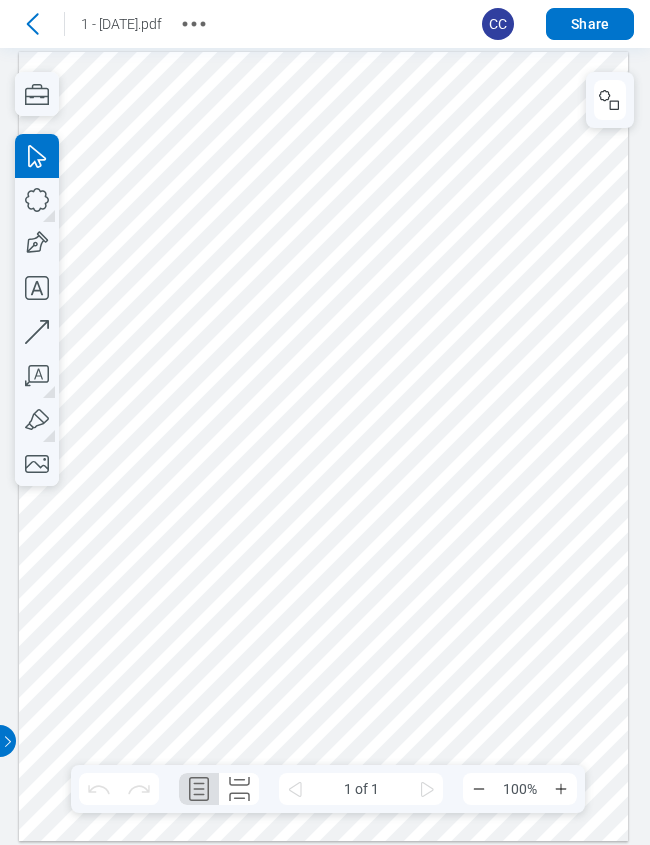 scroll, scrollTop: 0, scrollLeft: 0, axis: both 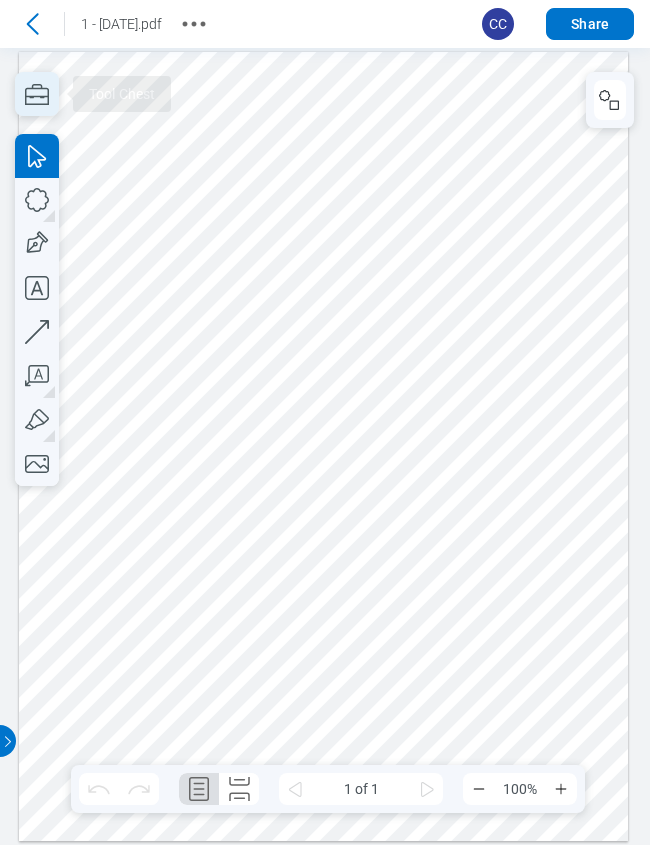 click 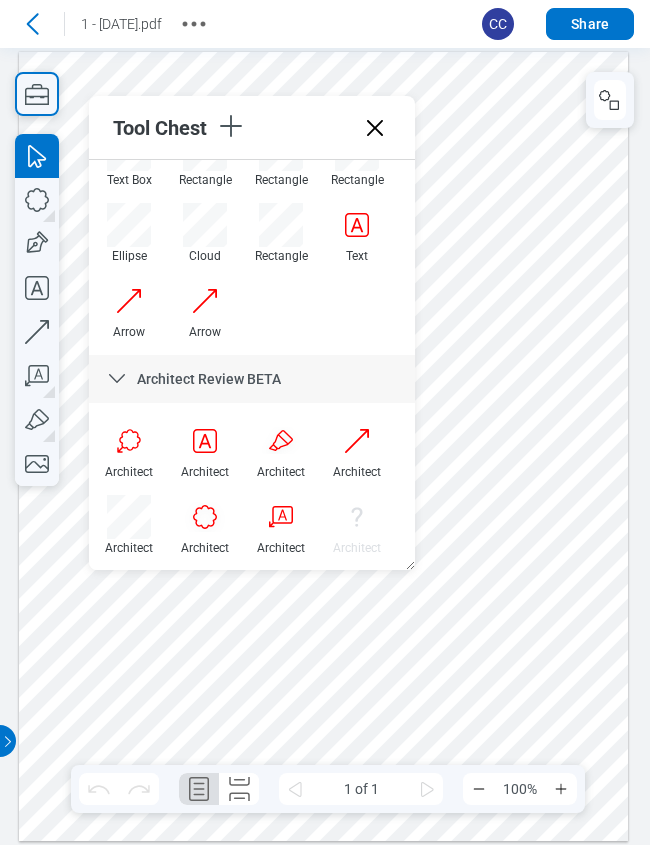 scroll, scrollTop: 251, scrollLeft: 0, axis: vertical 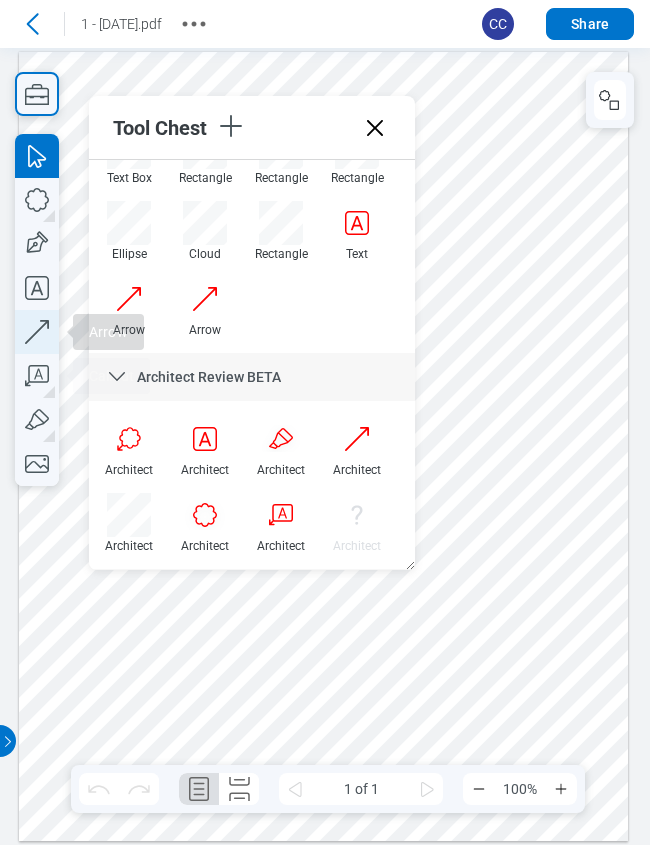 click 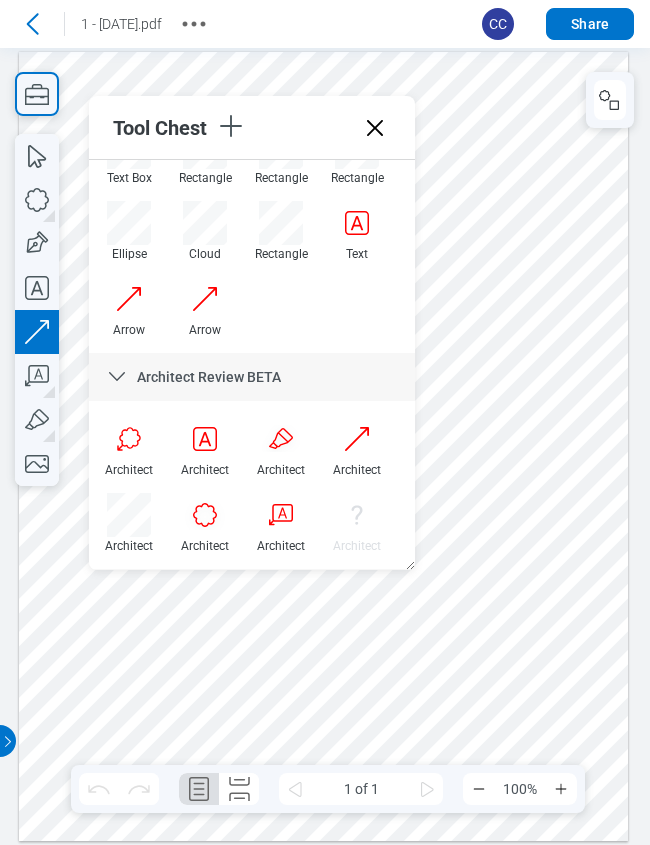 drag, startPoint x: 492, startPoint y: 605, endPoint x: 519, endPoint y: 577, distance: 38.8973 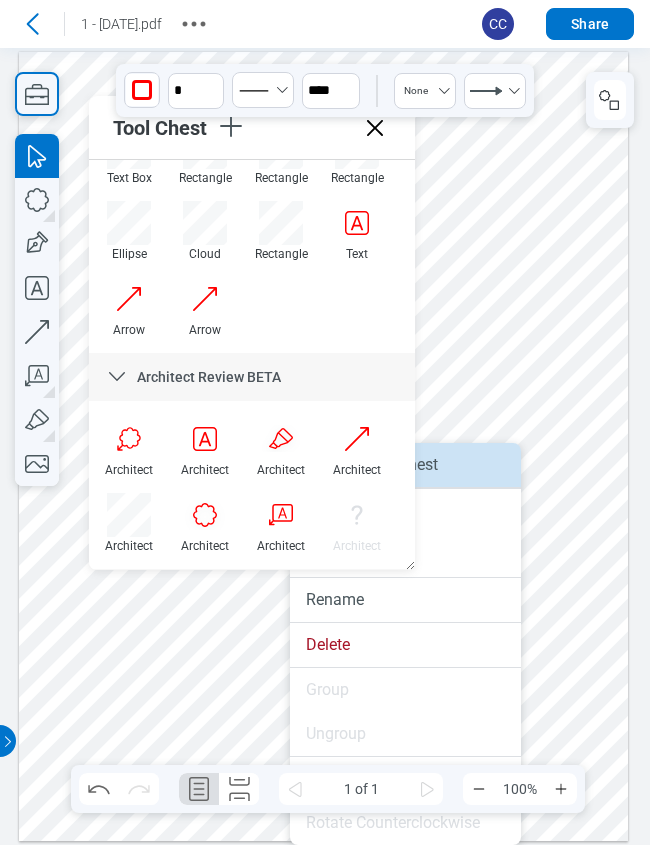 click on "Save to Tool Chest" at bounding box center [405, 465] 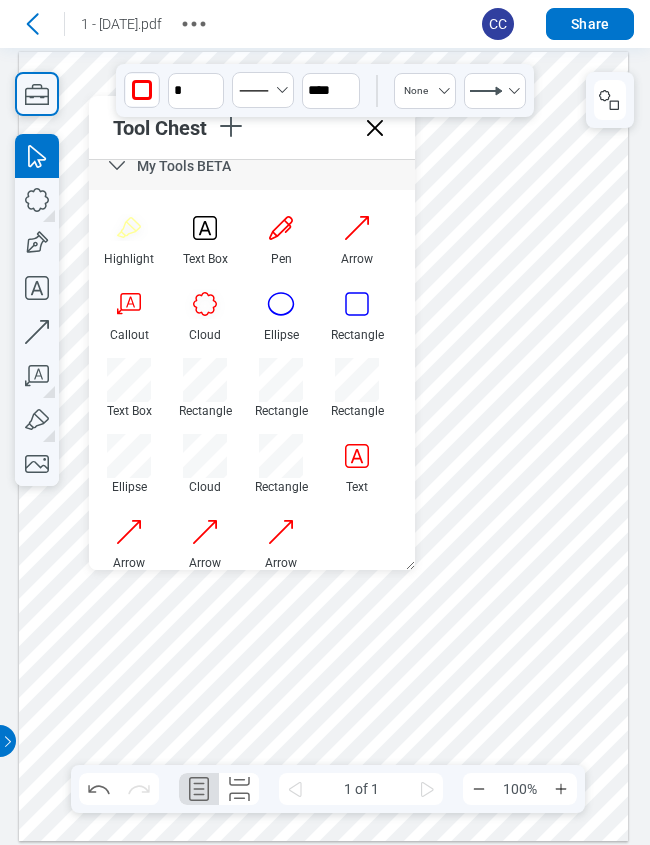 scroll, scrollTop: 0, scrollLeft: 0, axis: both 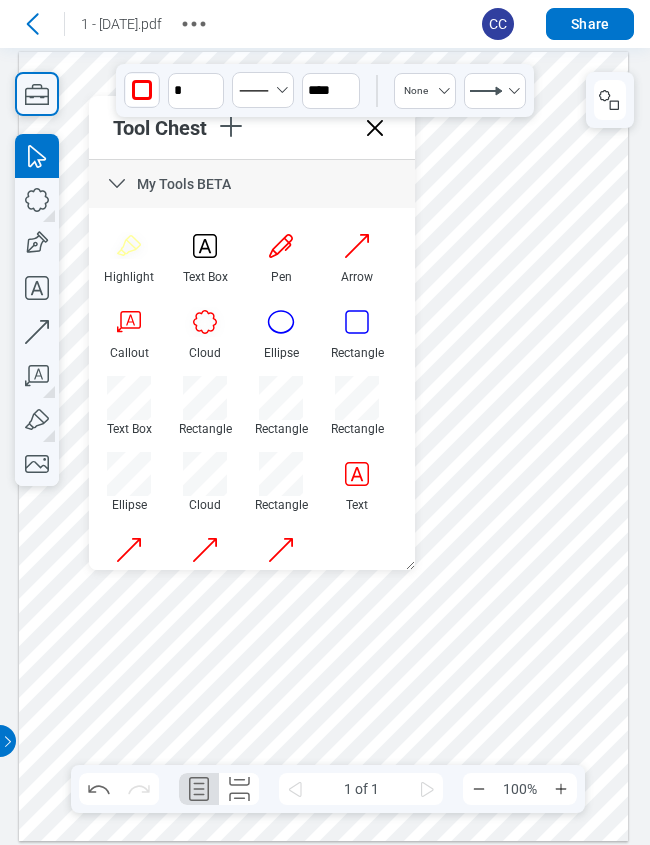 drag, startPoint x: 376, startPoint y: 130, endPoint x: 451, endPoint y: 130, distance: 75 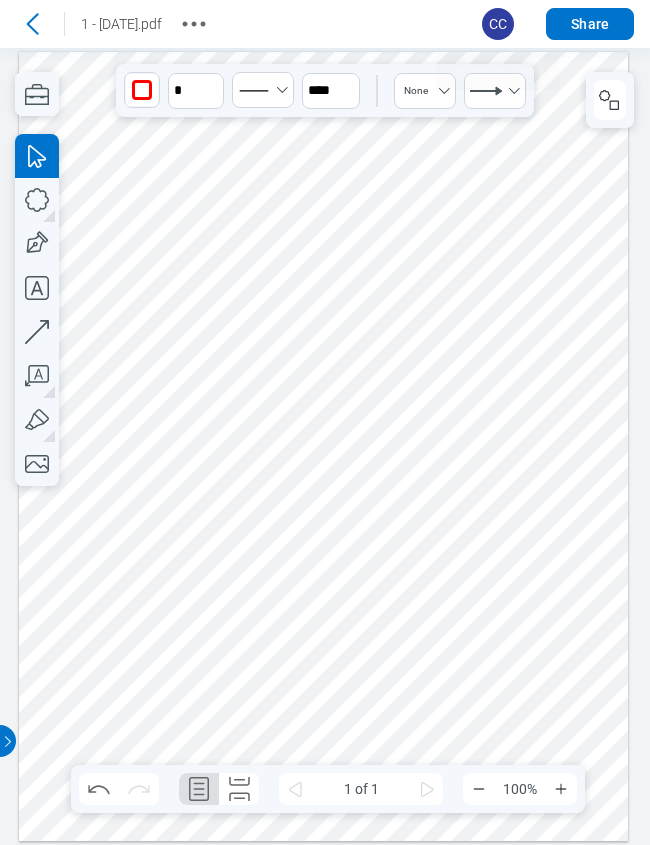 click on "CC" at bounding box center (498, 24) 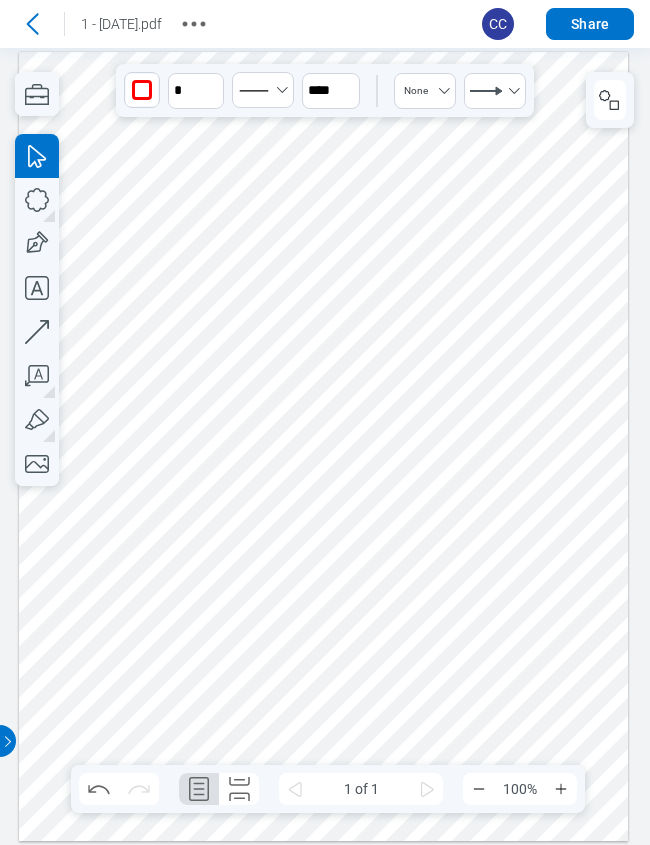 click on "CC" at bounding box center [498, 24] 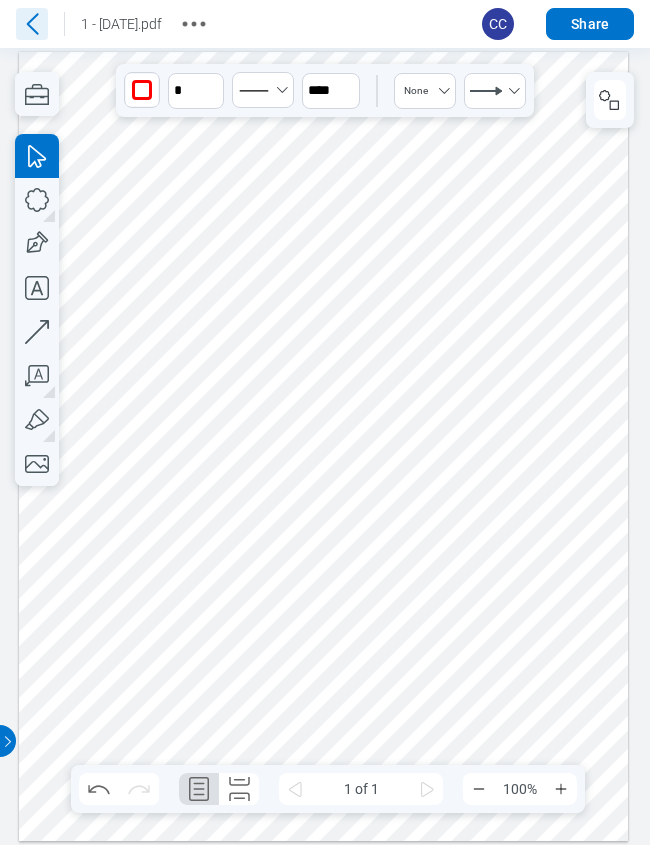 click 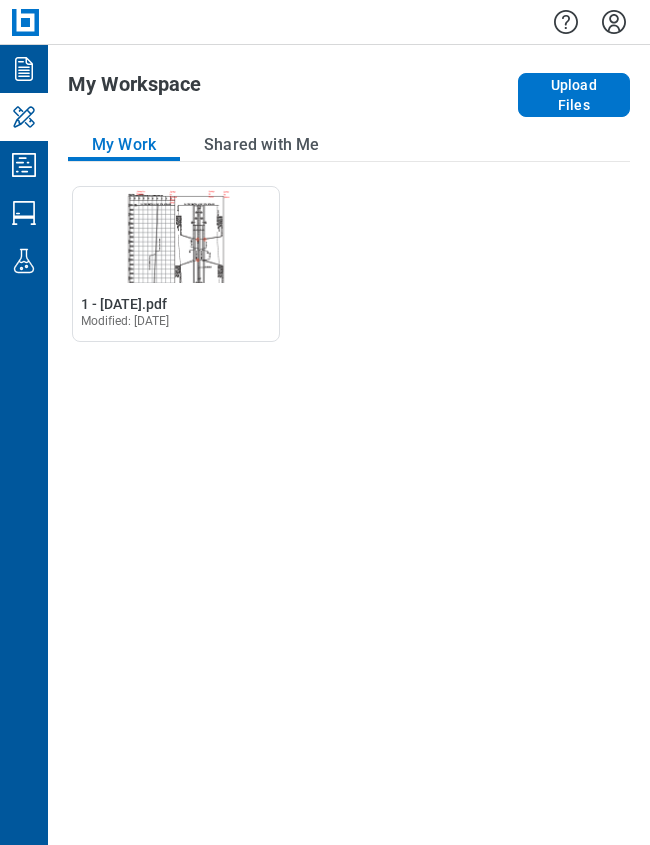 click 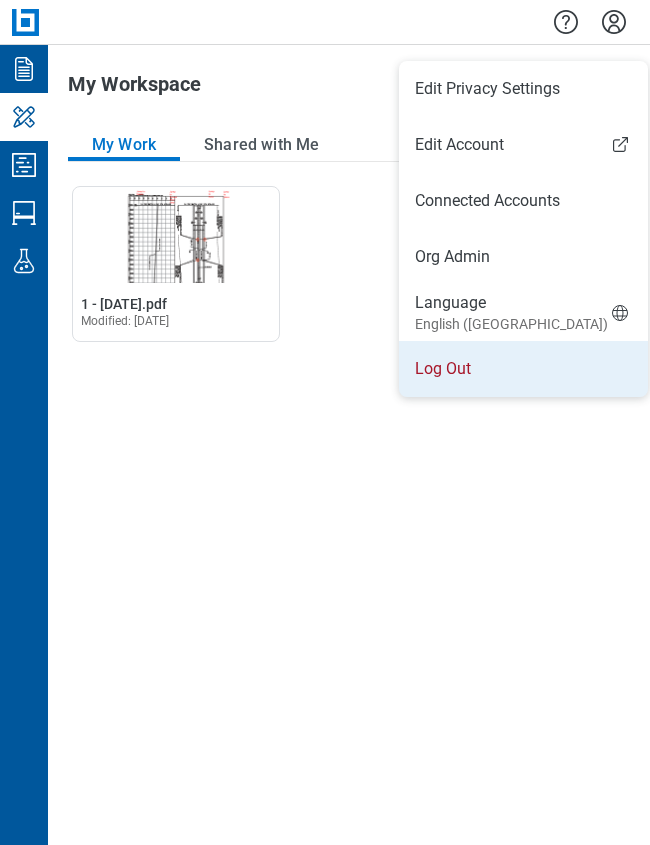click on "Log Out" at bounding box center [523, 369] 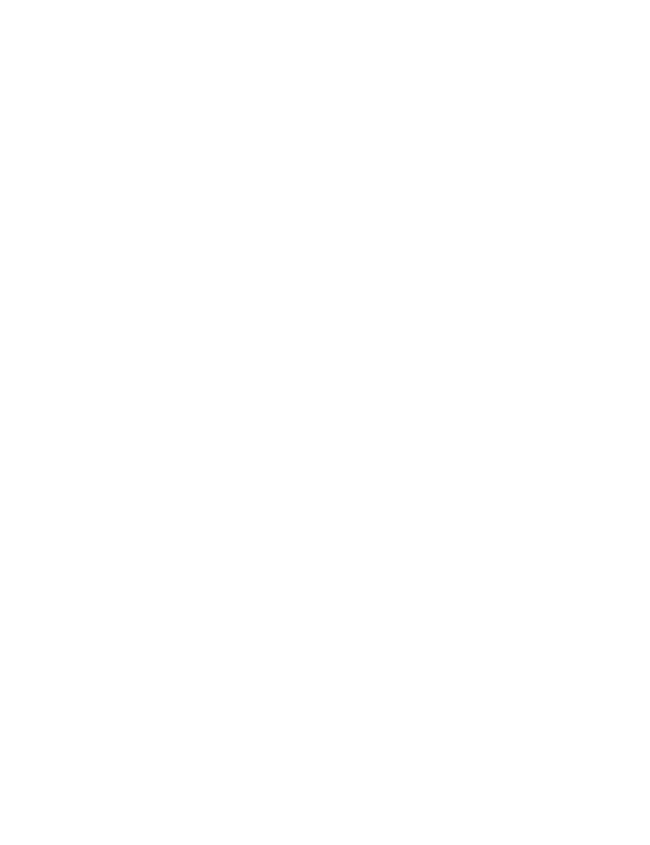 scroll, scrollTop: 0, scrollLeft: 0, axis: both 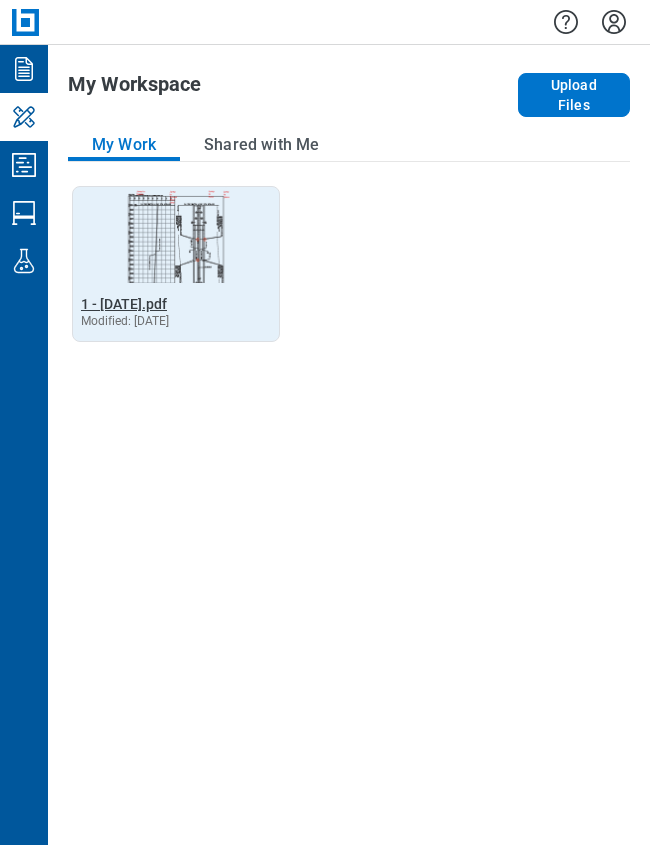 click on "1 -  [DATE].pdf" at bounding box center (124, 304) 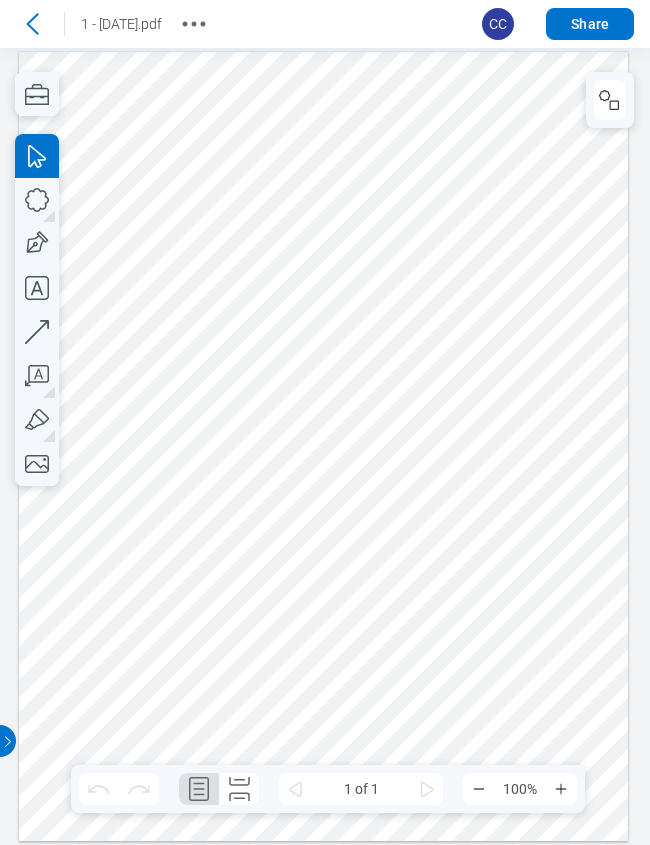scroll, scrollTop: 0, scrollLeft: 0, axis: both 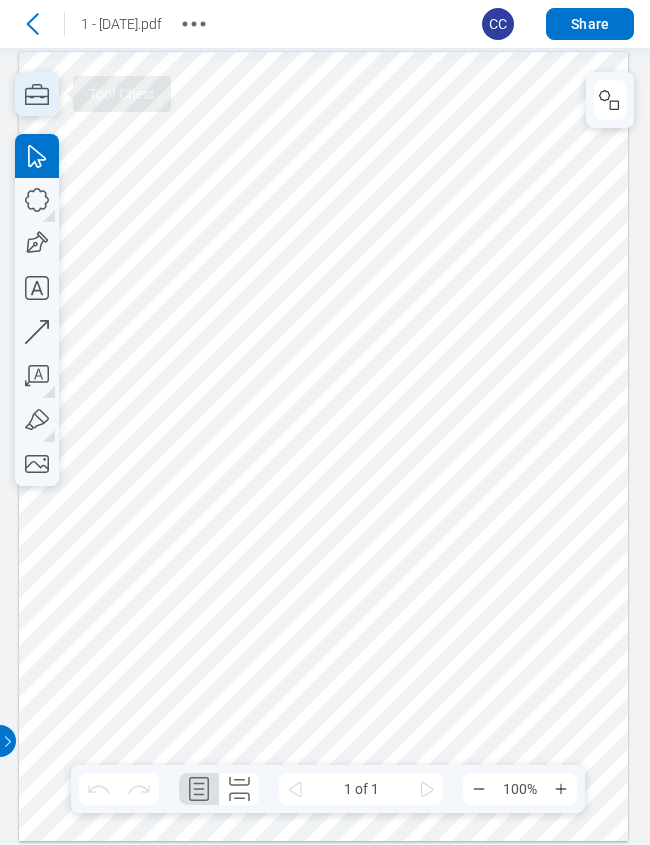 click 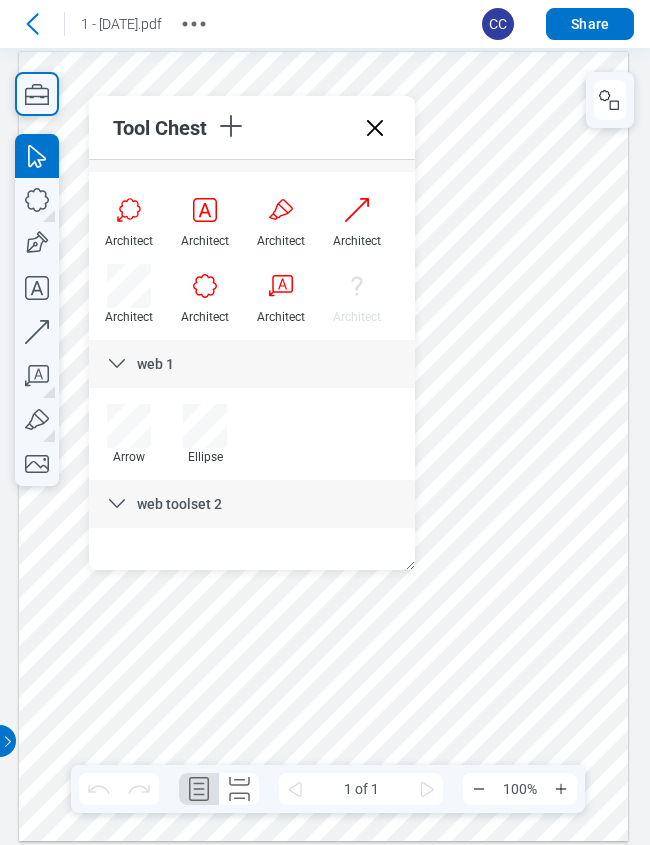 scroll, scrollTop: 530, scrollLeft: 0, axis: vertical 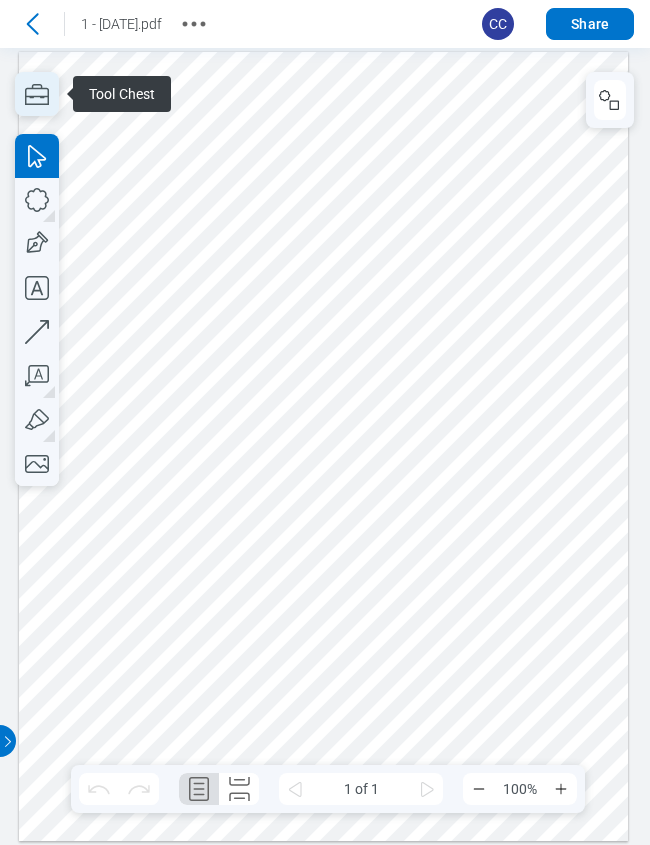 click 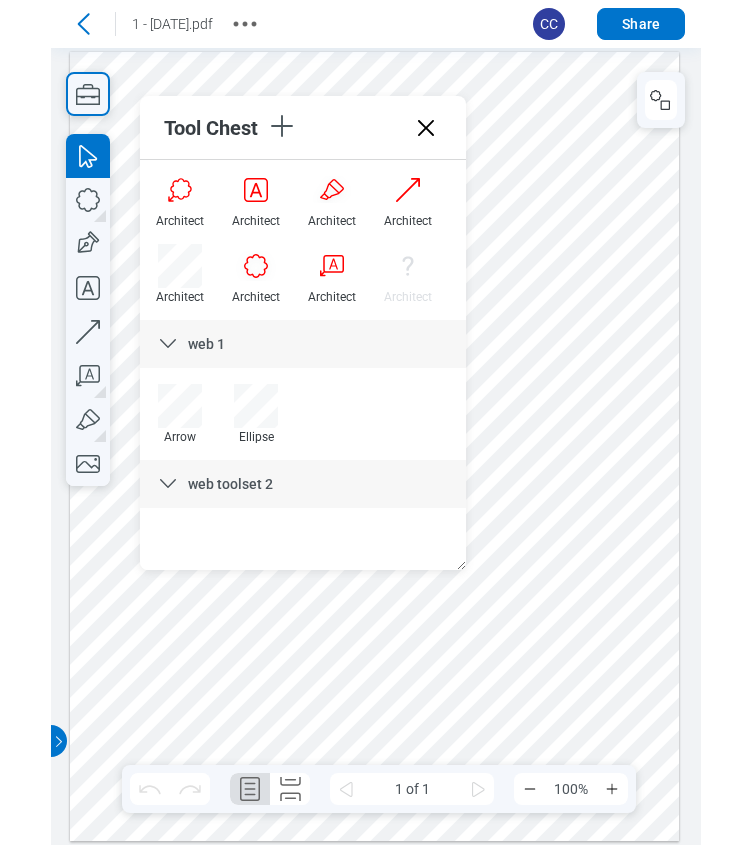 scroll, scrollTop: 530, scrollLeft: 0, axis: vertical 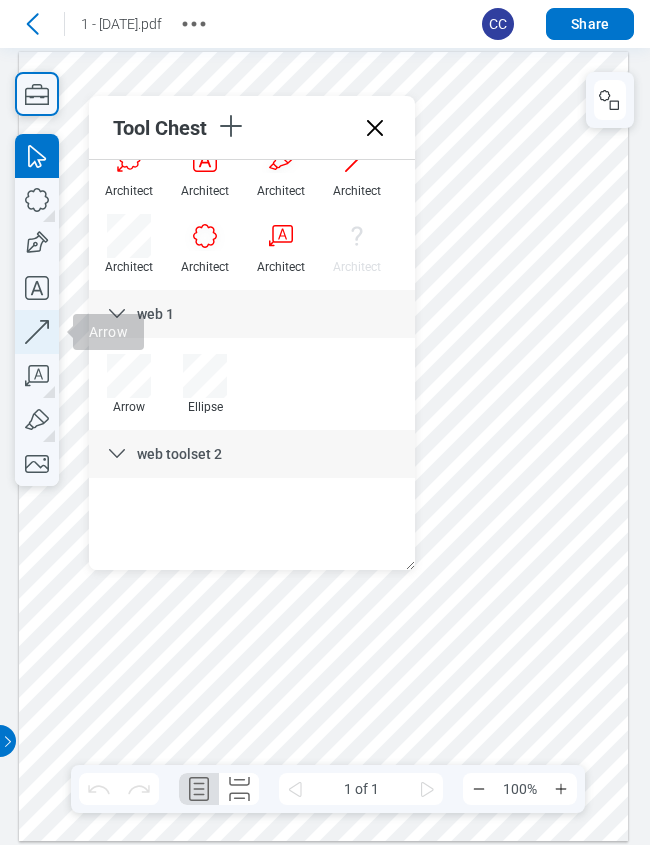 click 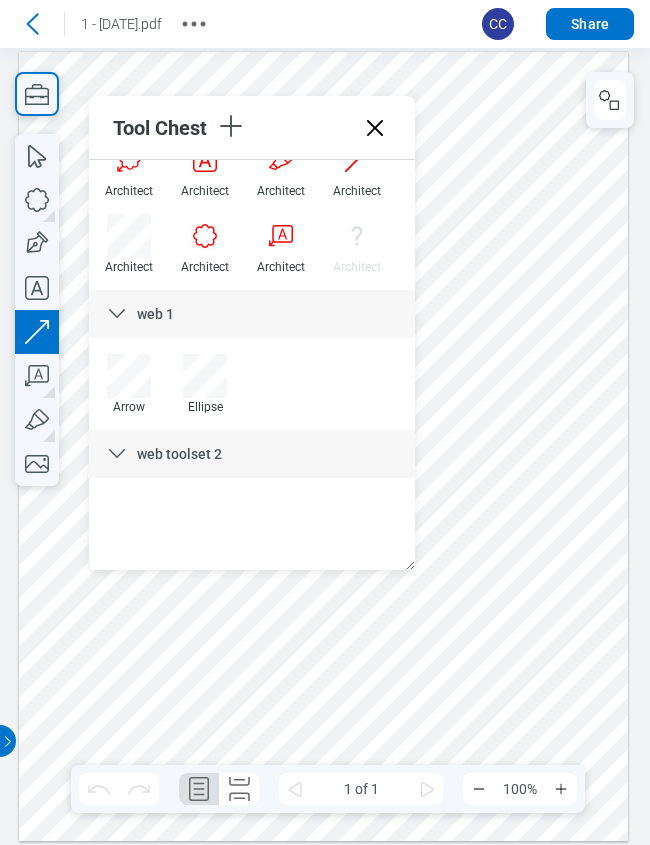 drag, startPoint x: 380, startPoint y: 670, endPoint x: 425, endPoint y: 646, distance: 51 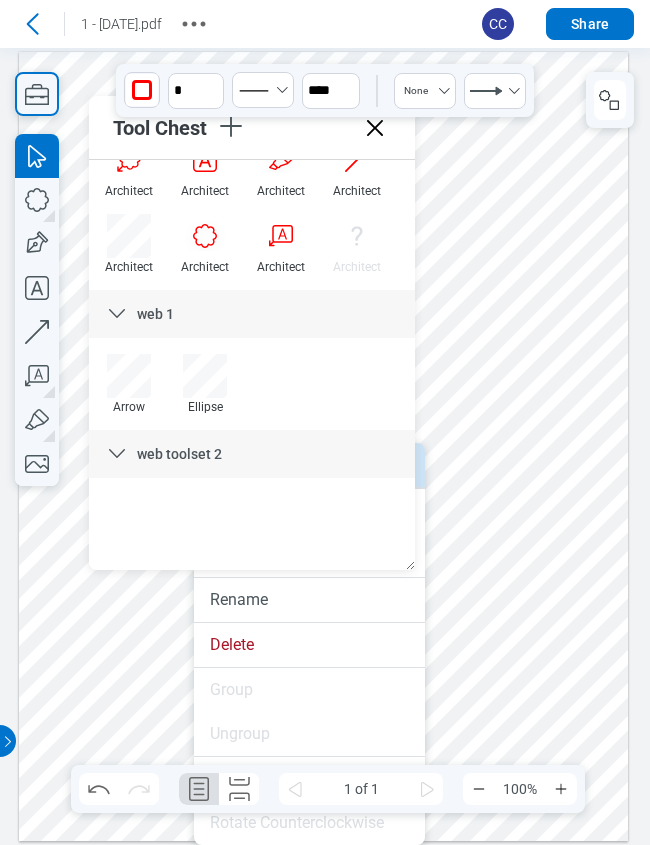 click on "Save to Tool Chest" at bounding box center (309, 465) 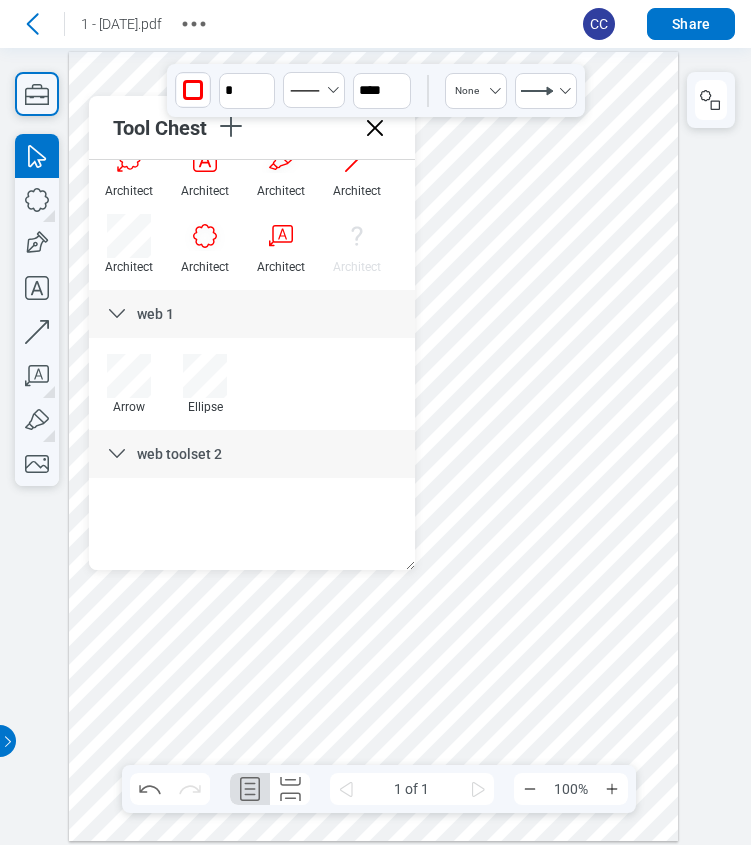 click at bounding box center (374, 446) 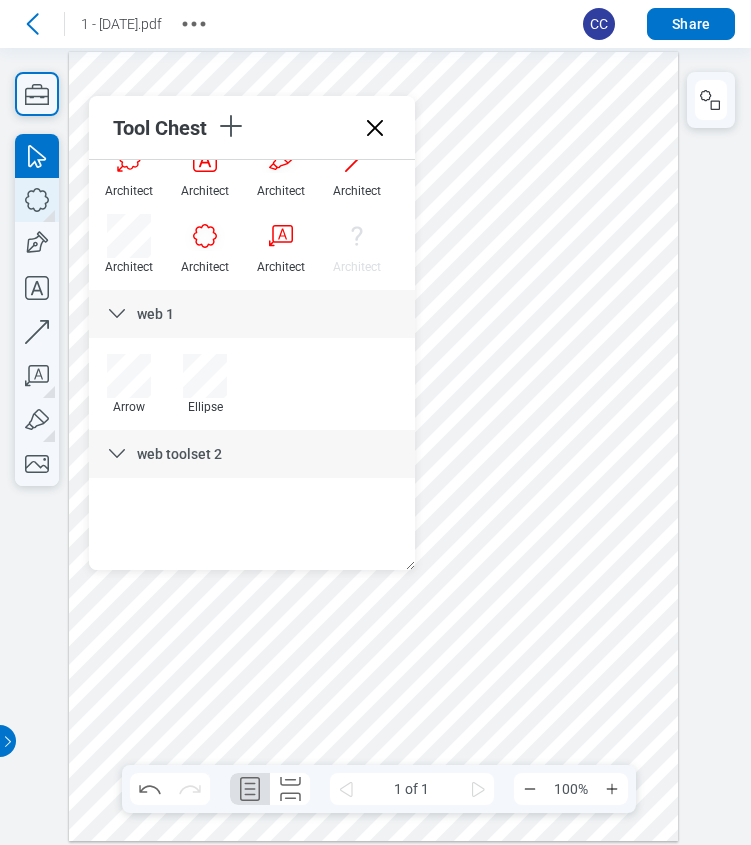 click 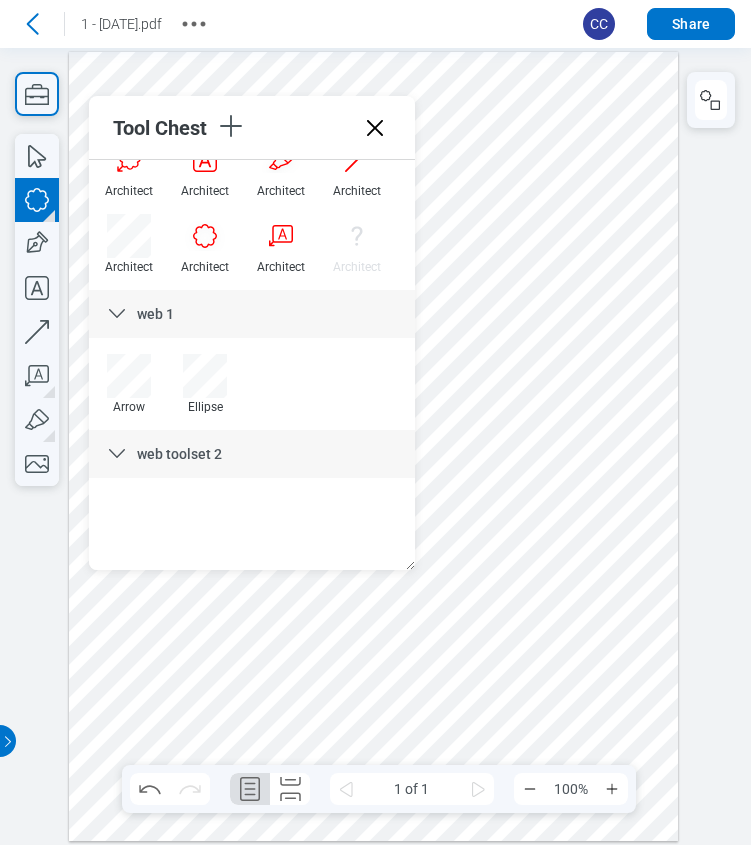 drag, startPoint x: 565, startPoint y: 520, endPoint x: 577, endPoint y: 533, distance: 17.691807 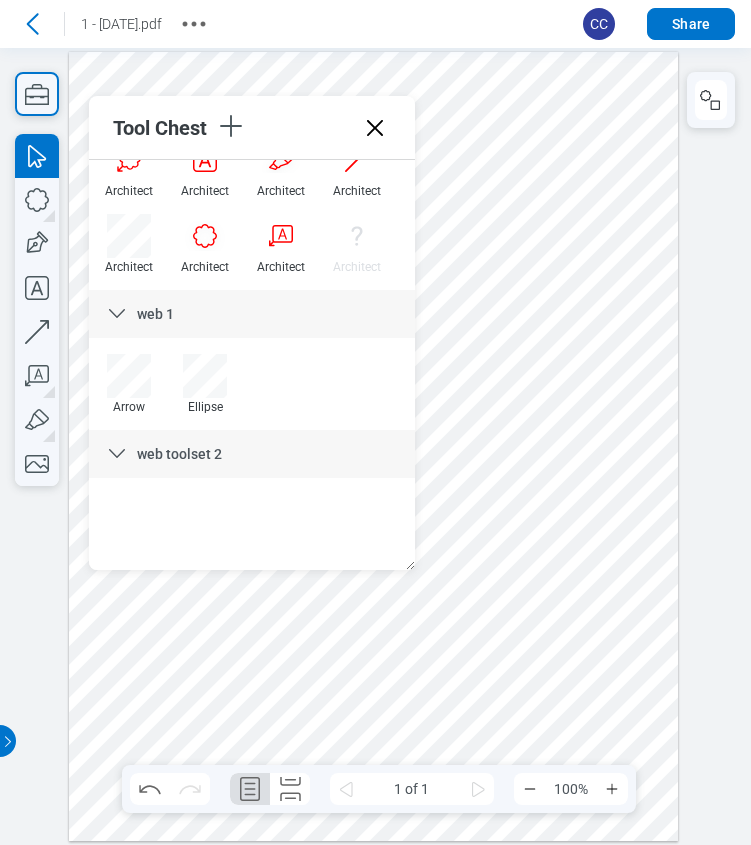click at bounding box center [374, 446] 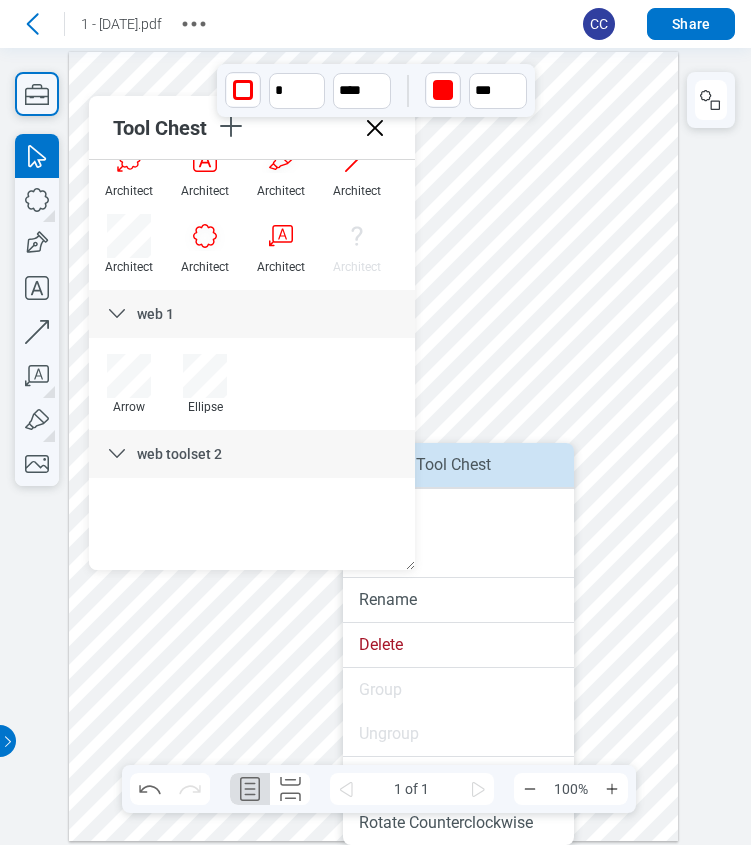 click on "Save to Tool Chest" at bounding box center [458, 465] 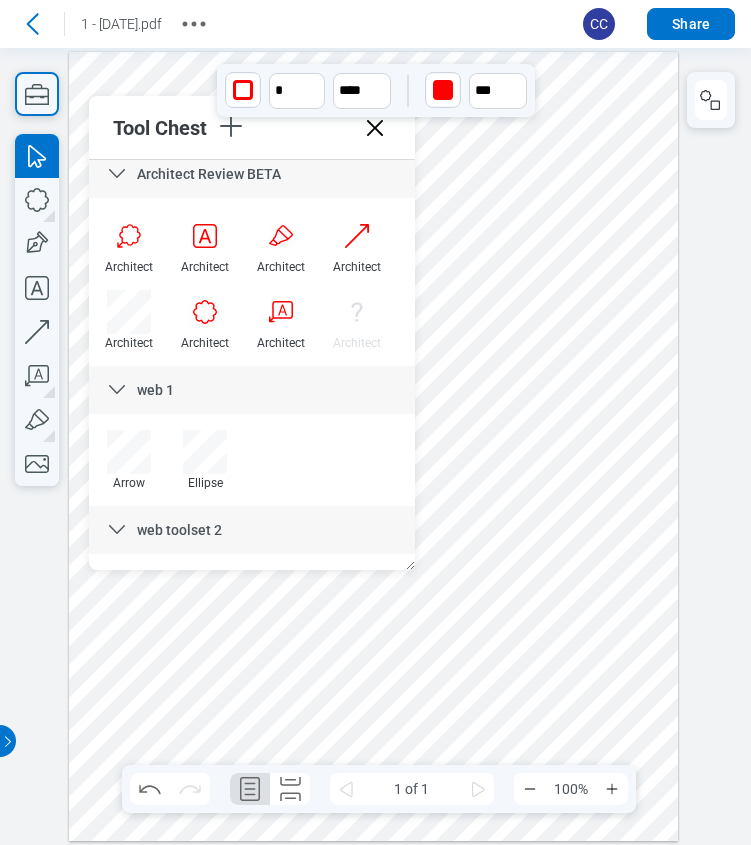 scroll, scrollTop: 606, scrollLeft: 0, axis: vertical 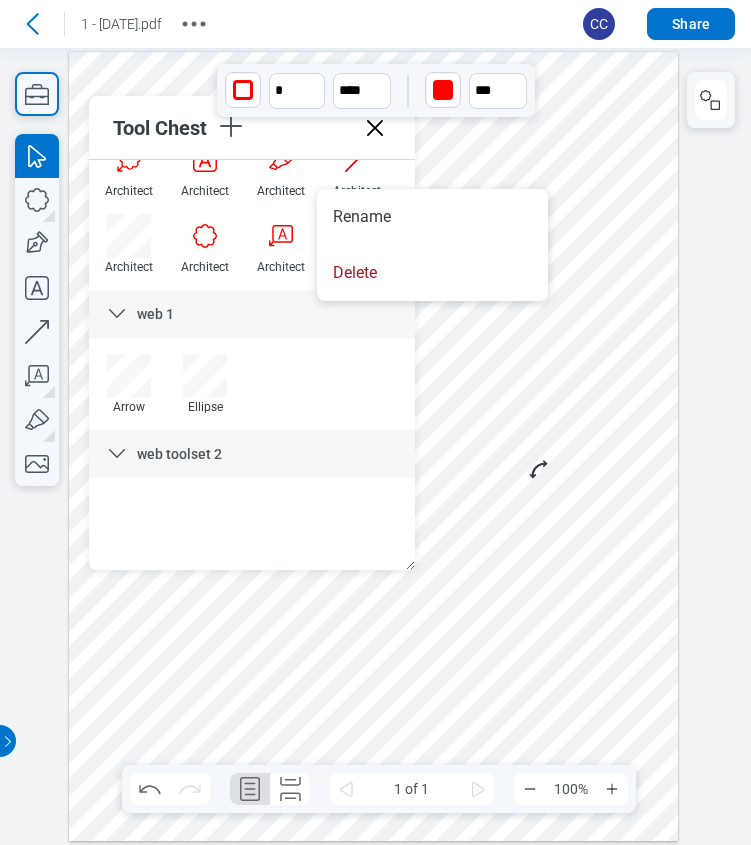 drag, startPoint x: 376, startPoint y: 211, endPoint x: 391, endPoint y: 212, distance: 15.033297 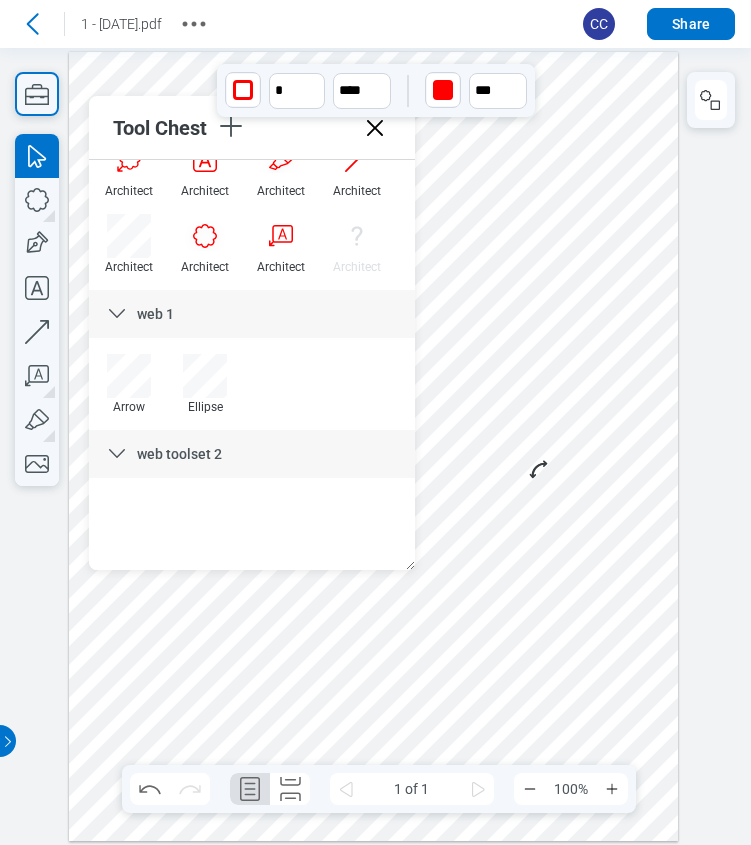 click 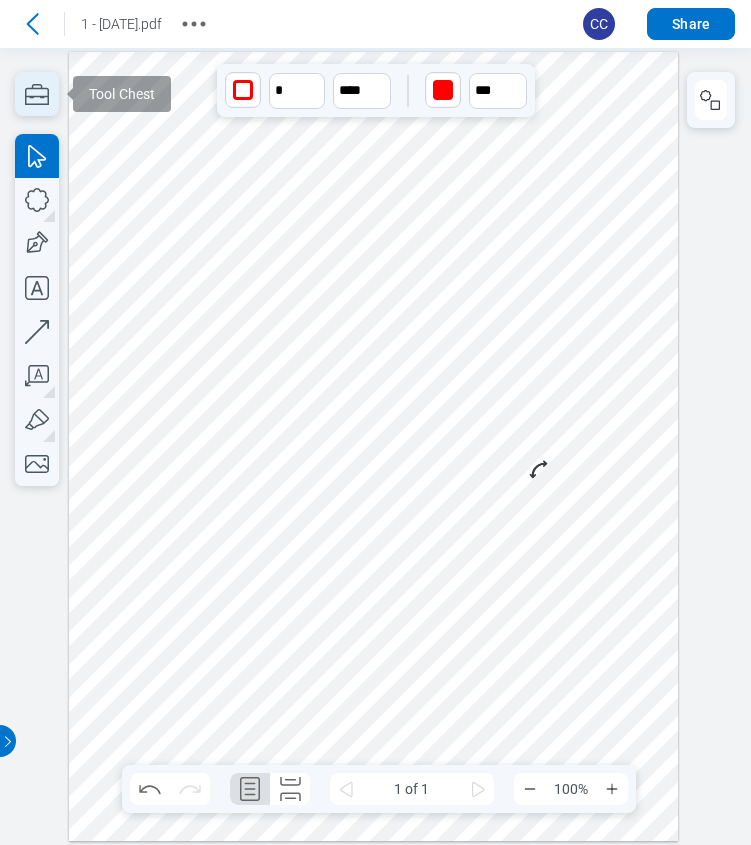 click 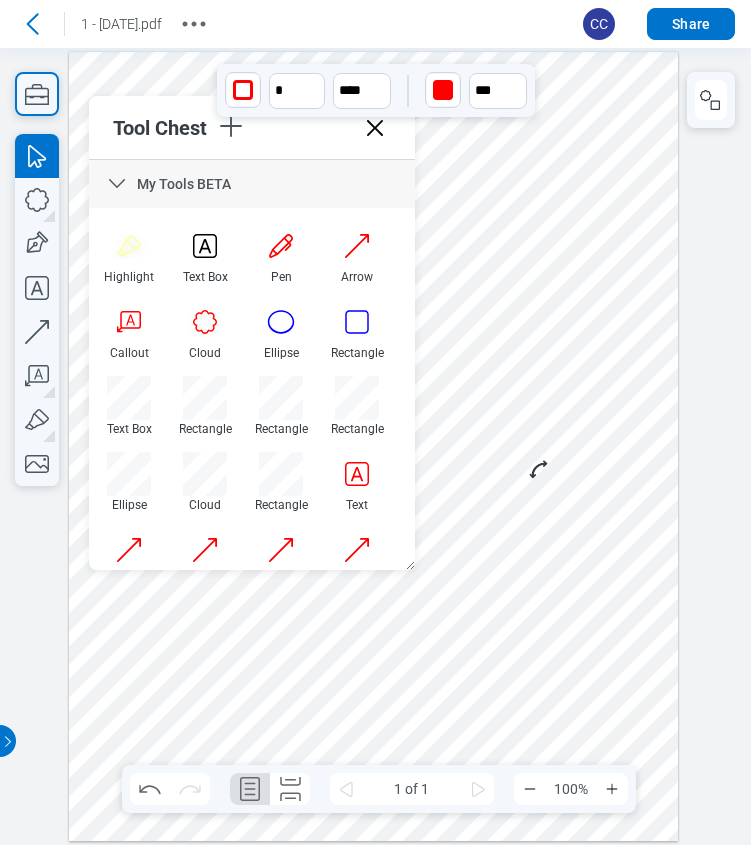 click at bounding box center [374, 446] 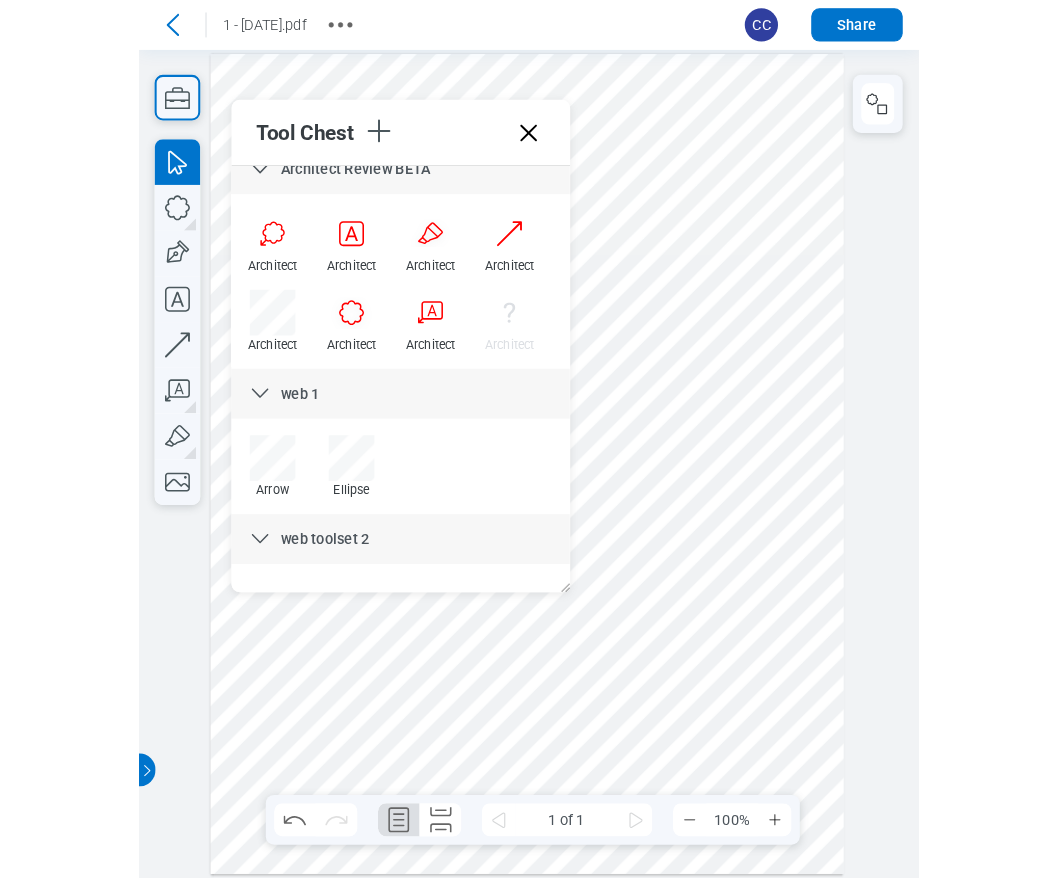 scroll, scrollTop: 606, scrollLeft: 0, axis: vertical 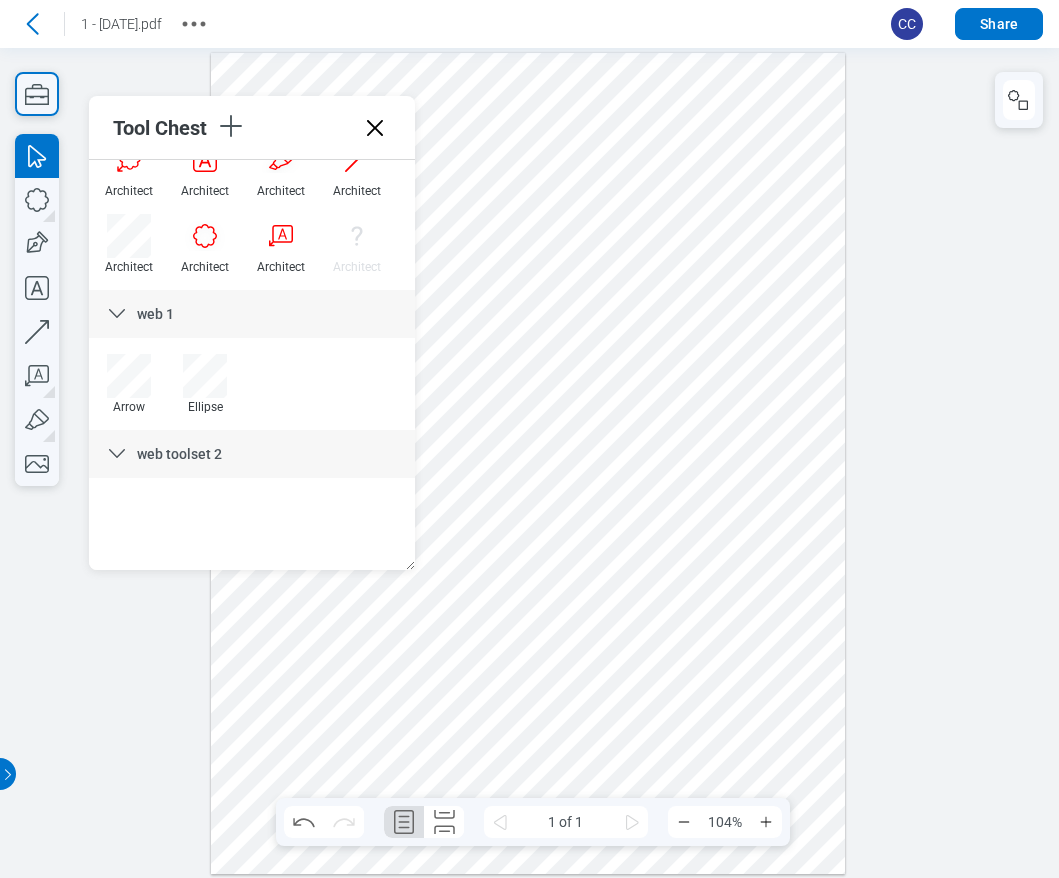 click 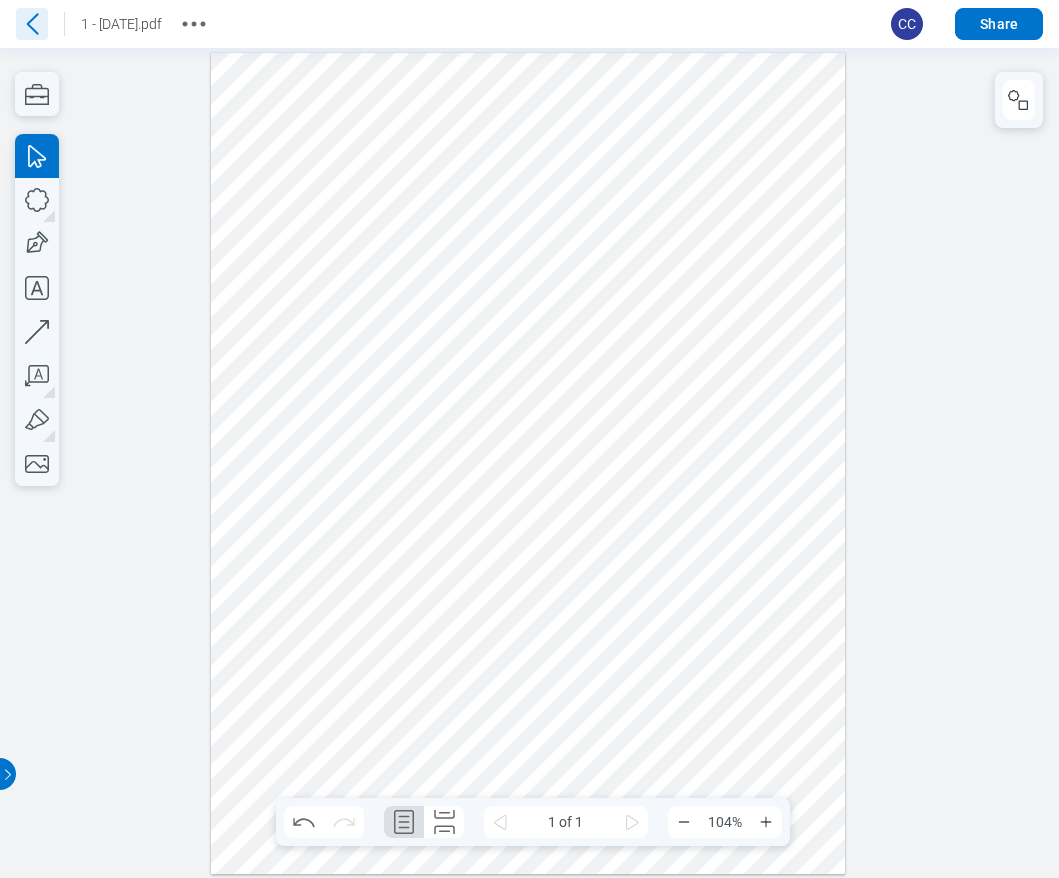 click 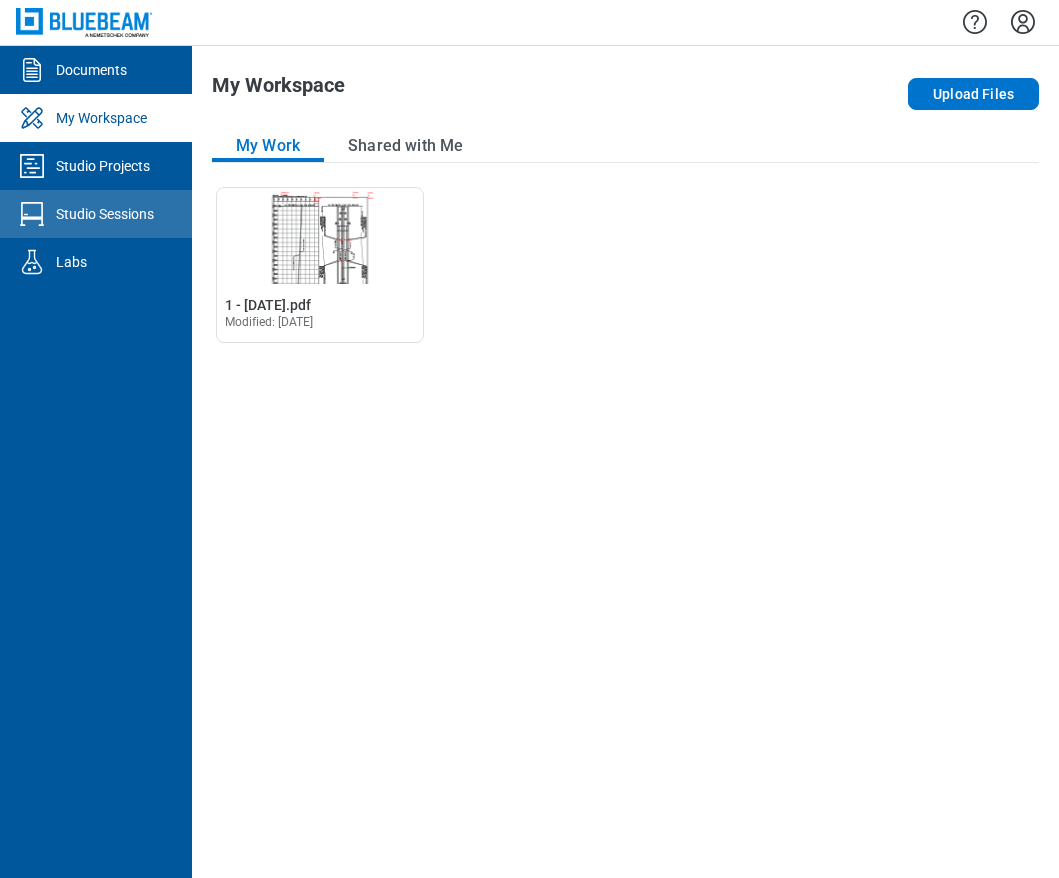 click on "Studio Sessions" at bounding box center (105, 214) 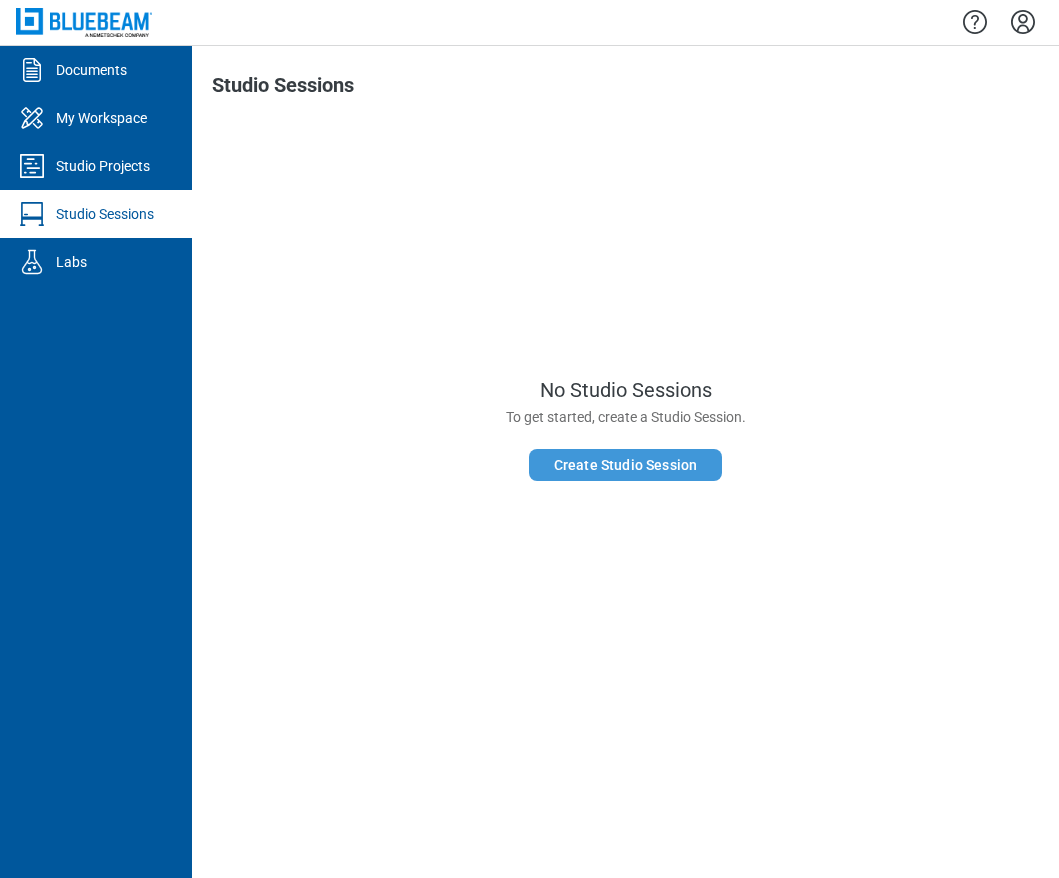 click on "Create Studio Session" at bounding box center [625, 465] 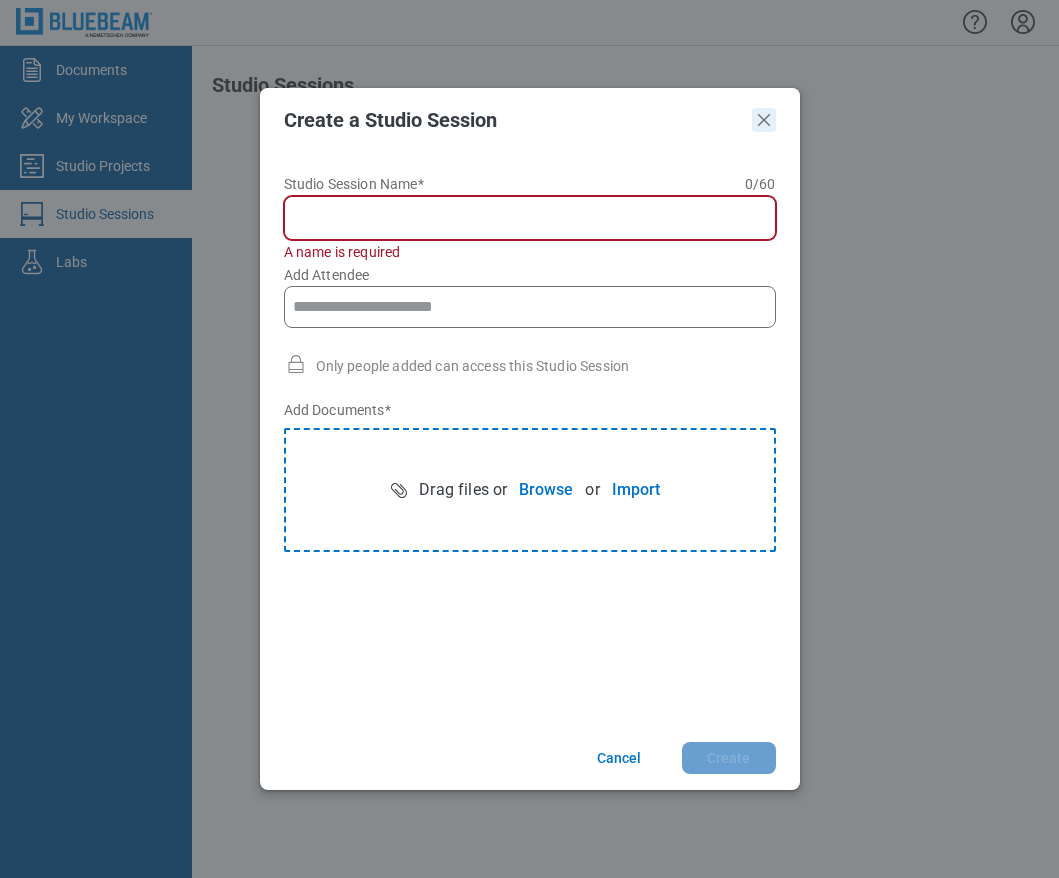click 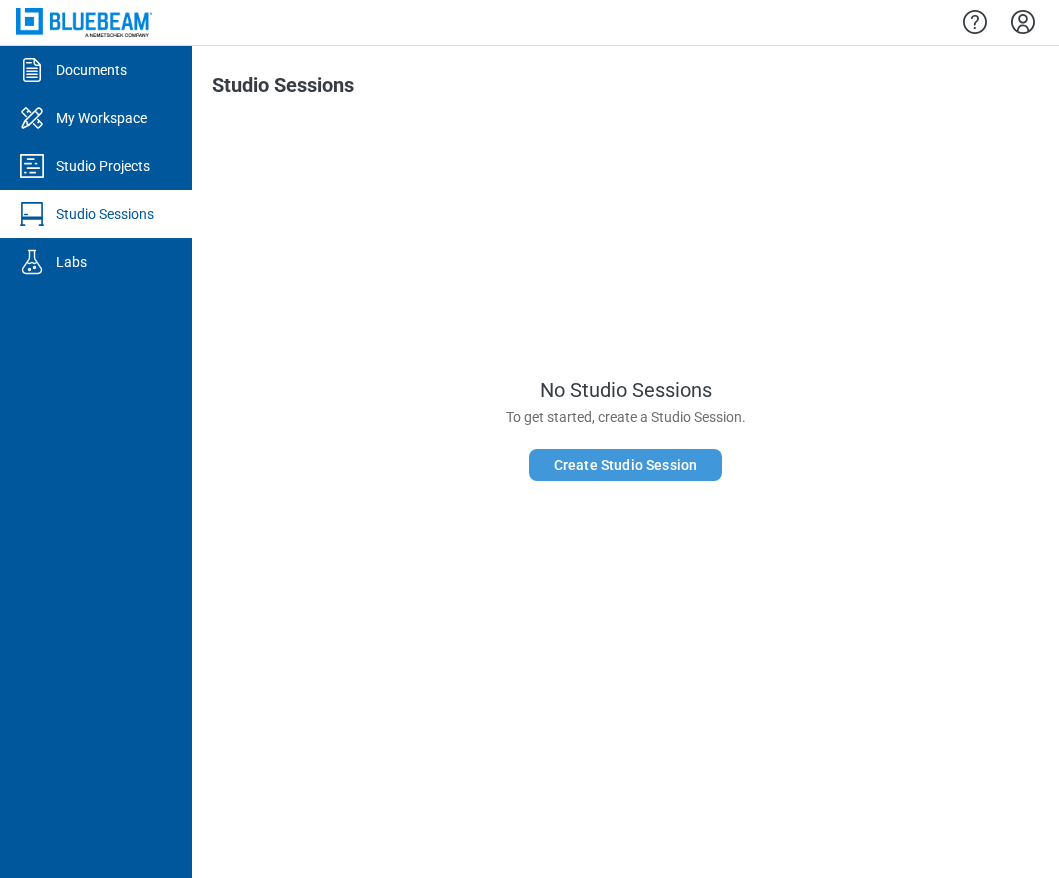 click on "Create Studio Session" at bounding box center [625, 465] 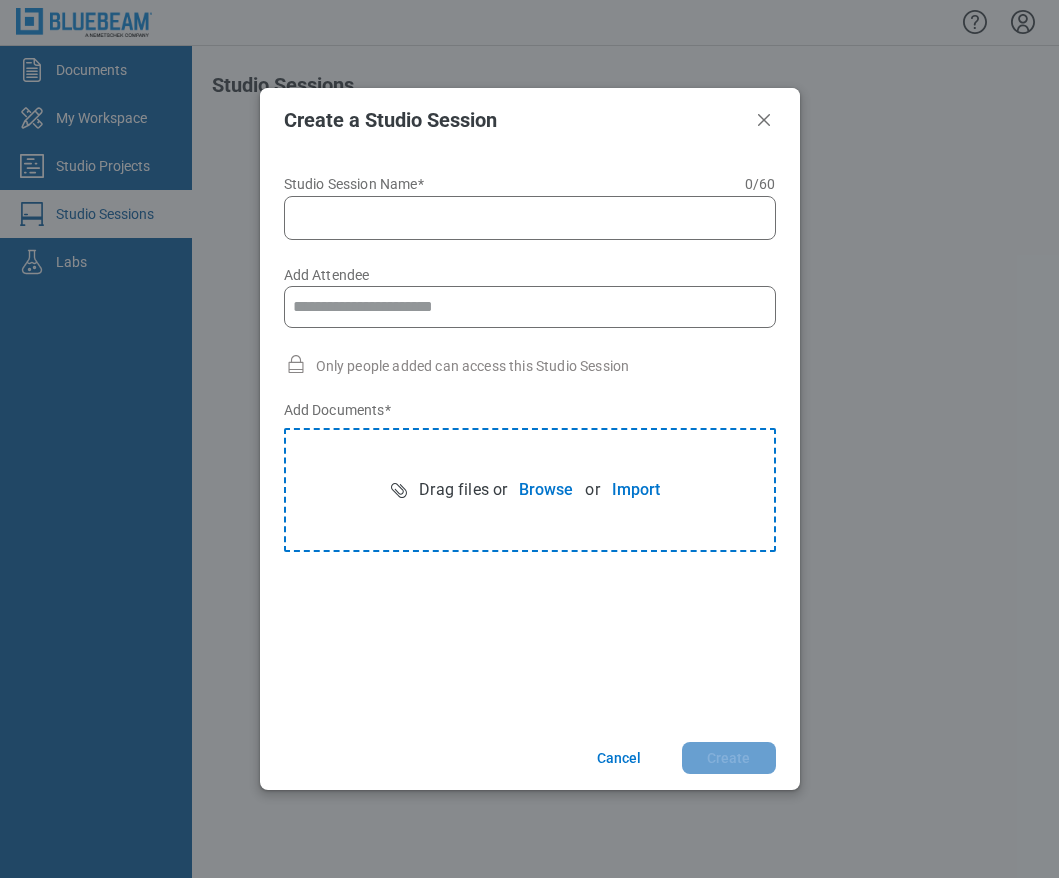 click on "Studio Session Name* 0  of  60  characters 0 / 60" at bounding box center (534, 218) 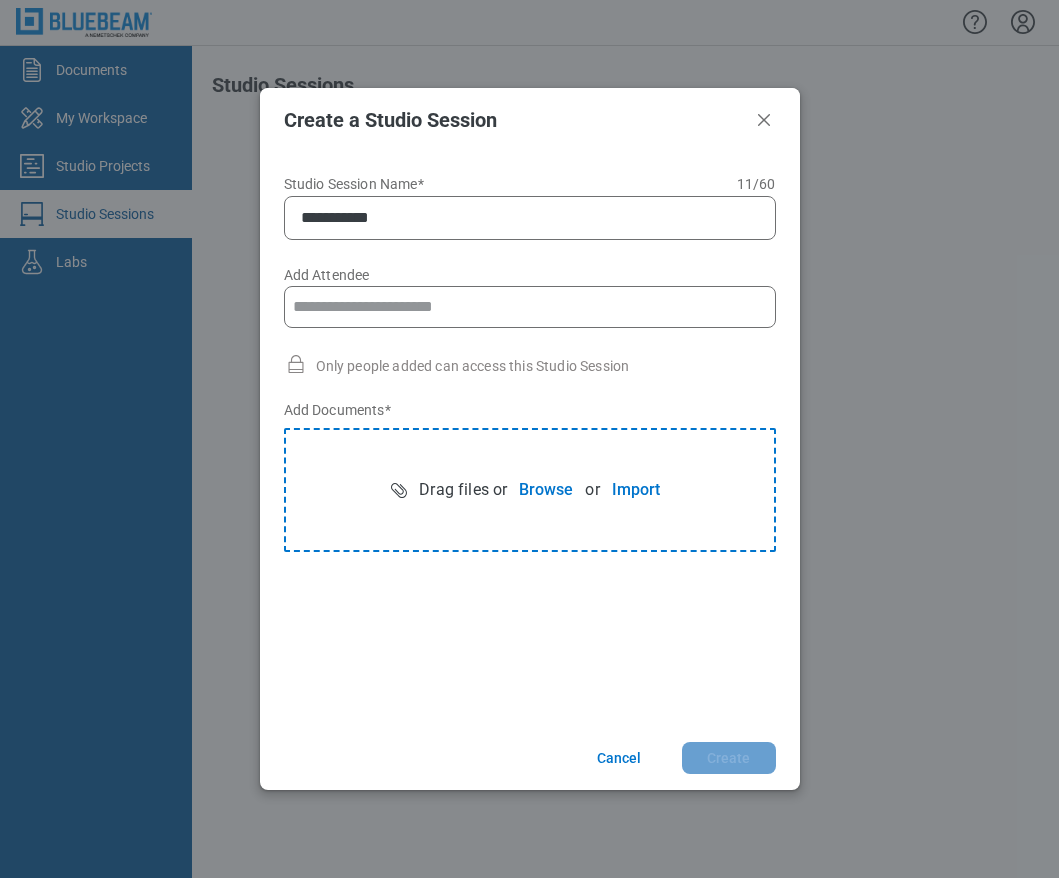 type on "**********" 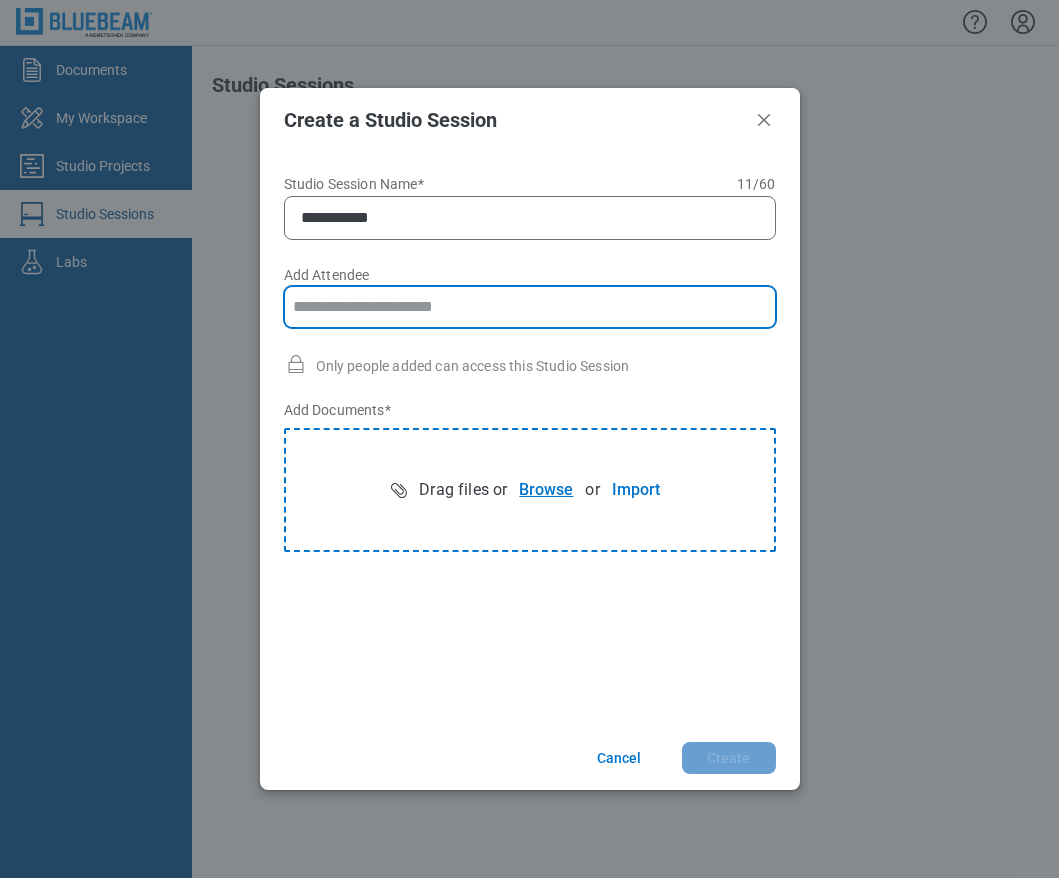 click on "Browse" at bounding box center (546, 490) 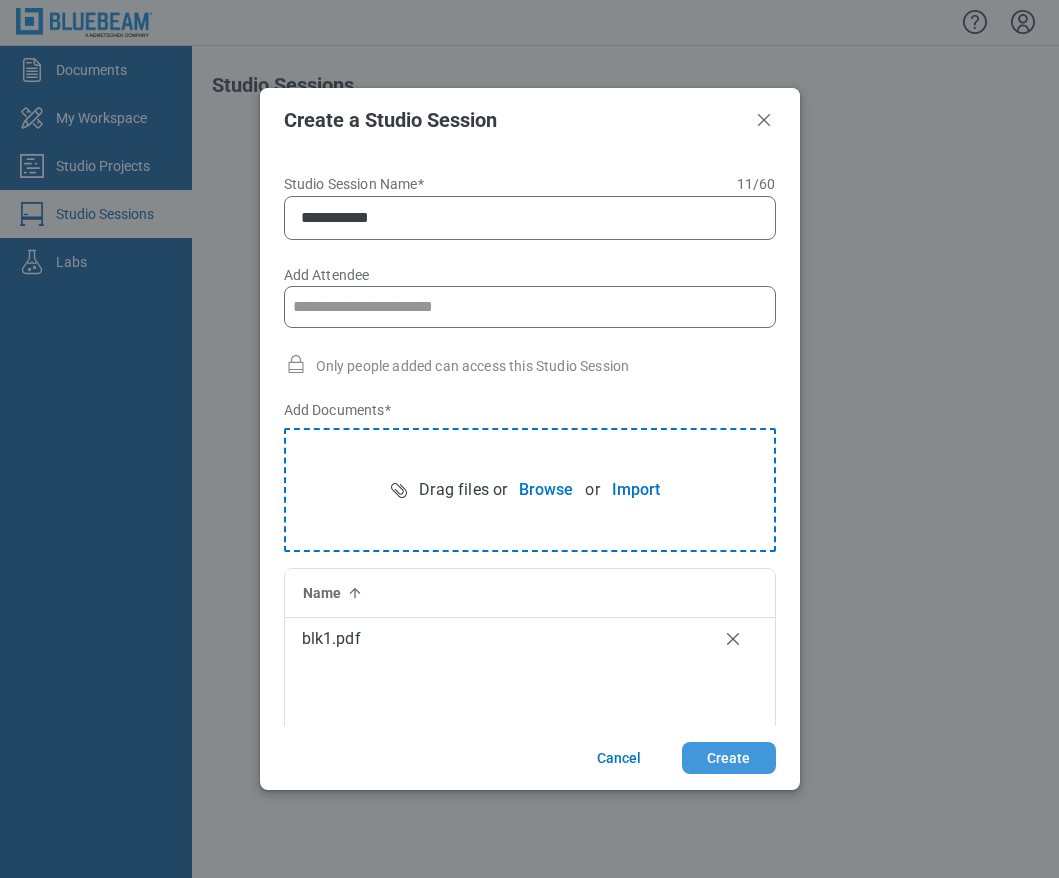 click on "Create" at bounding box center [729, 758] 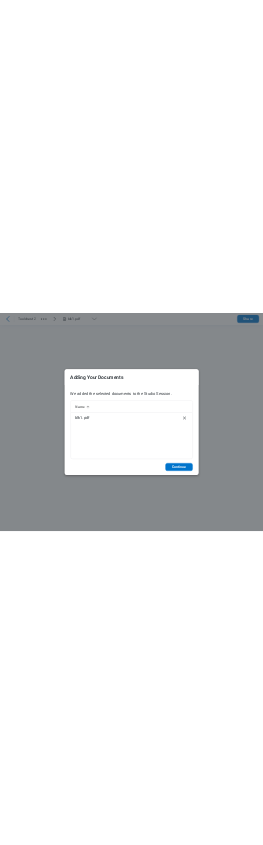 scroll, scrollTop: 0, scrollLeft: 0, axis: both 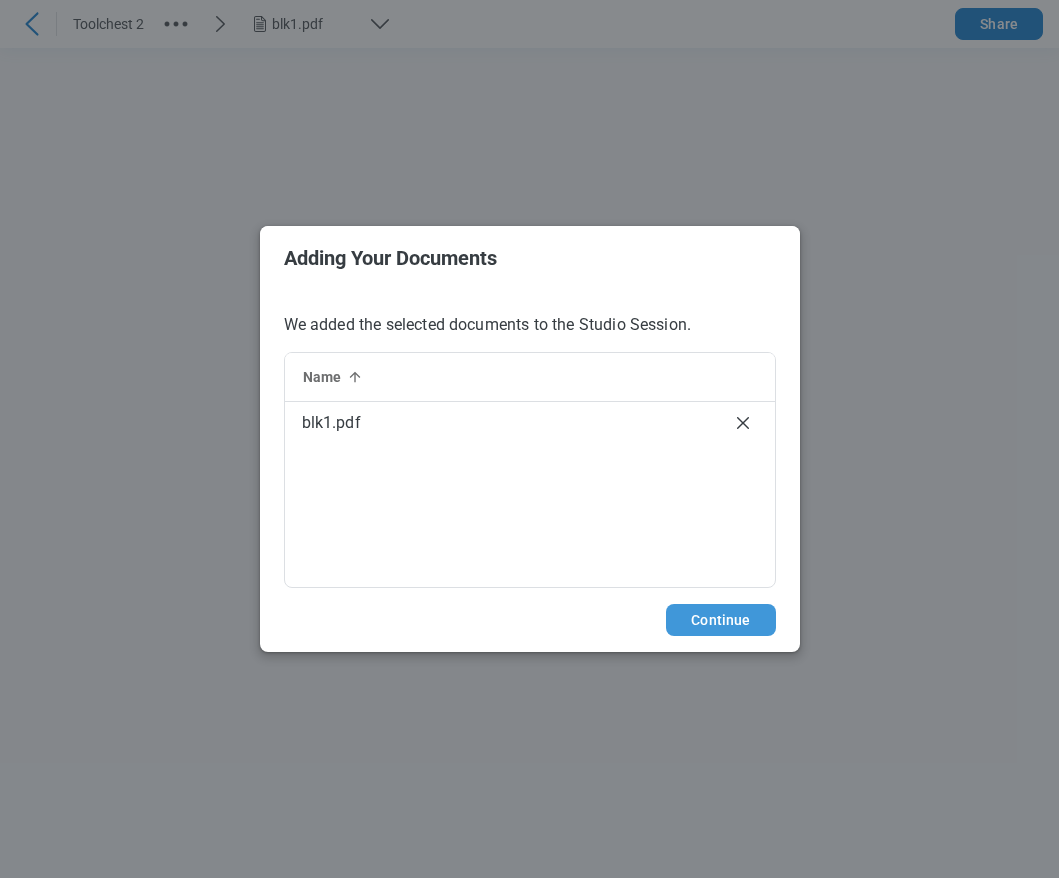 click on "Continue" at bounding box center (720, 620) 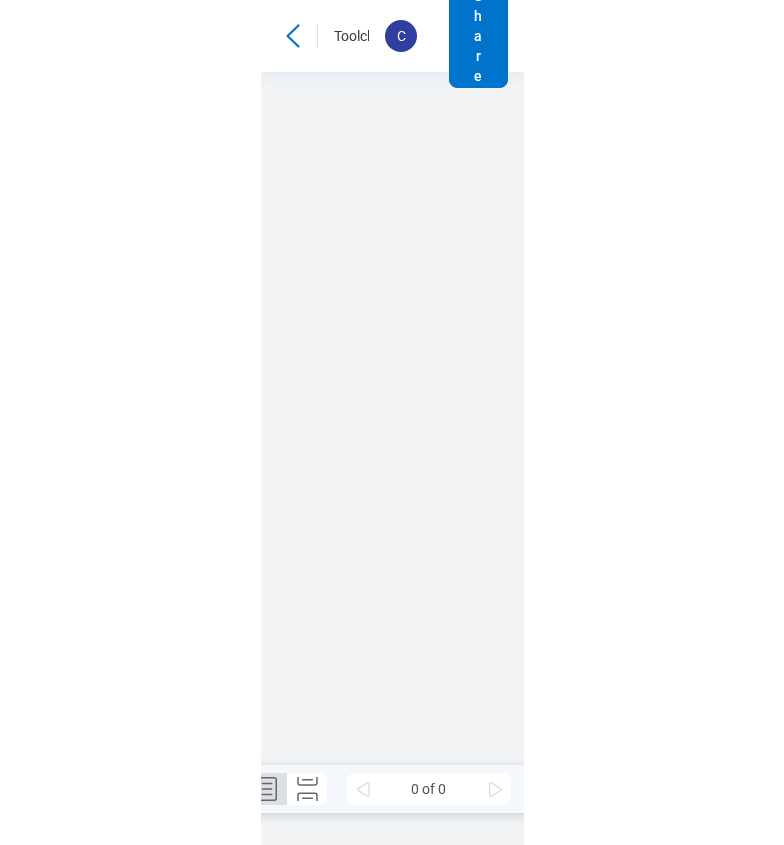 scroll, scrollTop: 0, scrollLeft: 0, axis: both 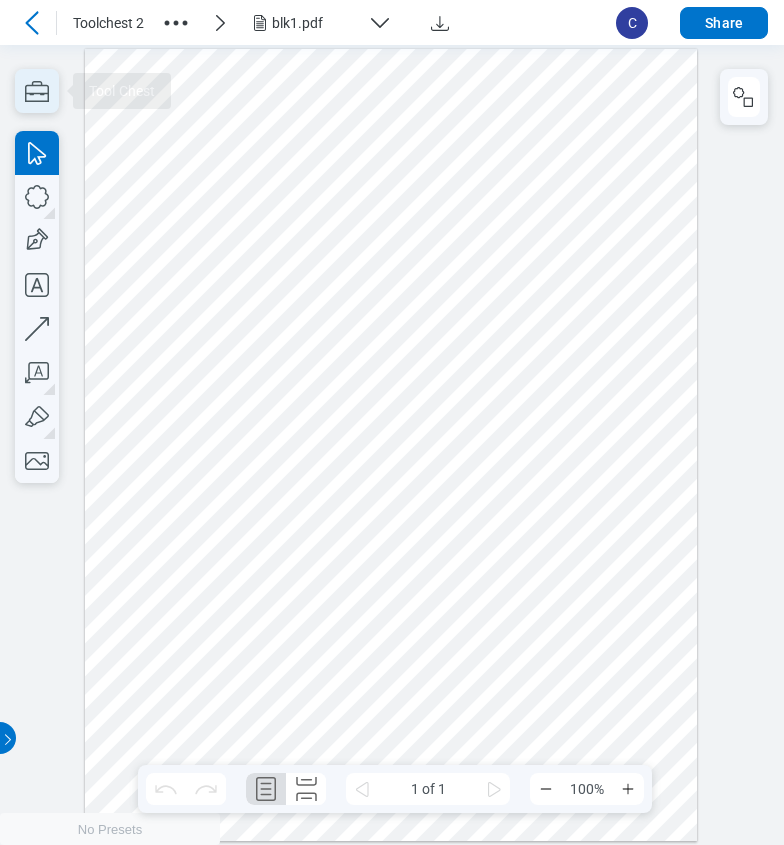 click 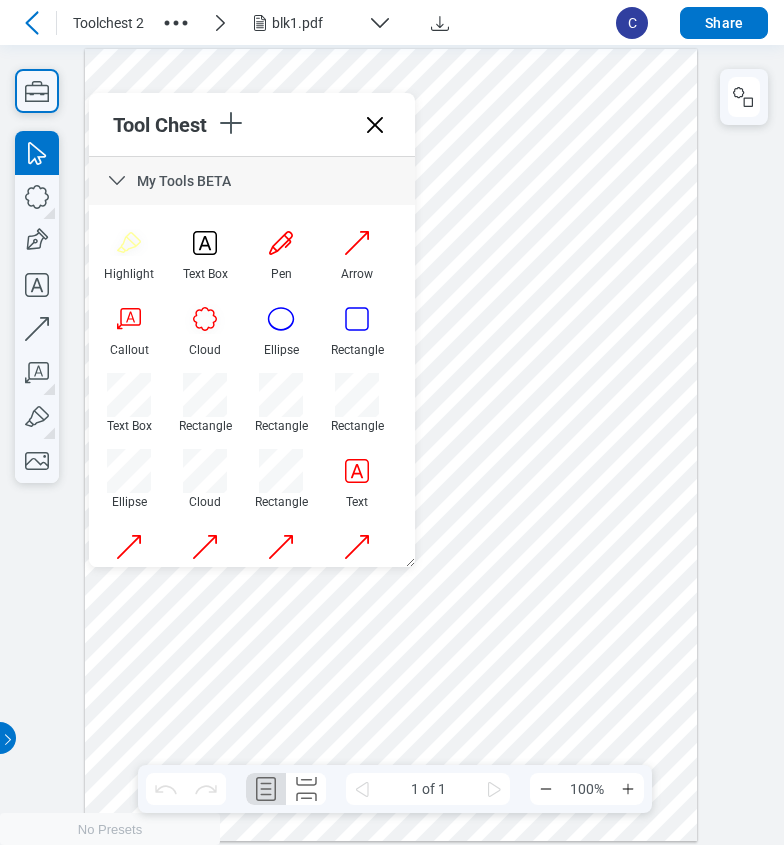 click at bounding box center (391, 445) 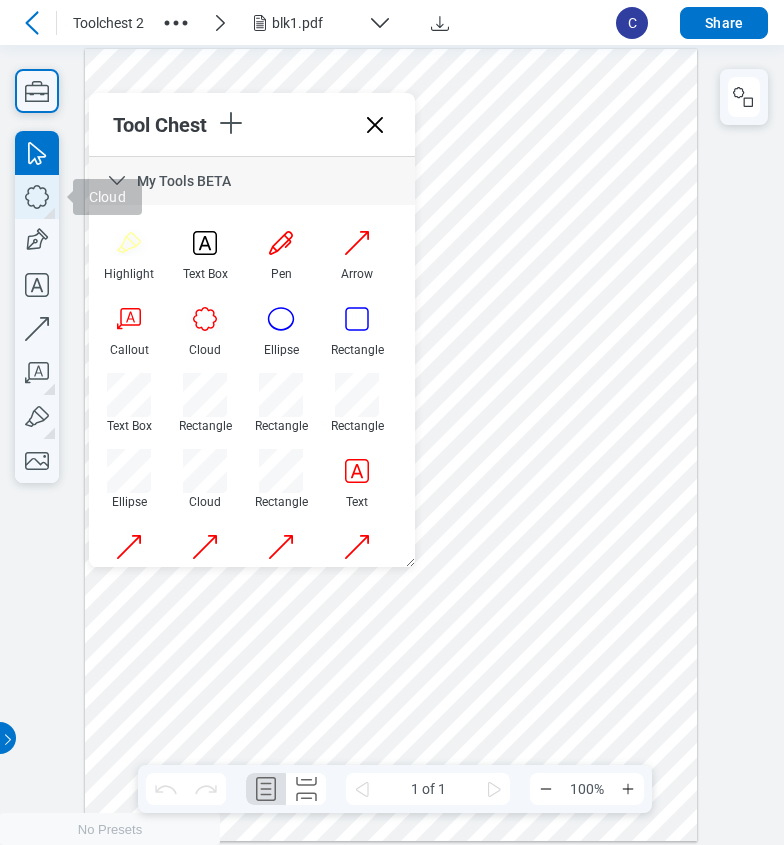 click 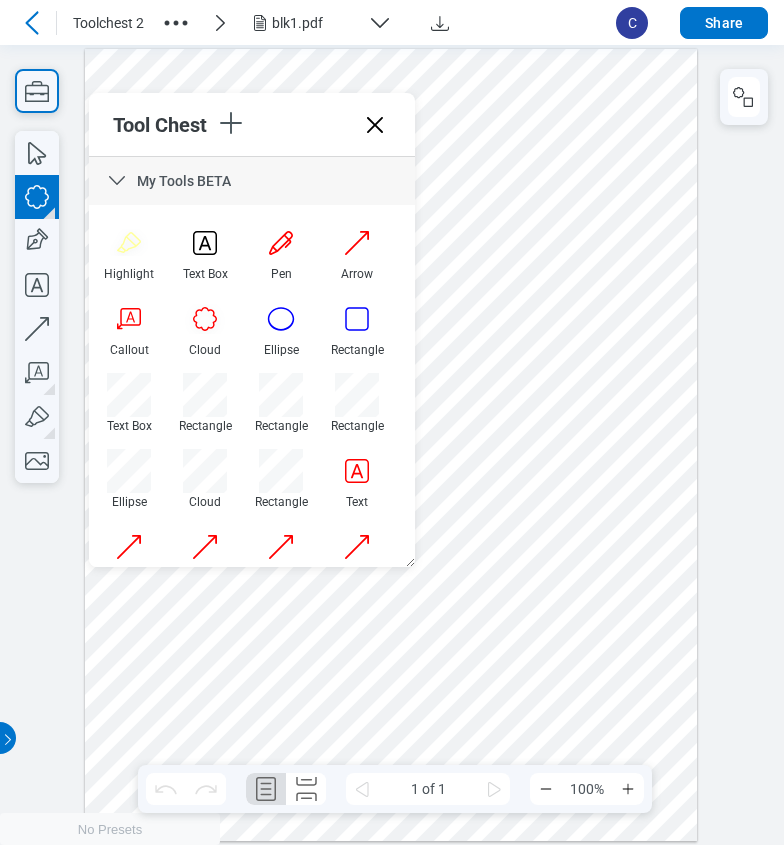 drag, startPoint x: 530, startPoint y: 222, endPoint x: 617, endPoint y: 273, distance: 100.84642 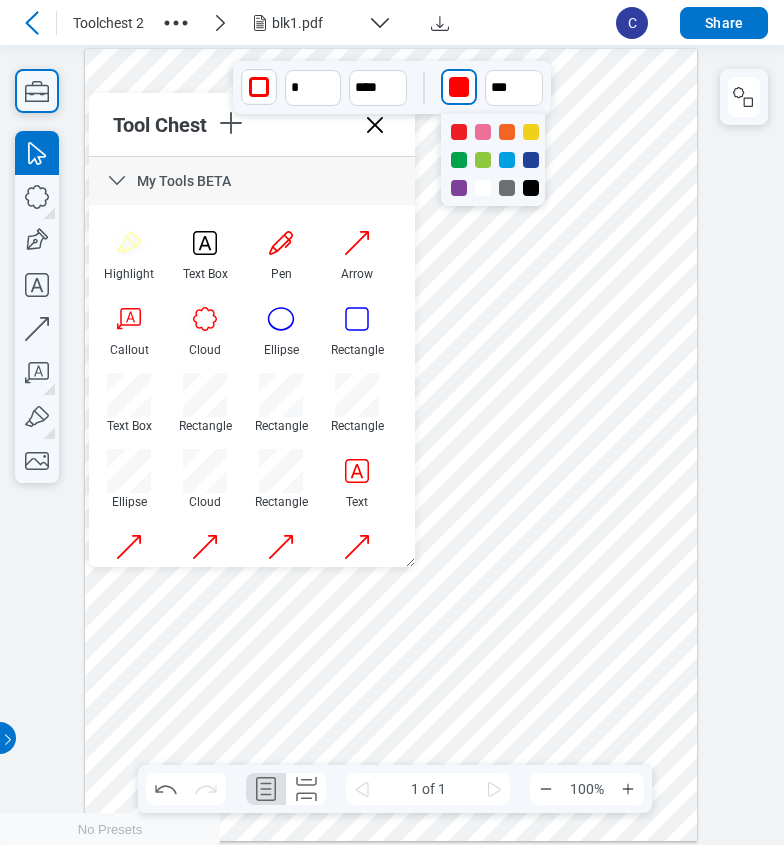 click at bounding box center (459, 87) 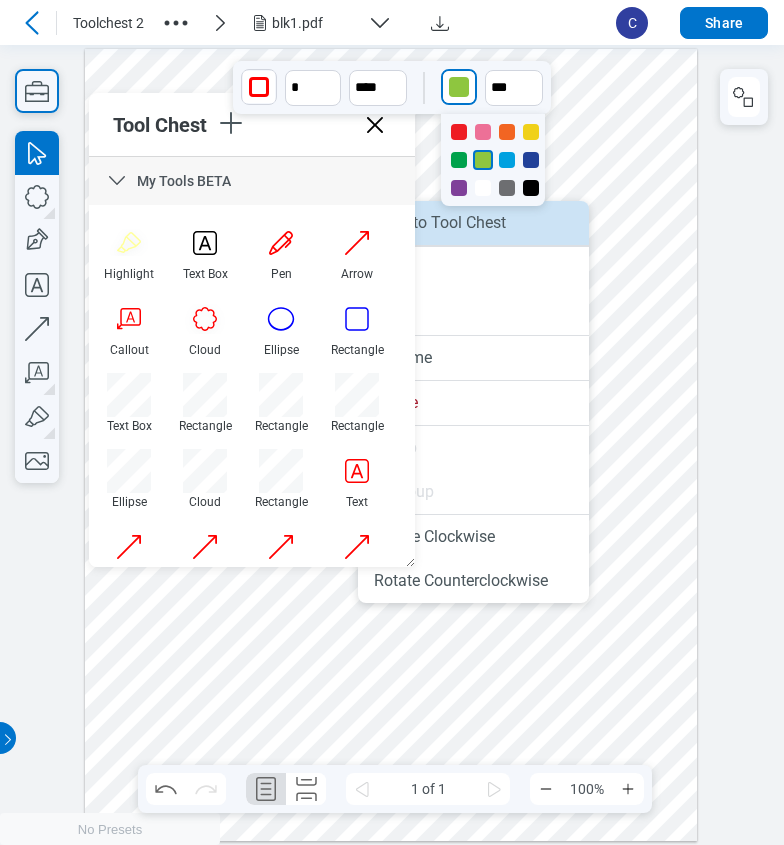 click on "Save to Tool Chest" at bounding box center [473, 223] 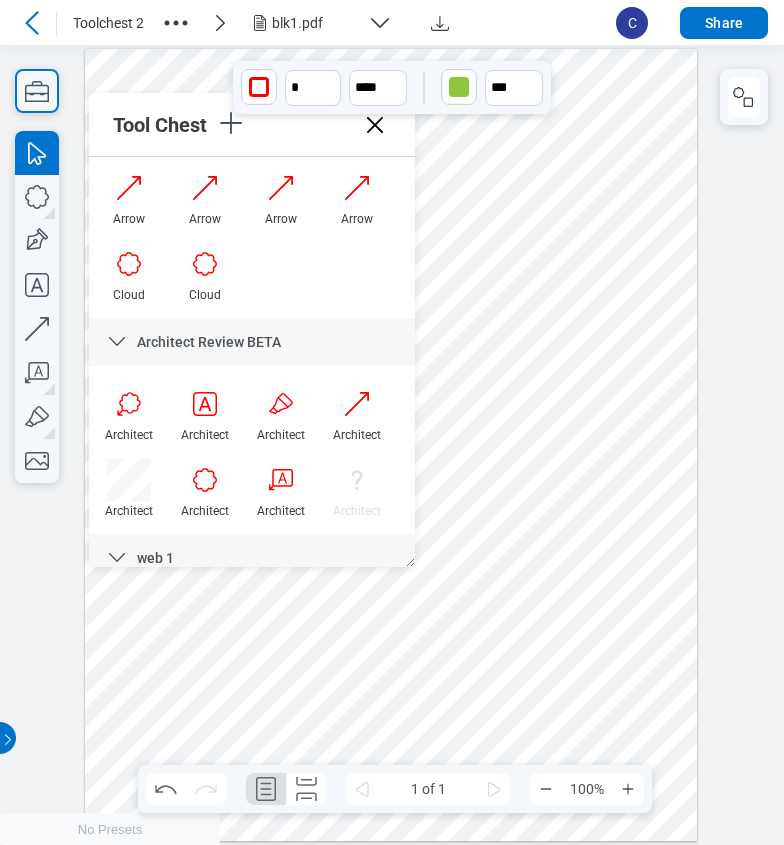 scroll, scrollTop: 372, scrollLeft: 0, axis: vertical 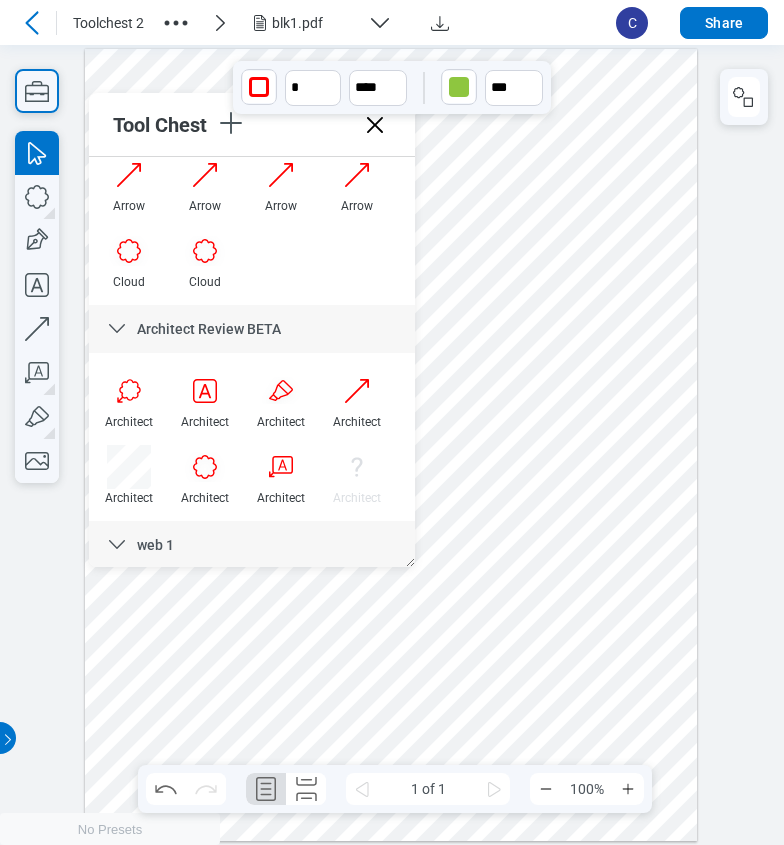 click at bounding box center (391, 445) 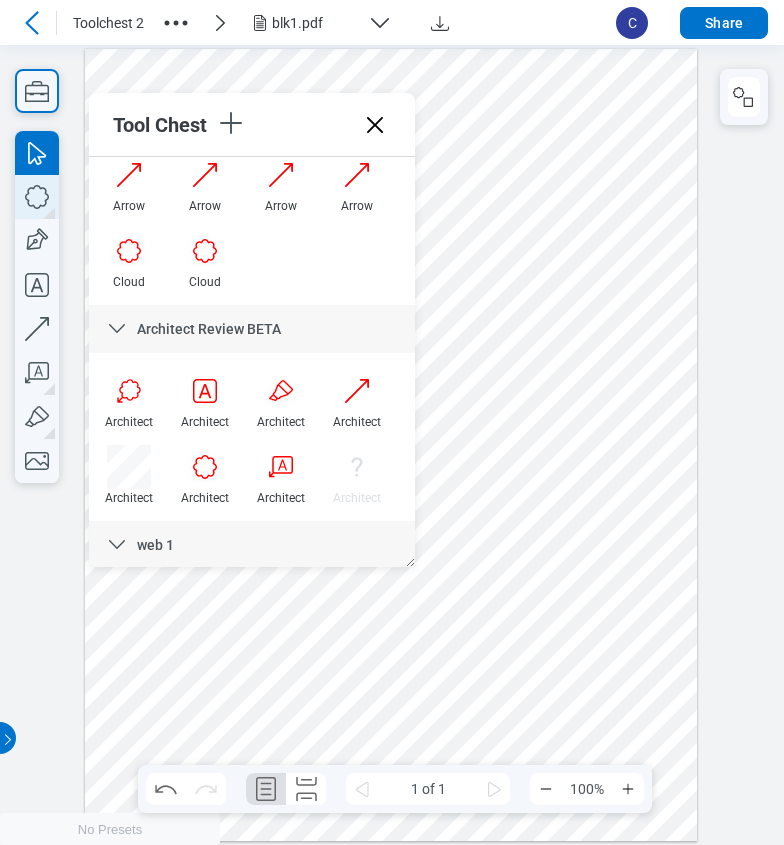 click 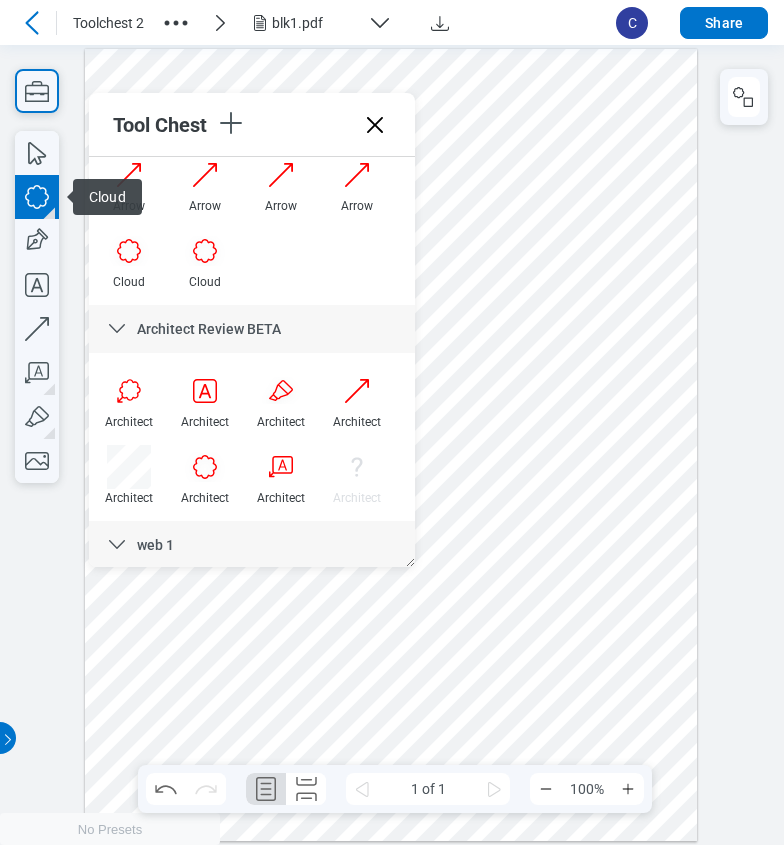 click 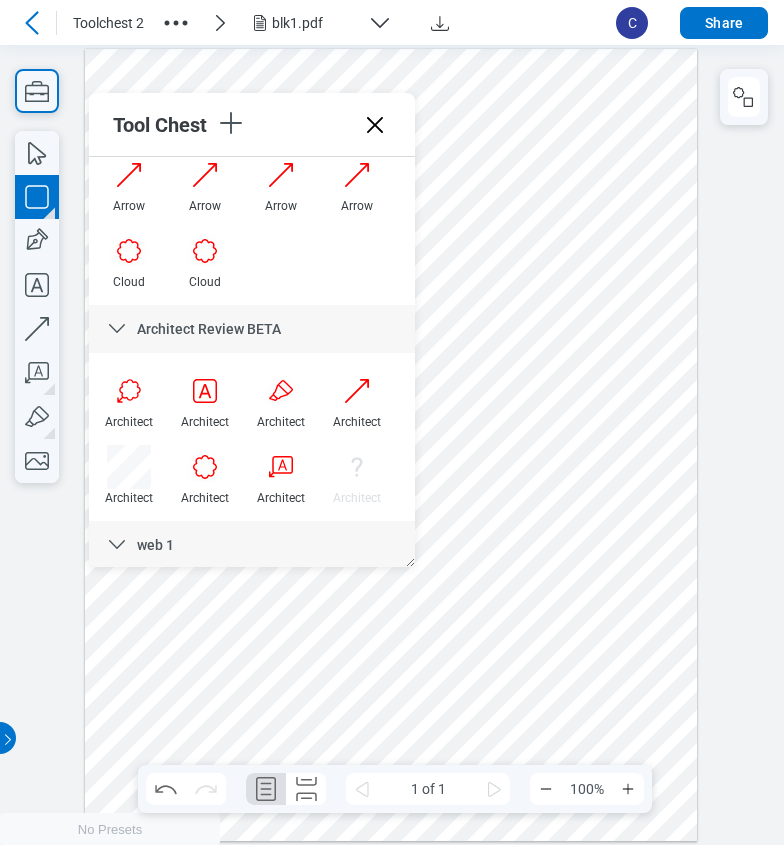 drag, startPoint x: 538, startPoint y: 298, endPoint x: 620, endPoint y: 343, distance: 93.53609 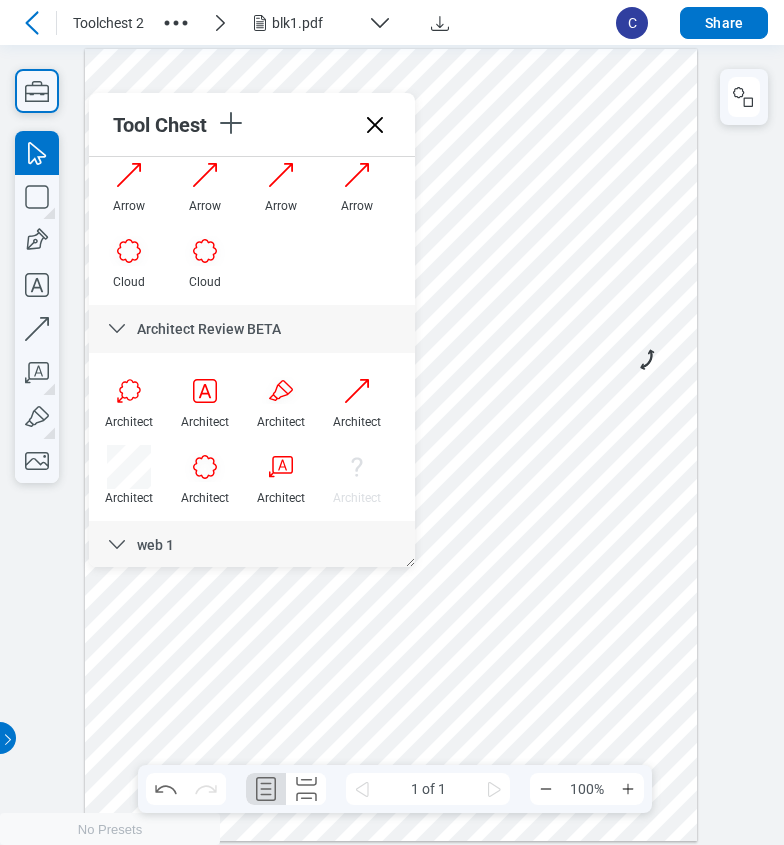 click at bounding box center [391, 445] 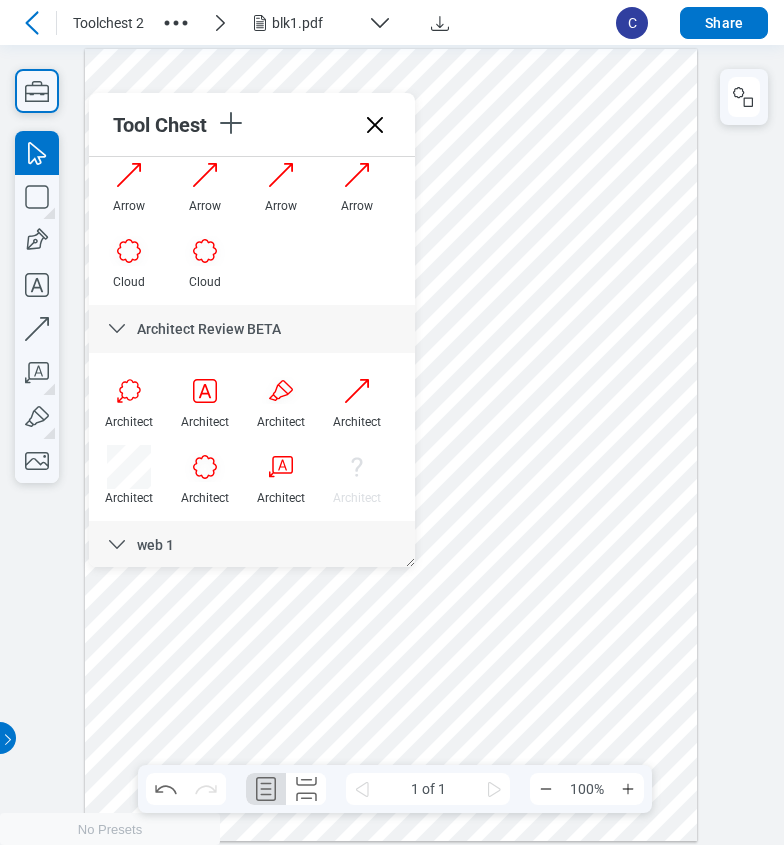 drag, startPoint x: 515, startPoint y: 208, endPoint x: 660, endPoint y: 356, distance: 207.19315 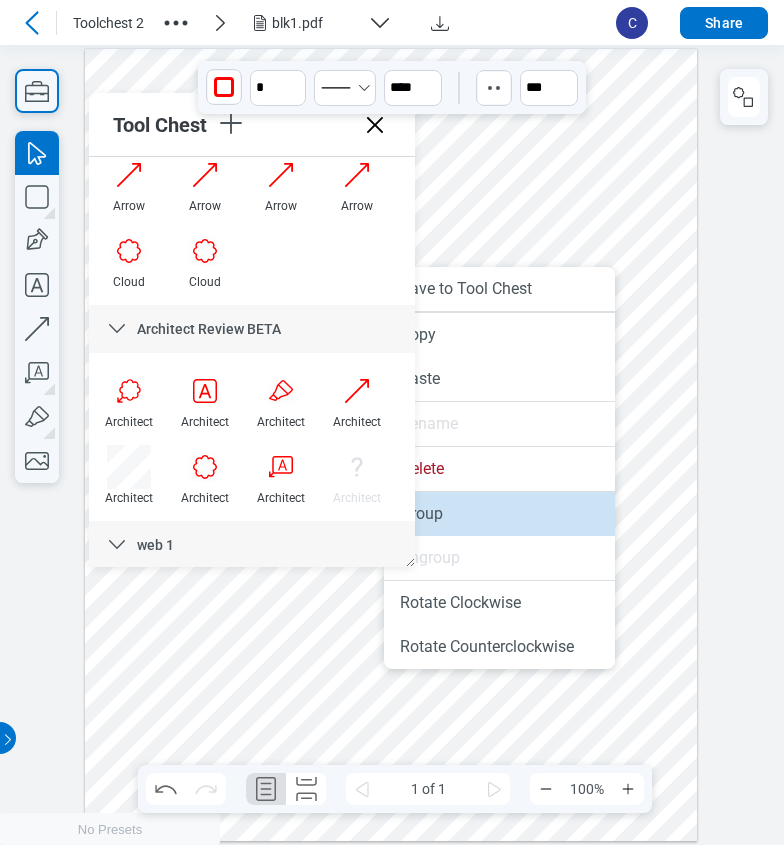 click on "Group" at bounding box center (499, 514) 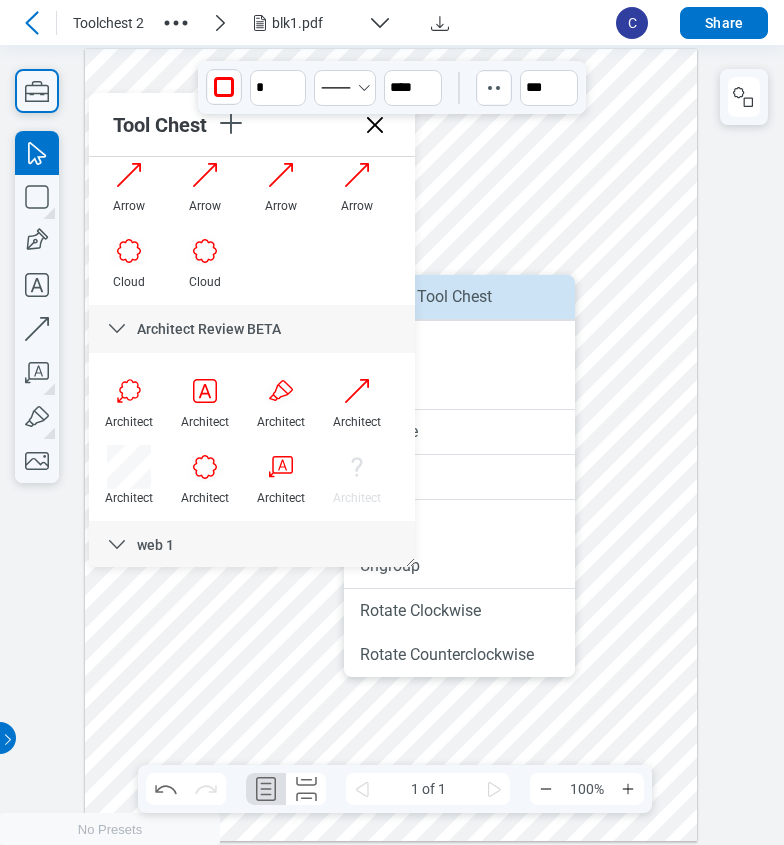 drag, startPoint x: 518, startPoint y: 303, endPoint x: 604, endPoint y: 301, distance: 86.023254 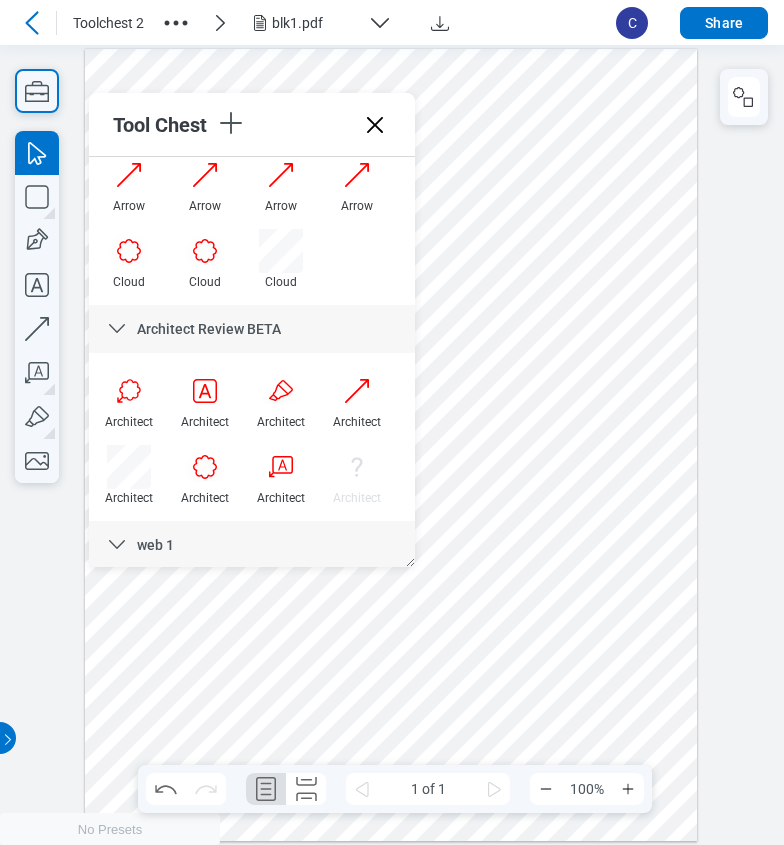 click at bounding box center [391, 445] 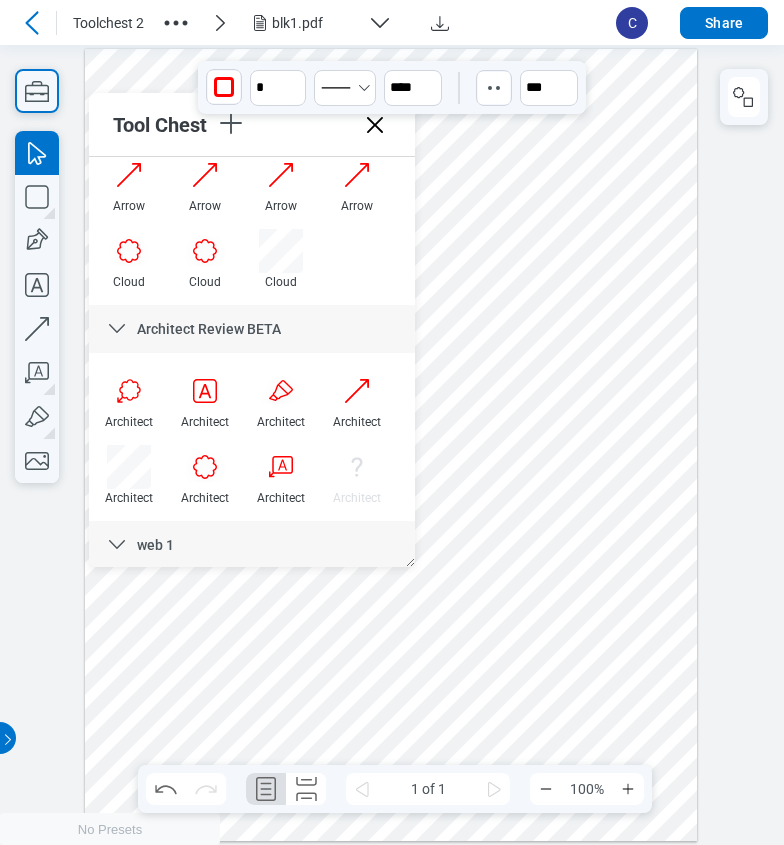 click at bounding box center [391, 445] 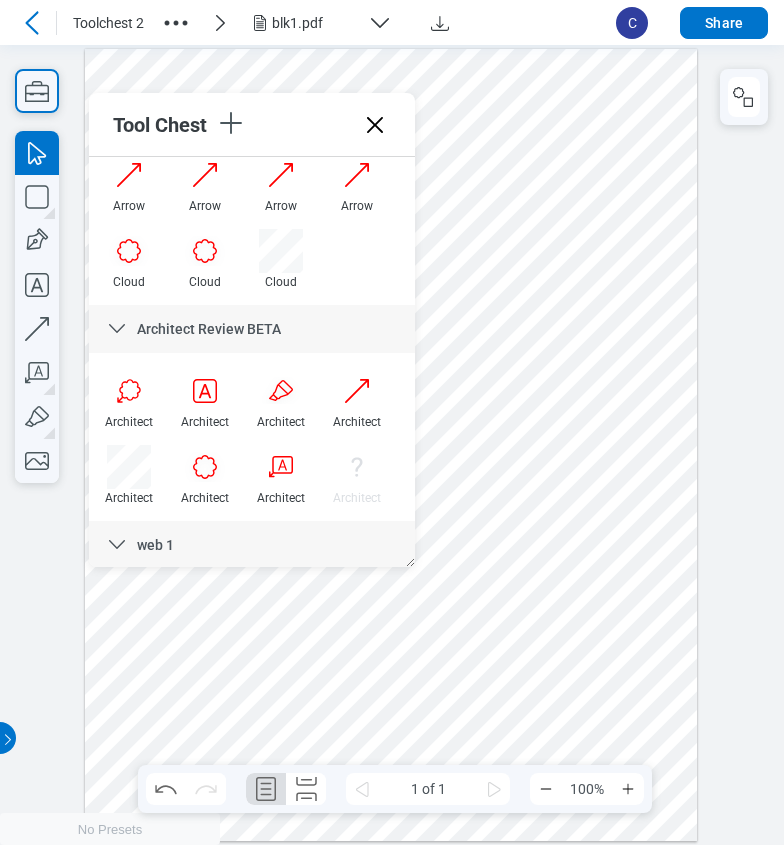 click at bounding box center [391, 445] 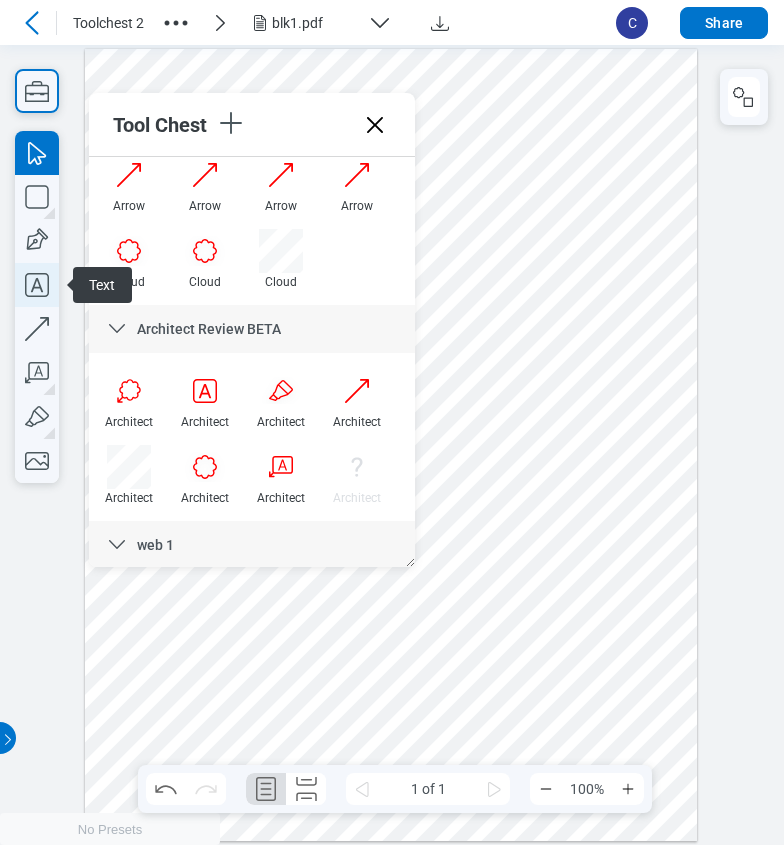 click 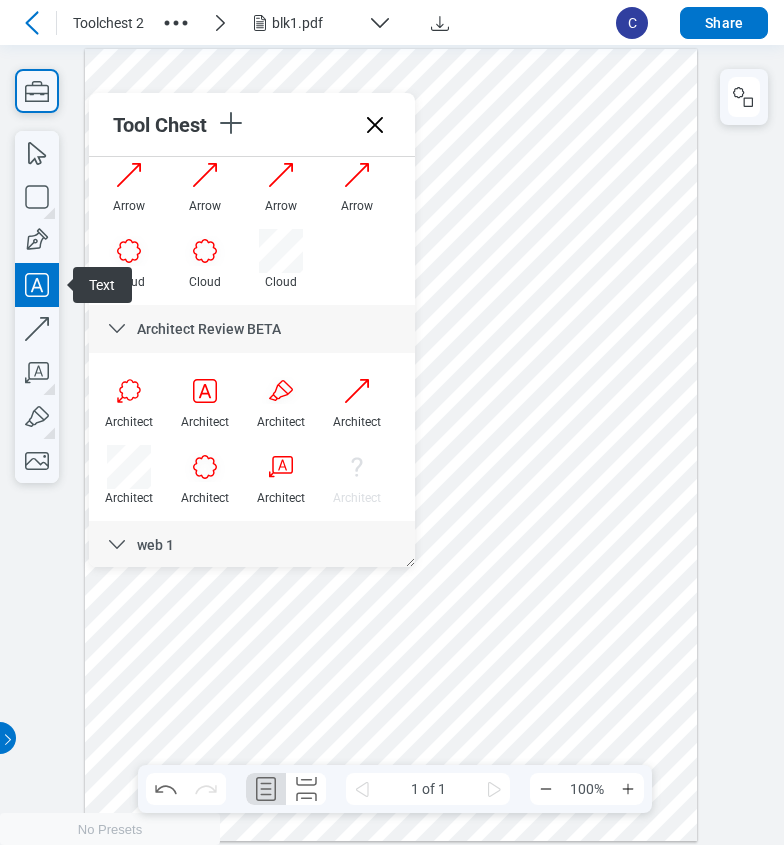 click at bounding box center (391, 445) 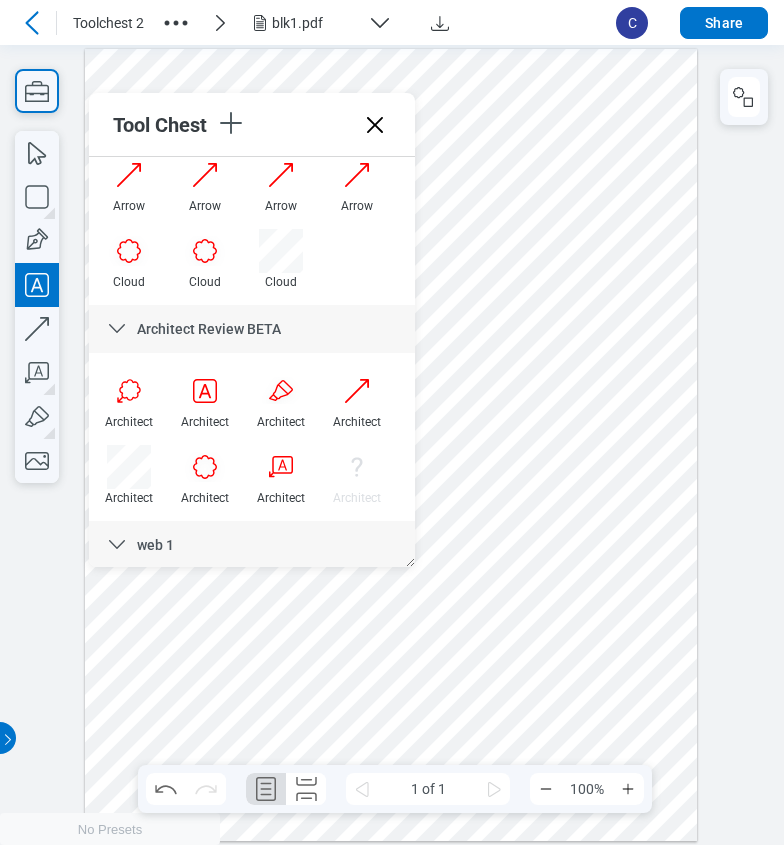 type 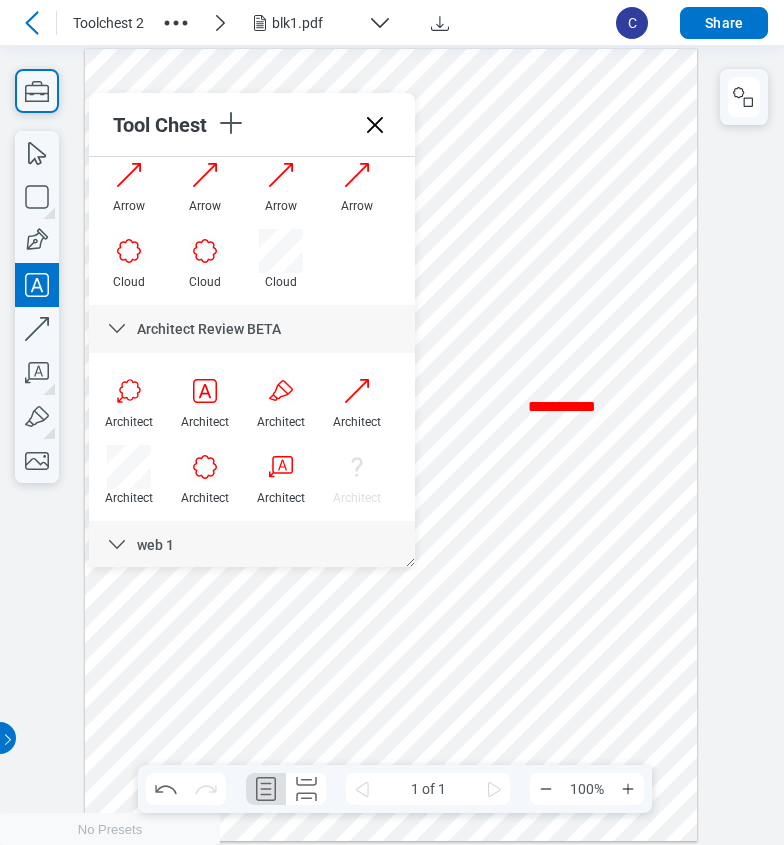 click at bounding box center (391, 445) 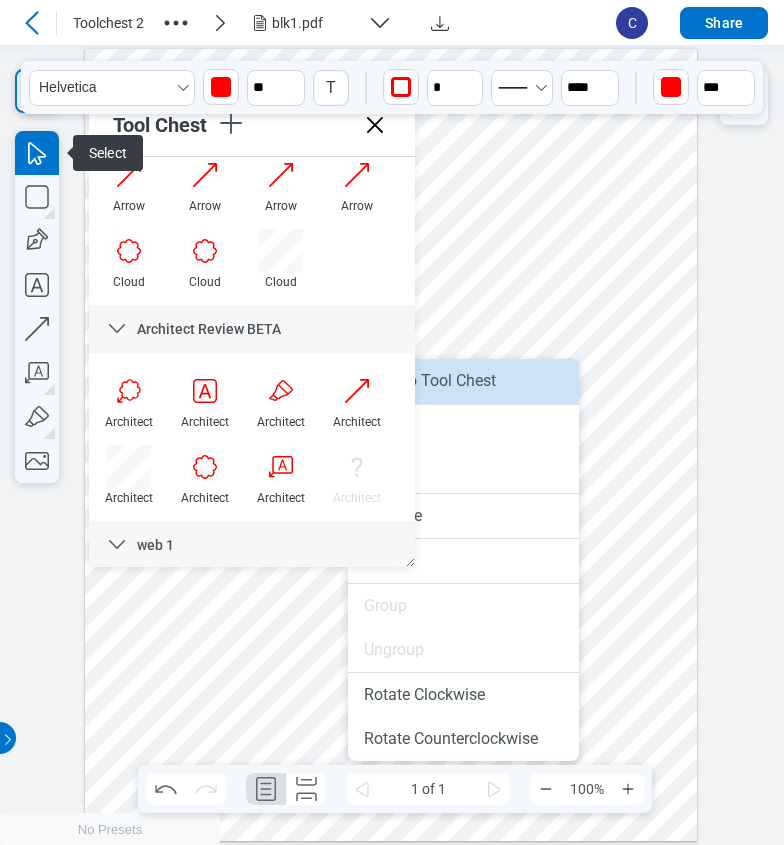 click on "Save to Tool Chest" at bounding box center [463, 381] 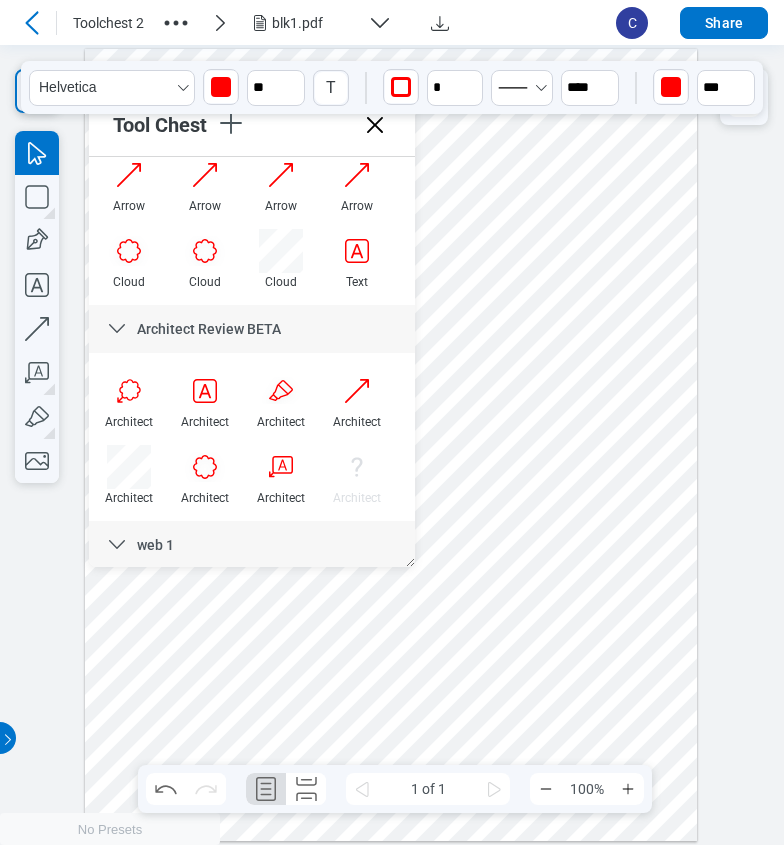 click on "Text" at bounding box center [357, 259] 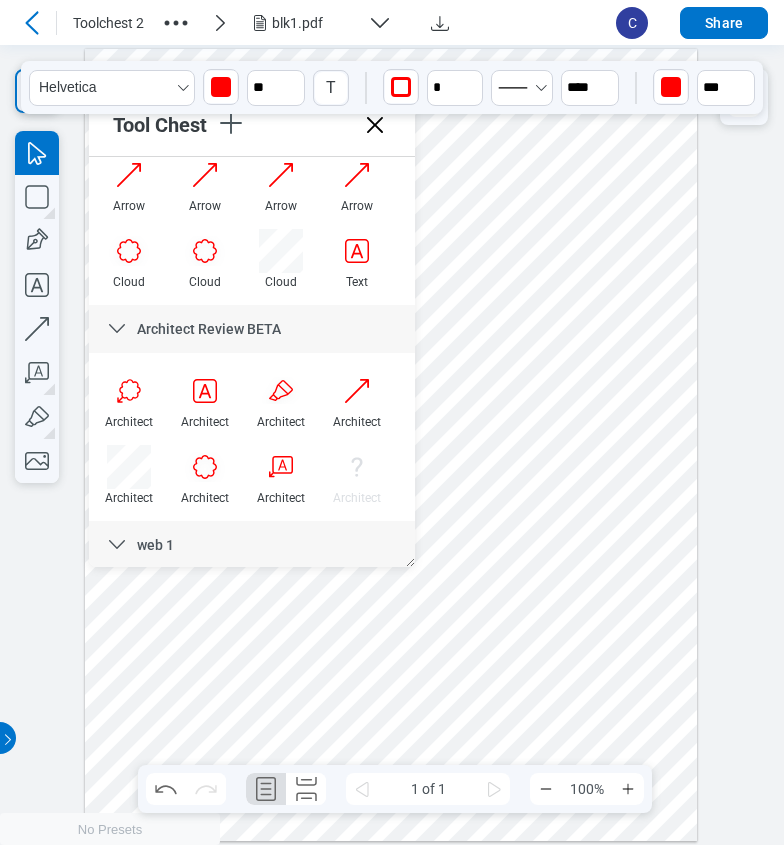 scroll, scrollTop: 0, scrollLeft: 0, axis: both 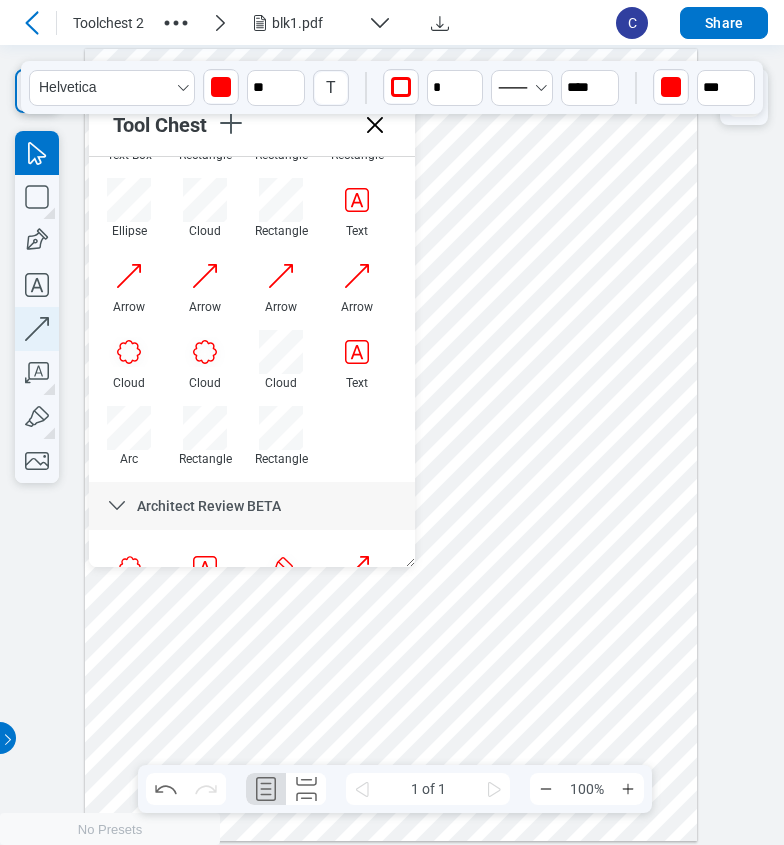 click 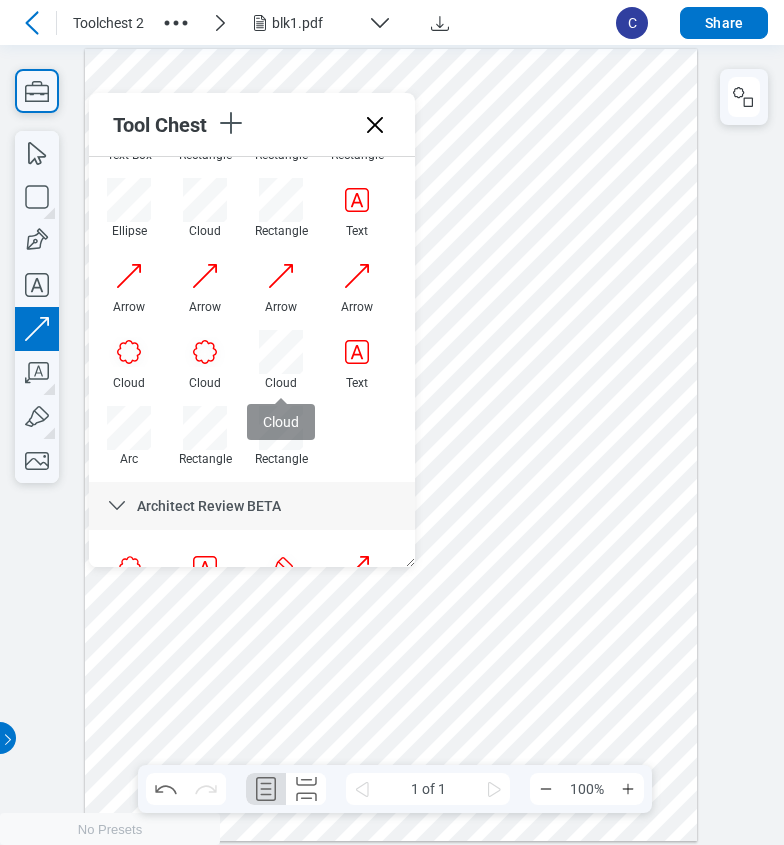 drag, startPoint x: 527, startPoint y: 553, endPoint x: 577, endPoint y: 489, distance: 81.21576 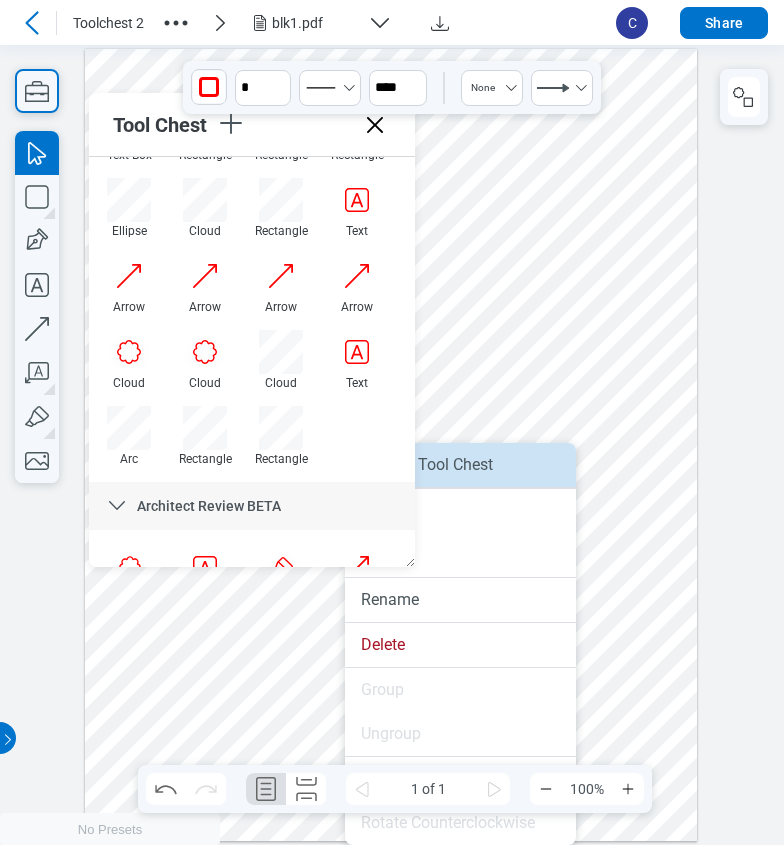 click on "Save to Tool Chest" at bounding box center (460, 465) 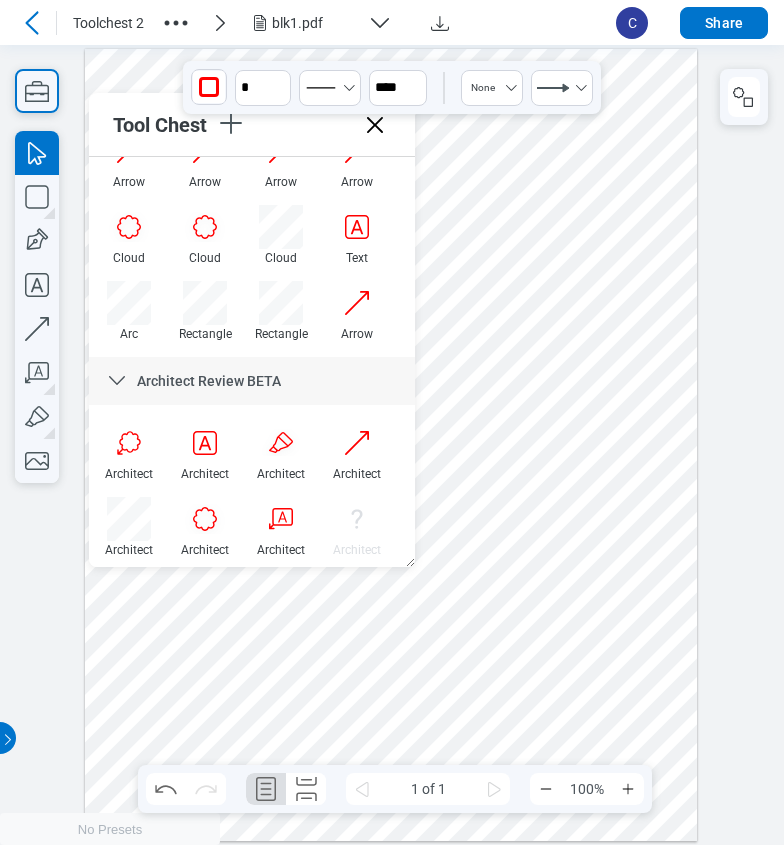 scroll, scrollTop: 402, scrollLeft: 0, axis: vertical 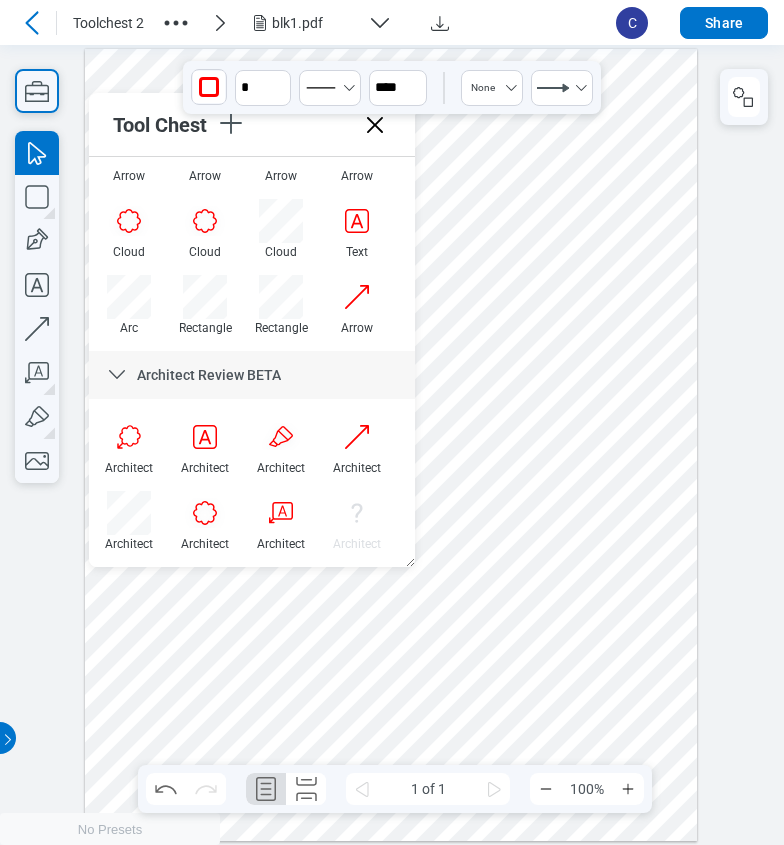 click at bounding box center [391, 445] 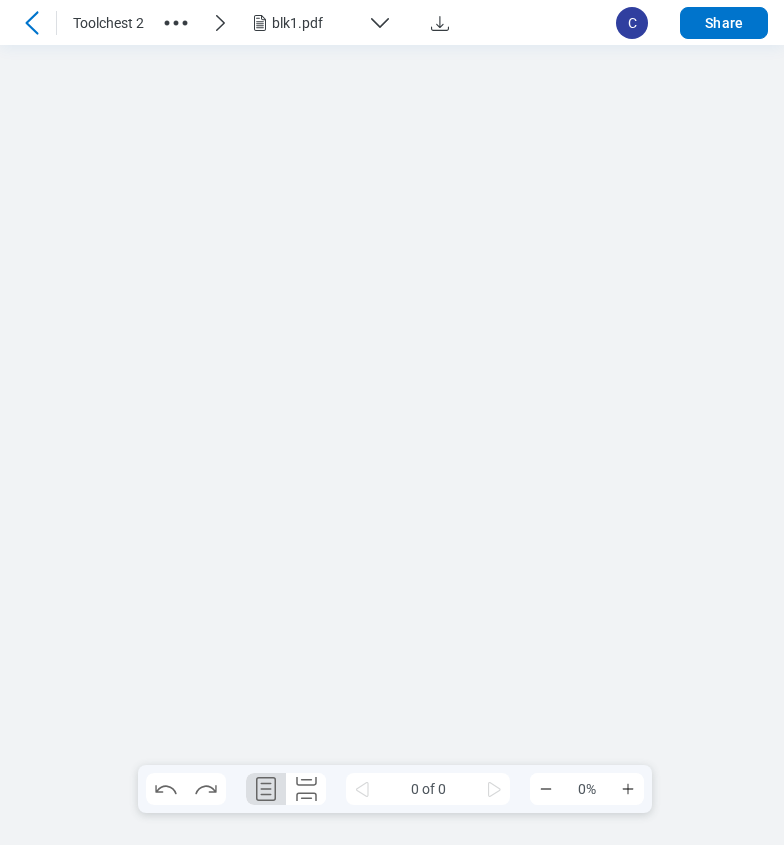 scroll, scrollTop: 0, scrollLeft: 0, axis: both 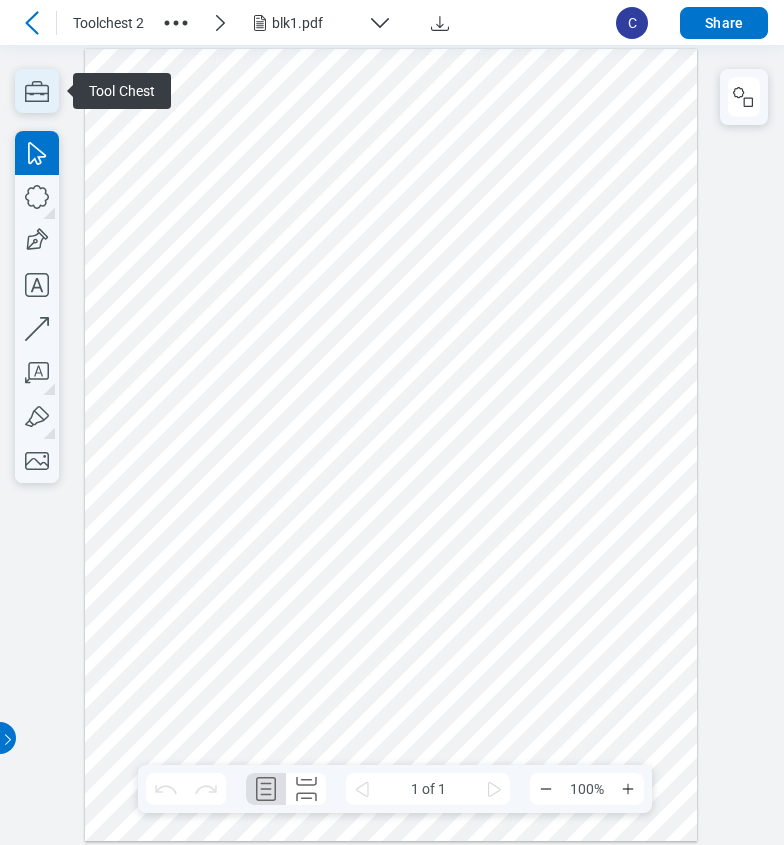 click 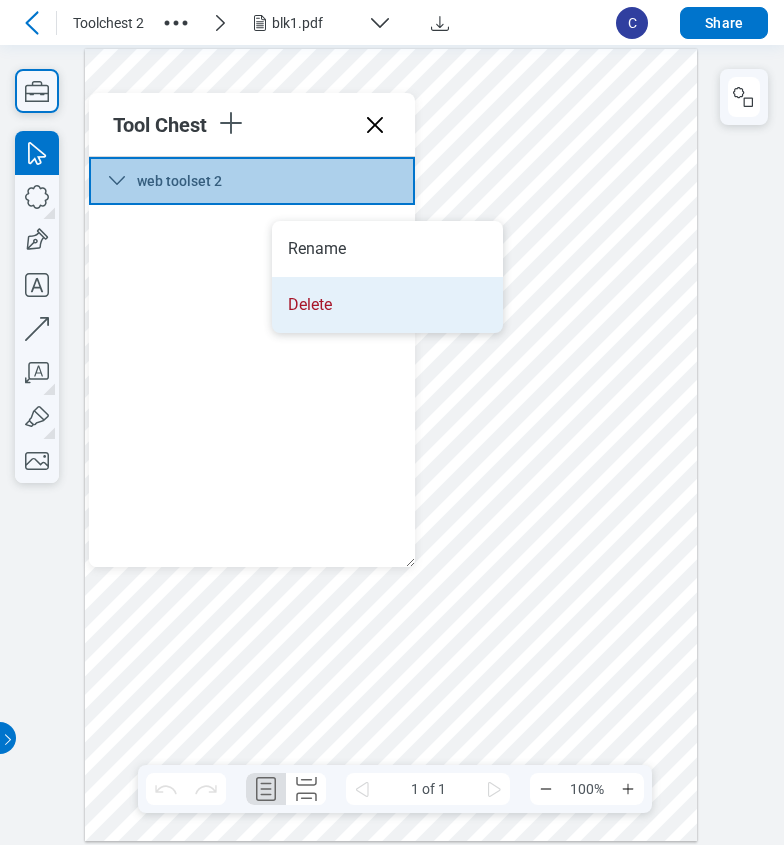 click on "Delete" at bounding box center (387, 305) 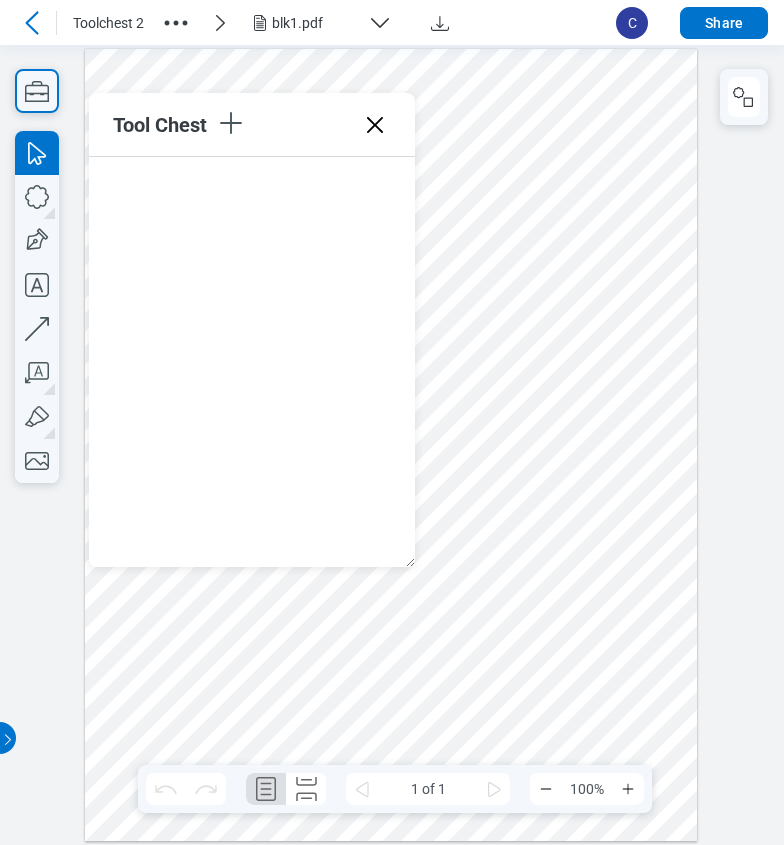 click 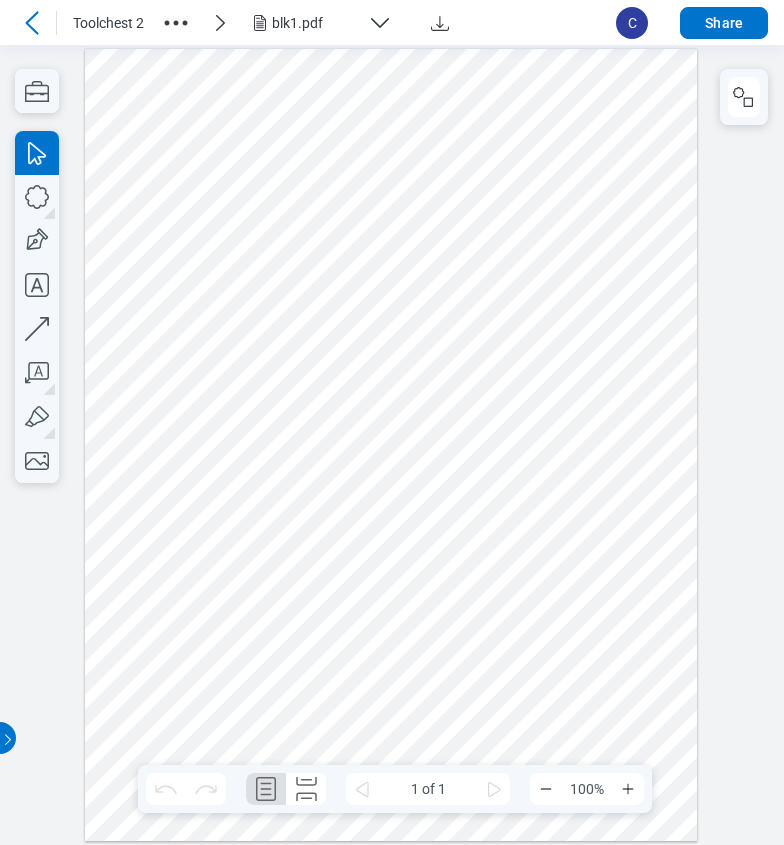 click at bounding box center (391, 445) 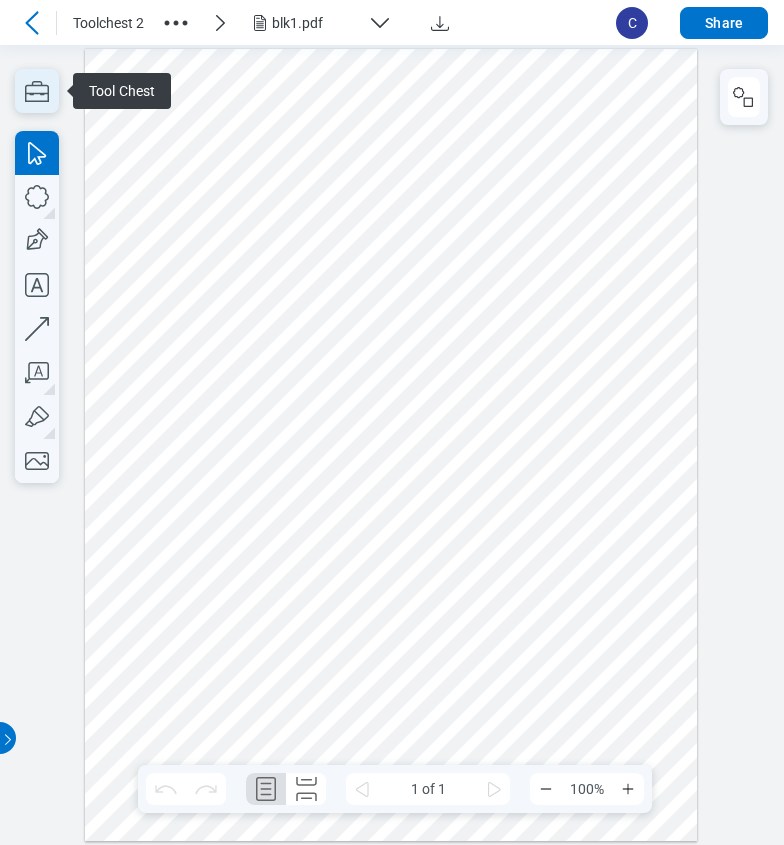 click 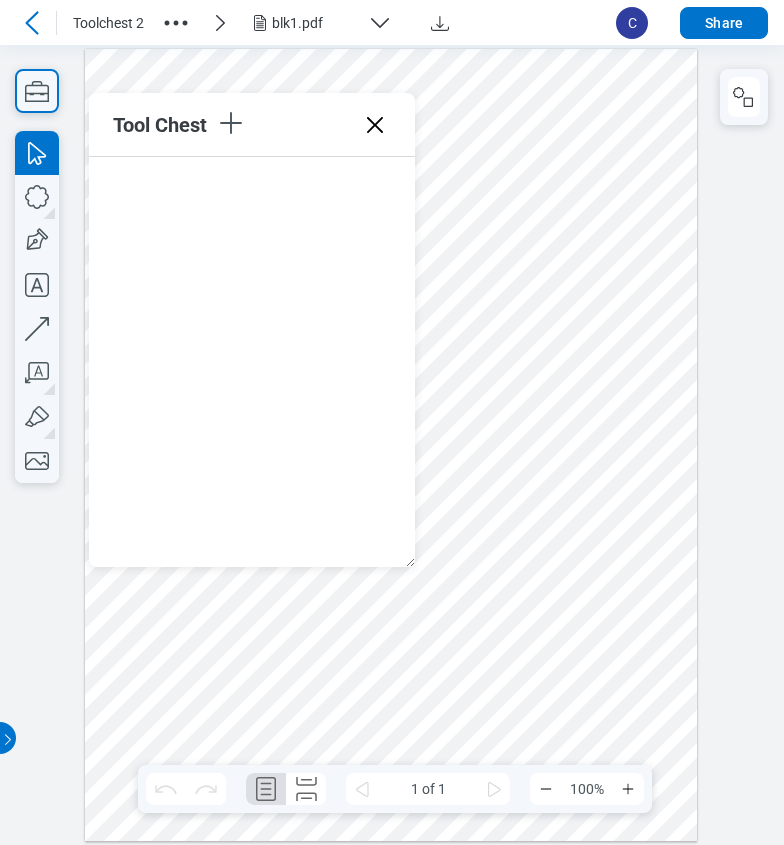 click at bounding box center [391, 445] 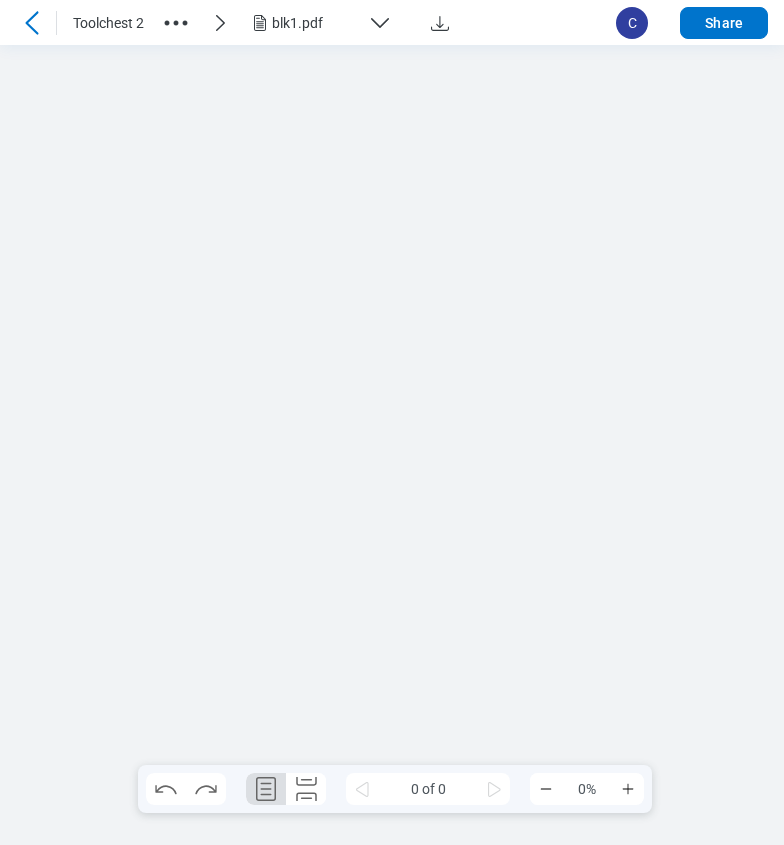 scroll, scrollTop: 0, scrollLeft: 0, axis: both 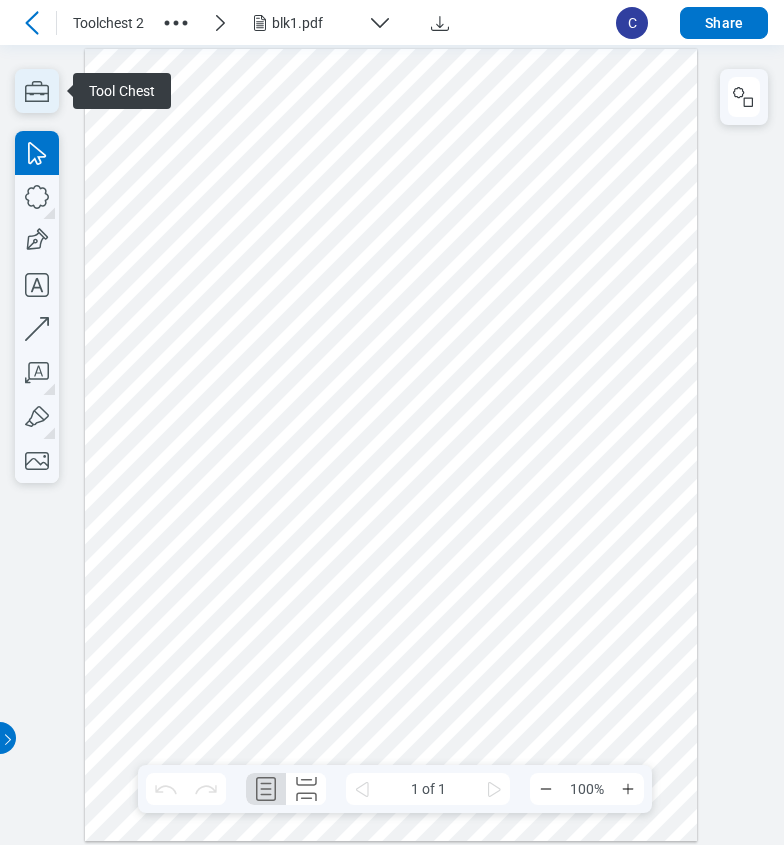 click 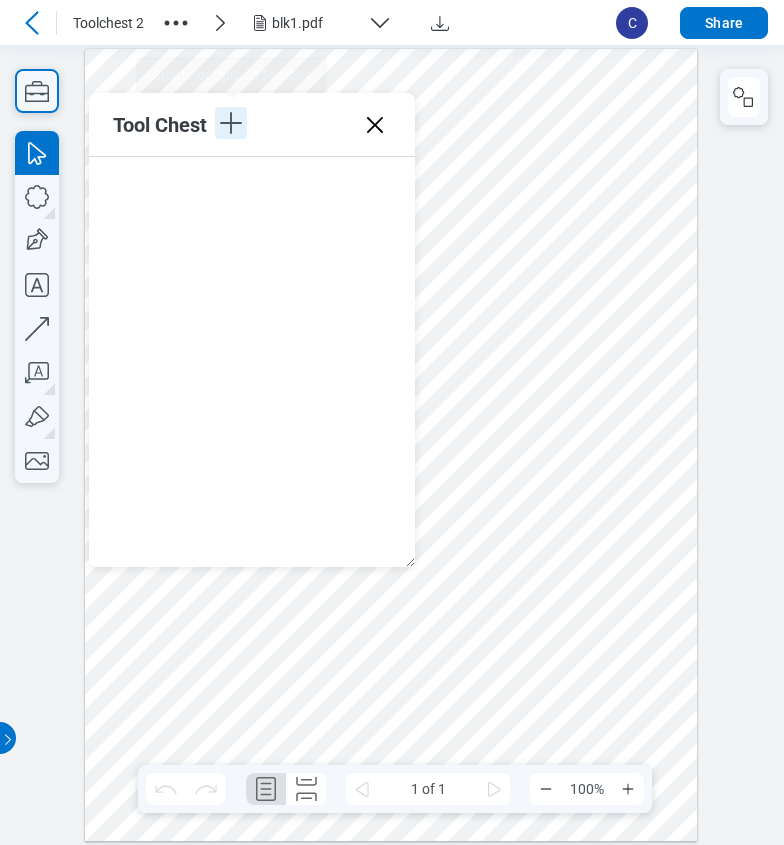 click 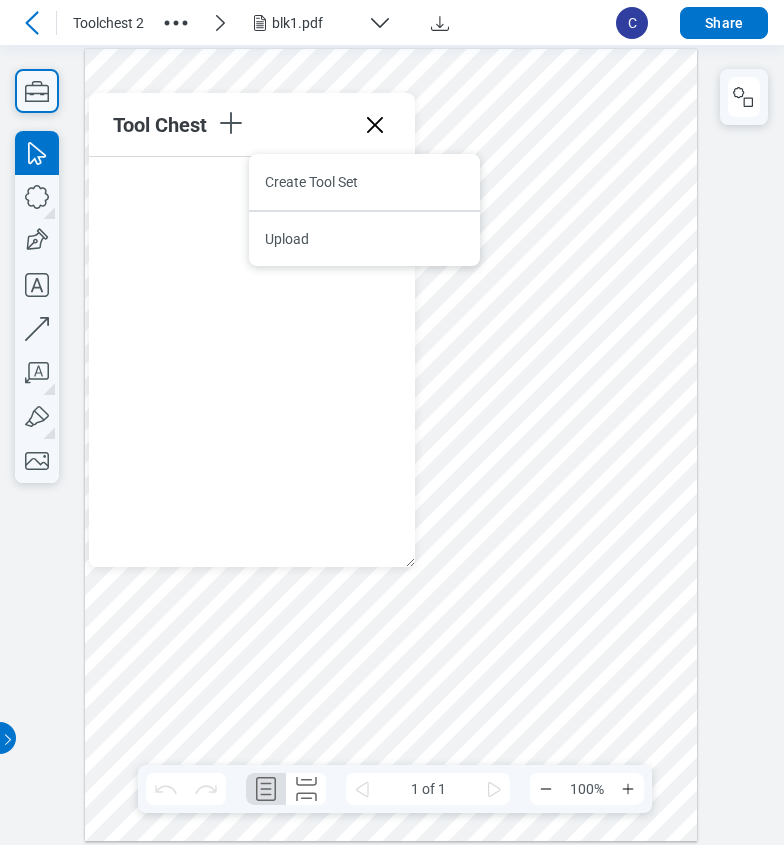 click at bounding box center [391, 445] 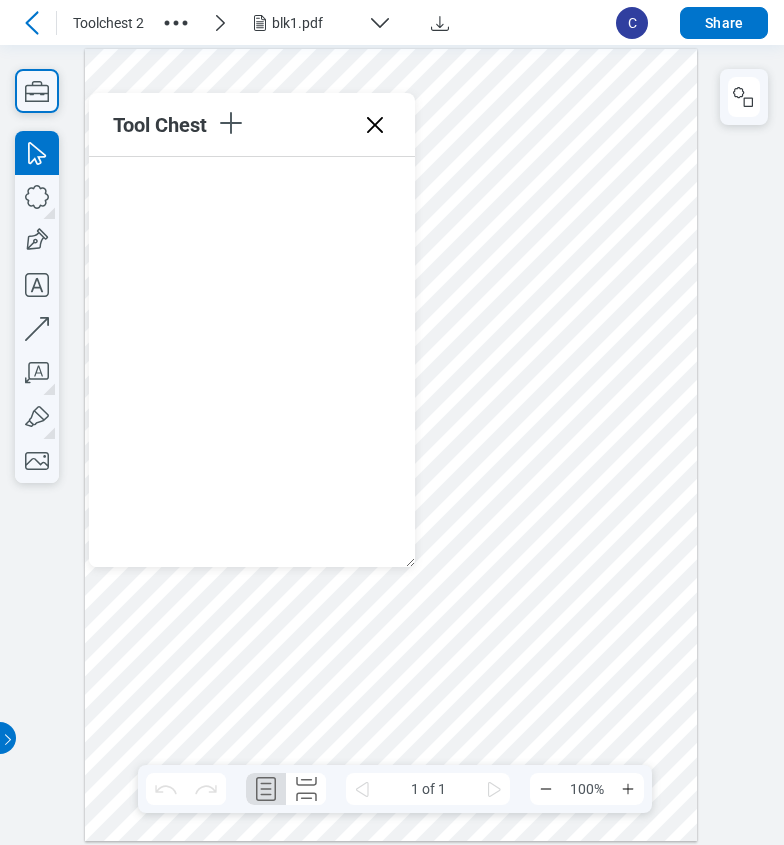 click 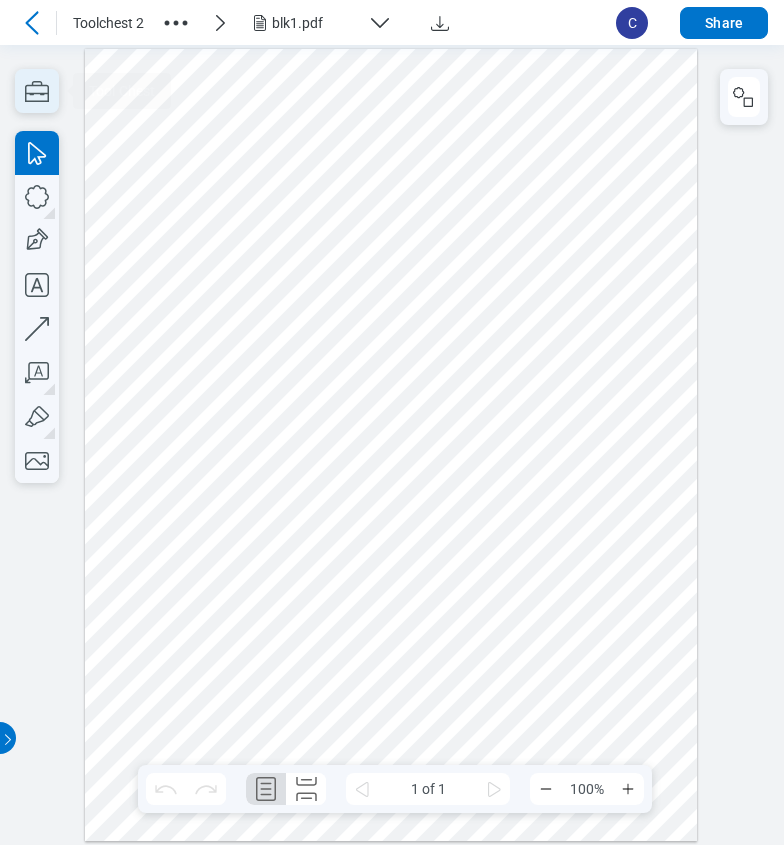 click 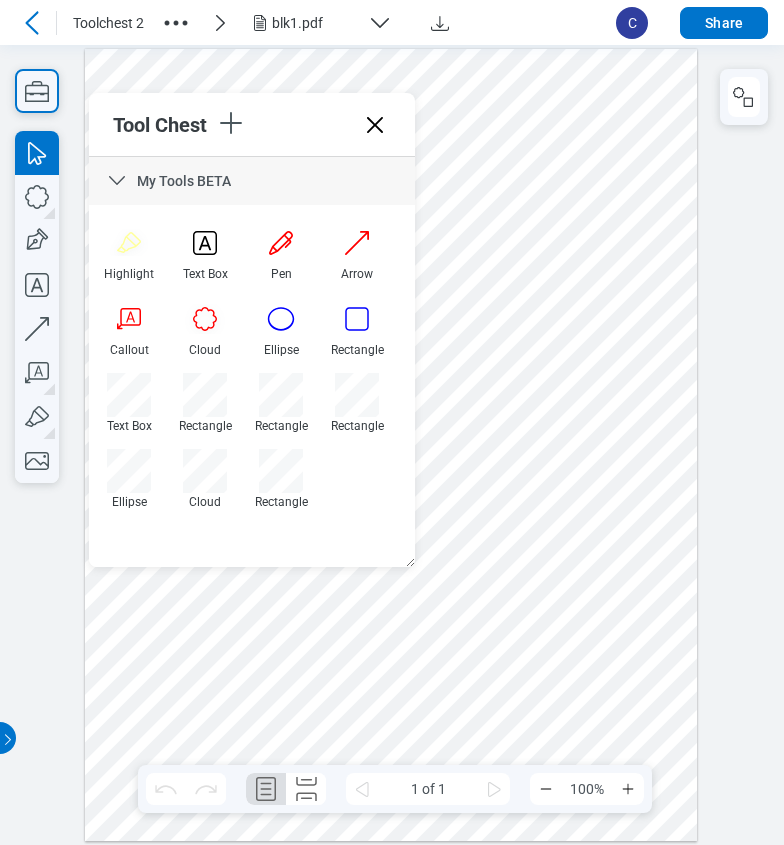click at bounding box center (391, 445) 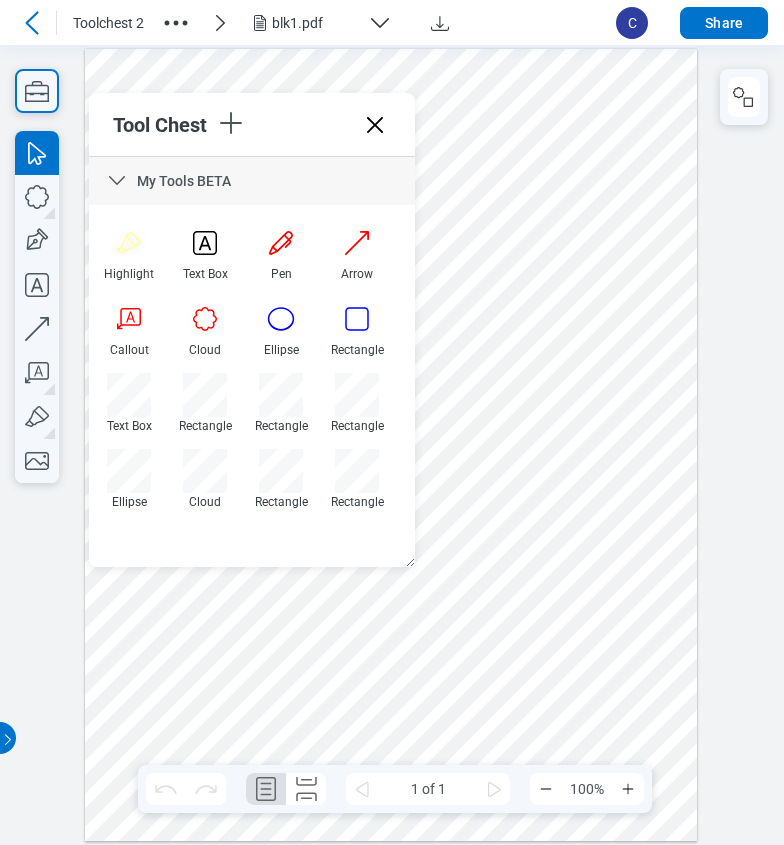 click at bounding box center [391, 445] 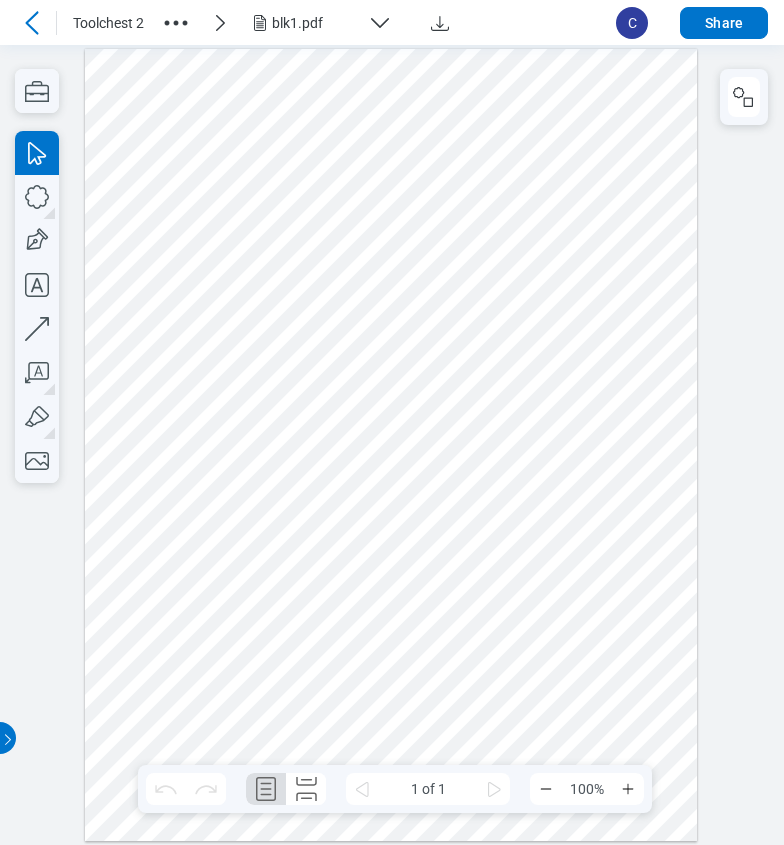 click at bounding box center [391, 445] 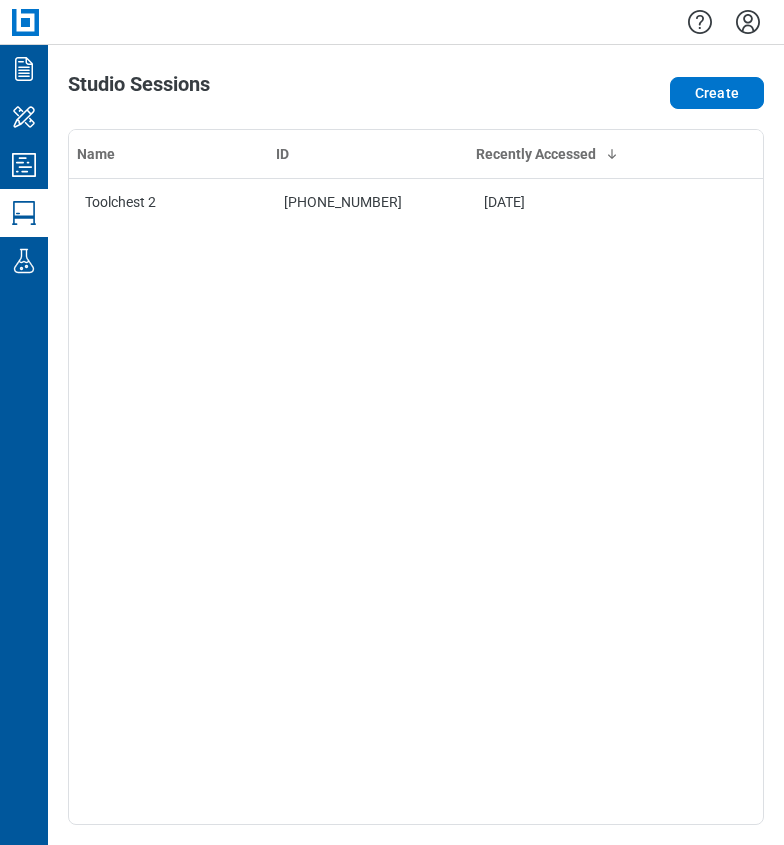 click 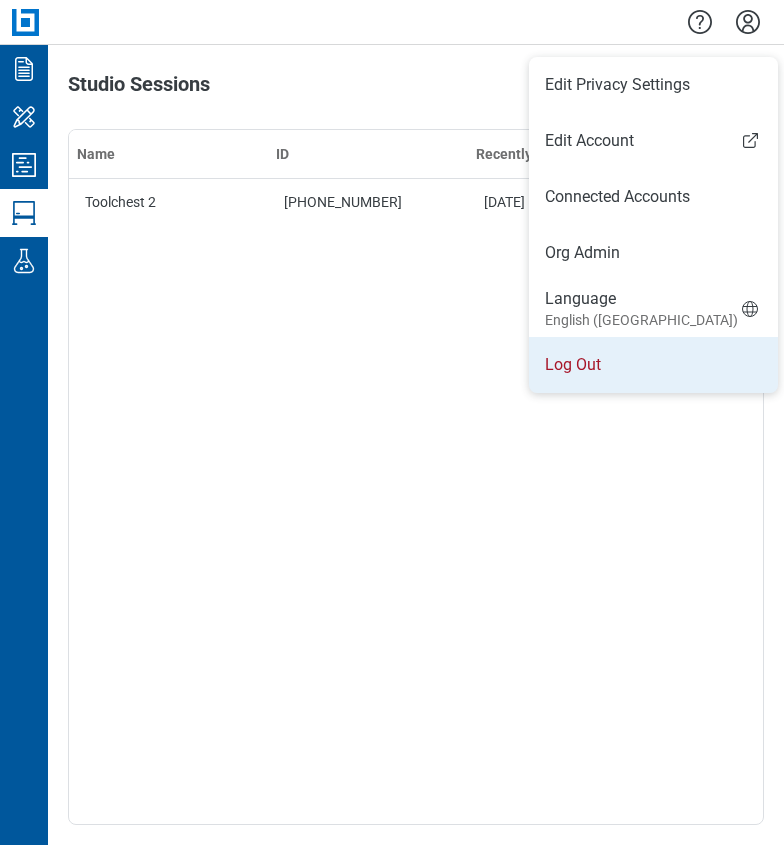 click on "Log Out" at bounding box center [653, 365] 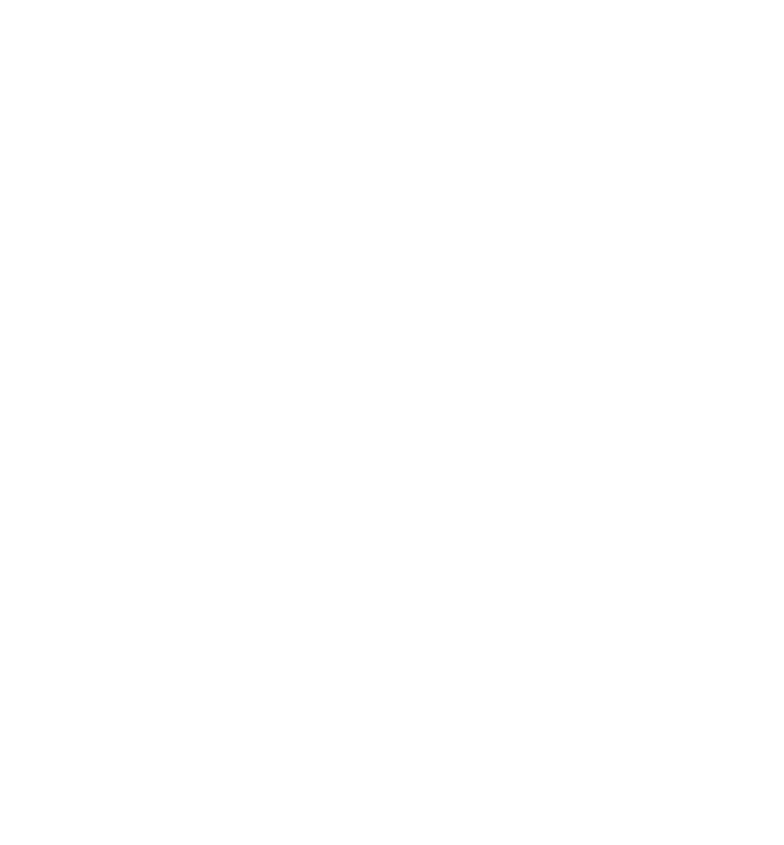 scroll, scrollTop: 0, scrollLeft: 0, axis: both 